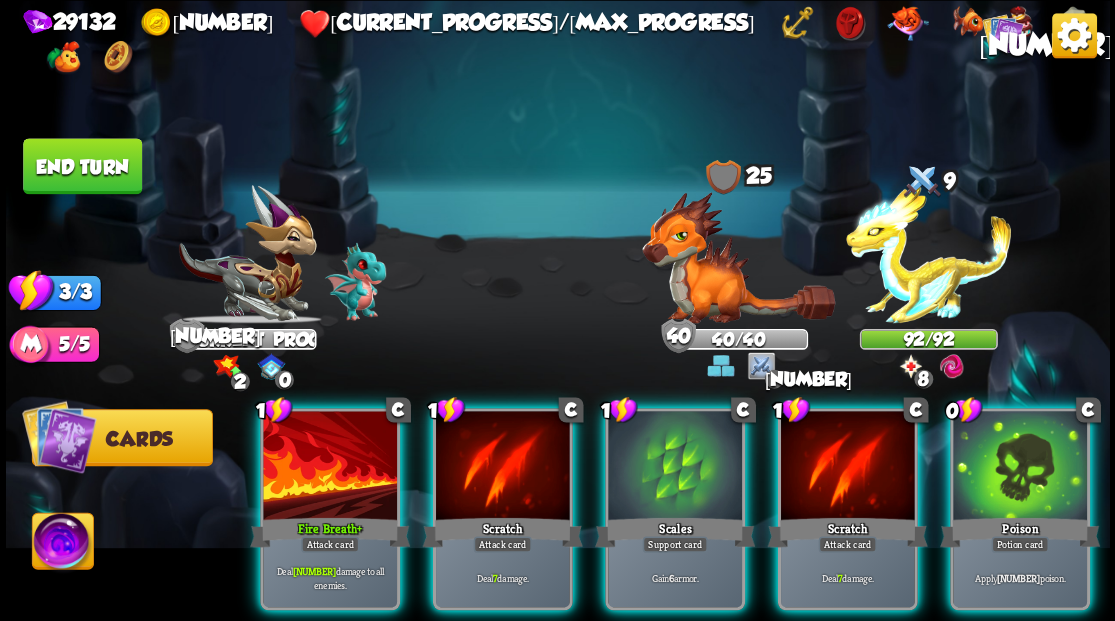 scroll, scrollTop: 0, scrollLeft: 0, axis: both 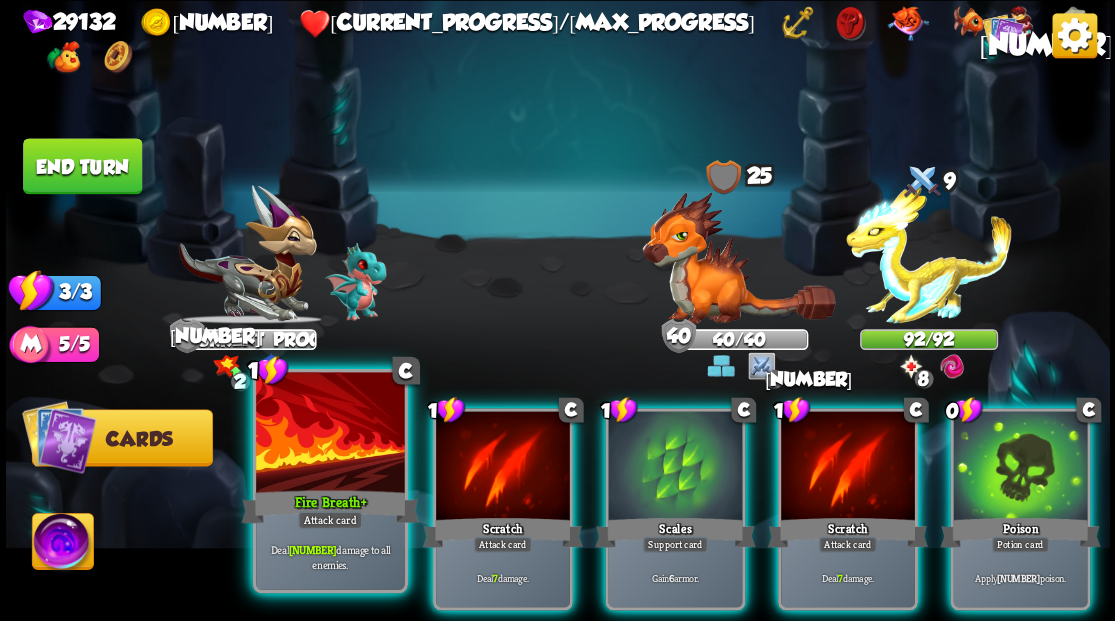 click at bounding box center [330, 434] 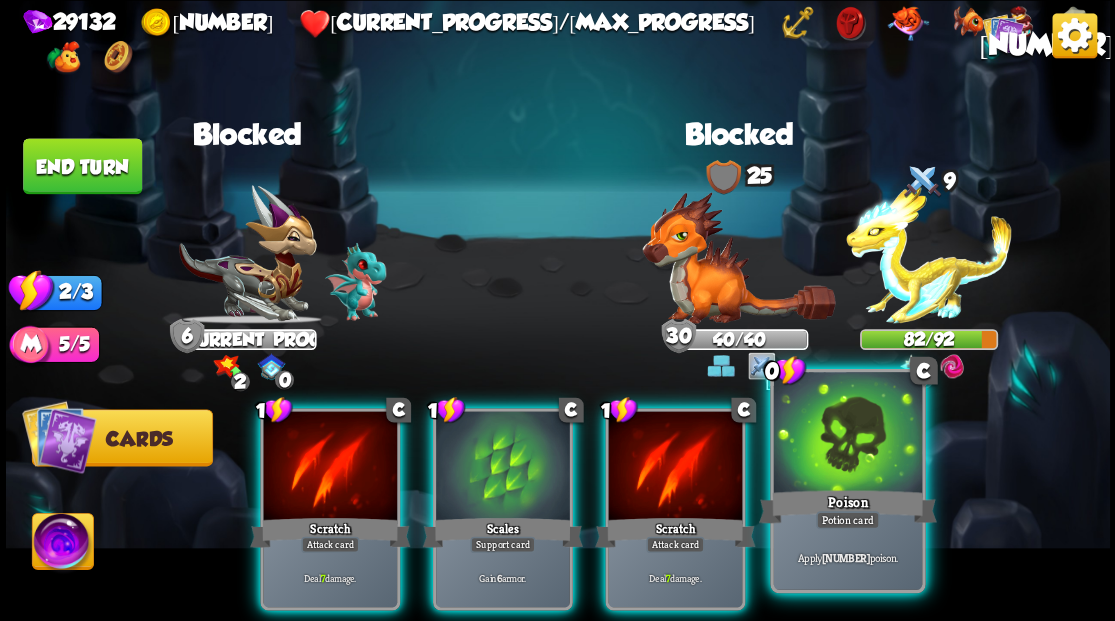drag, startPoint x: 849, startPoint y: 462, endPoint x: 840, endPoint y: 450, distance: 15 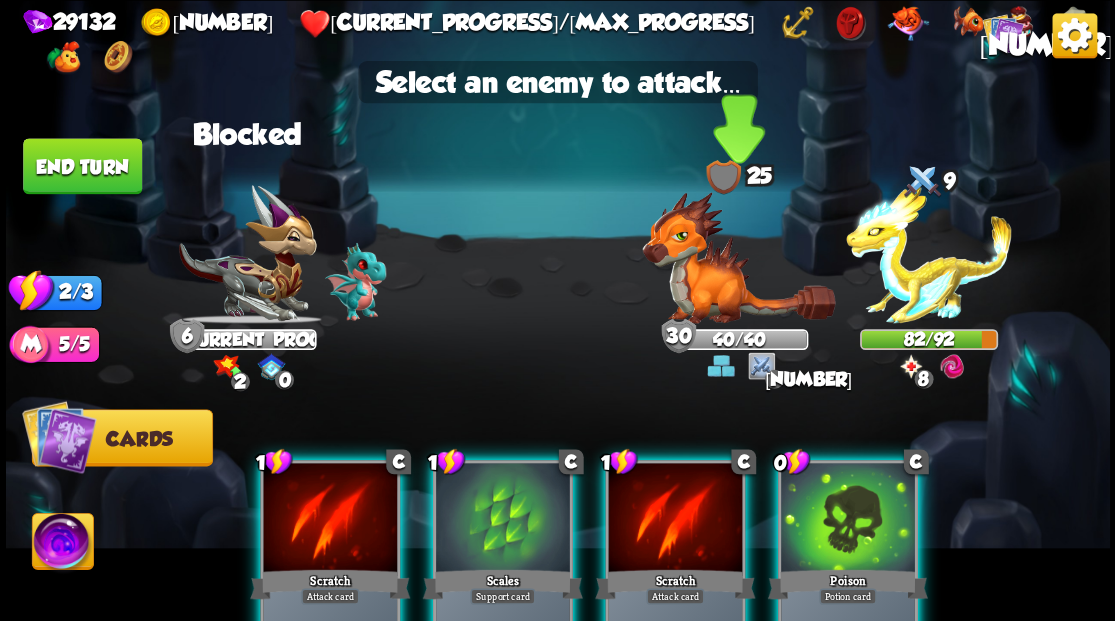 click at bounding box center (738, 257) 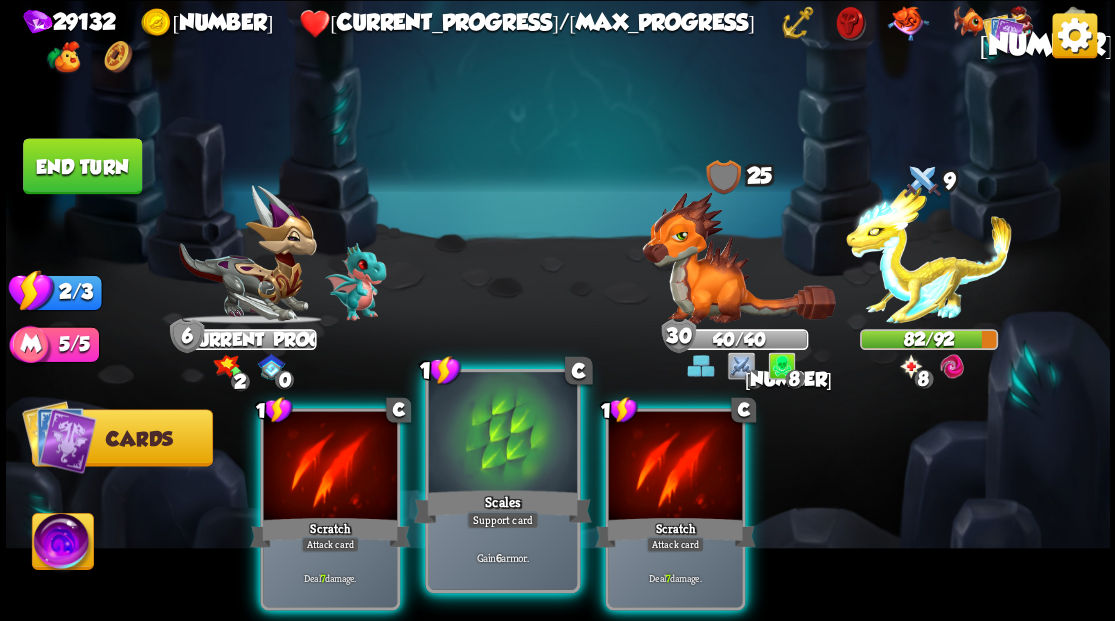 click at bounding box center (502, 434) 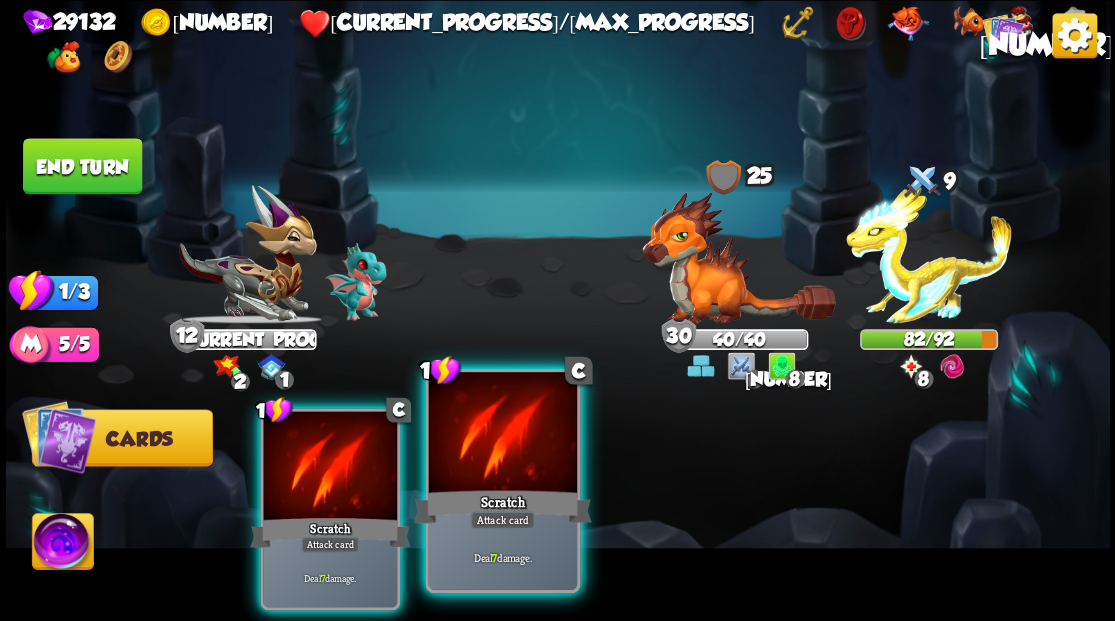 click at bounding box center [502, 434] 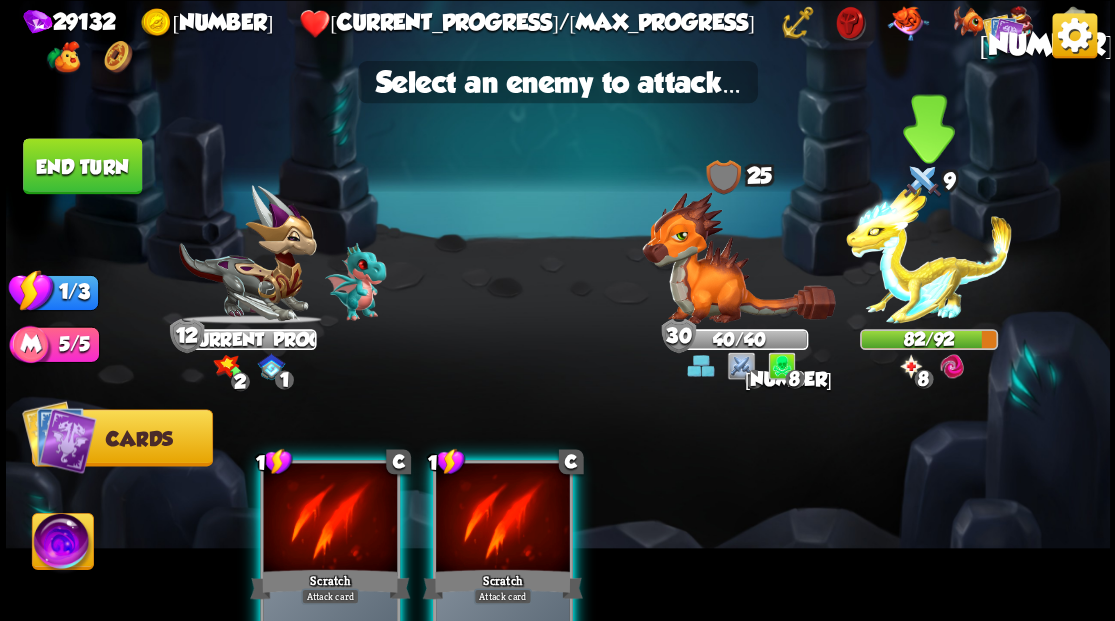 click at bounding box center (929, 254) 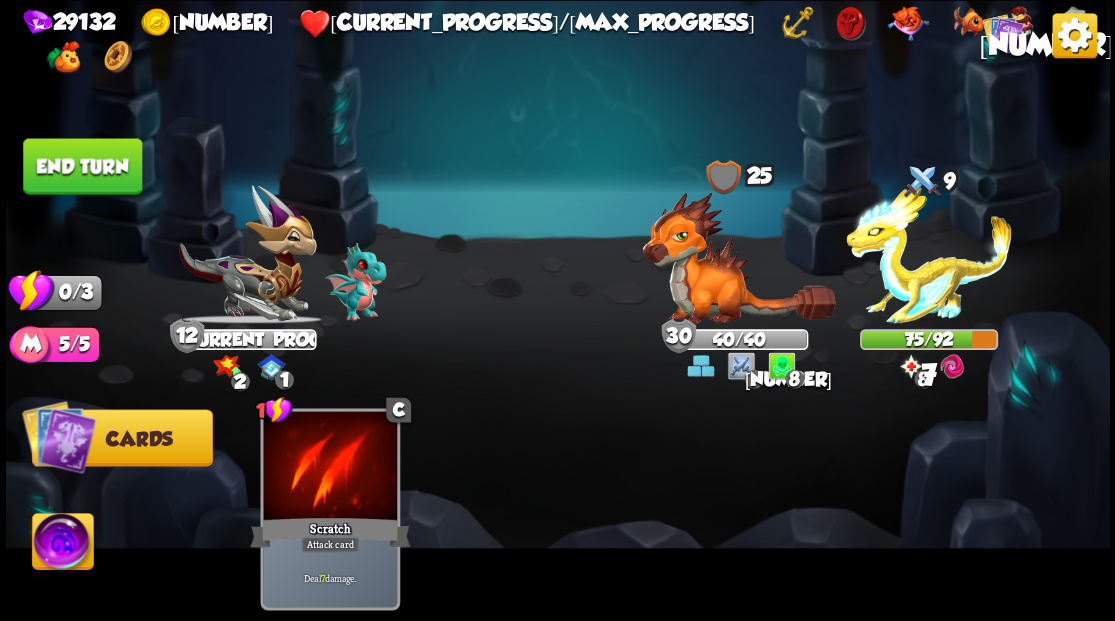 click on "End turn" at bounding box center [82, 166] 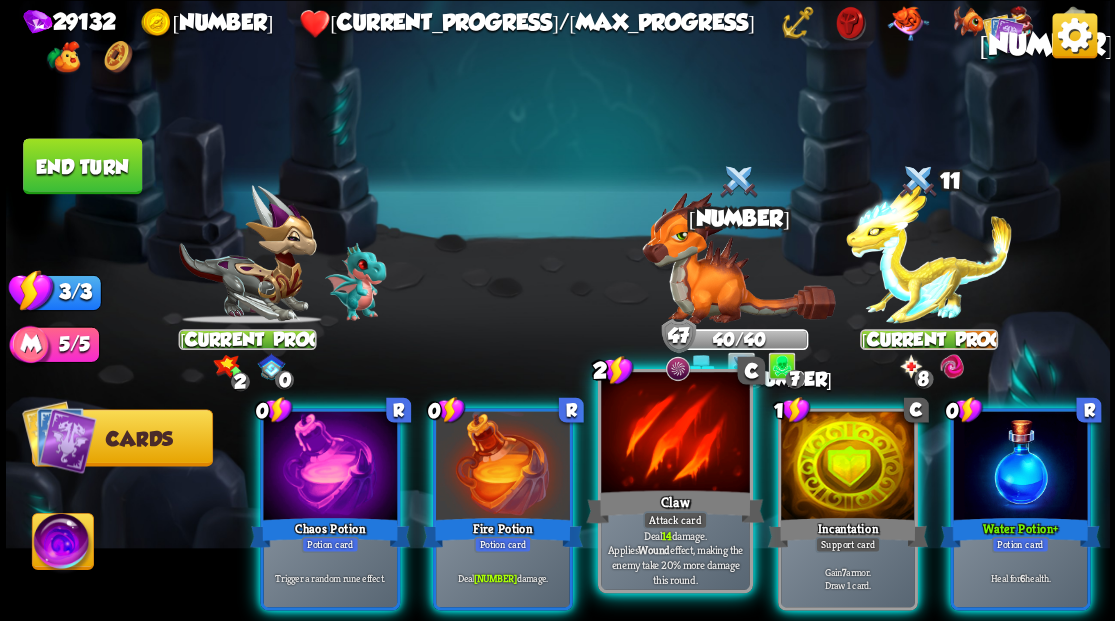 click at bounding box center [675, 434] 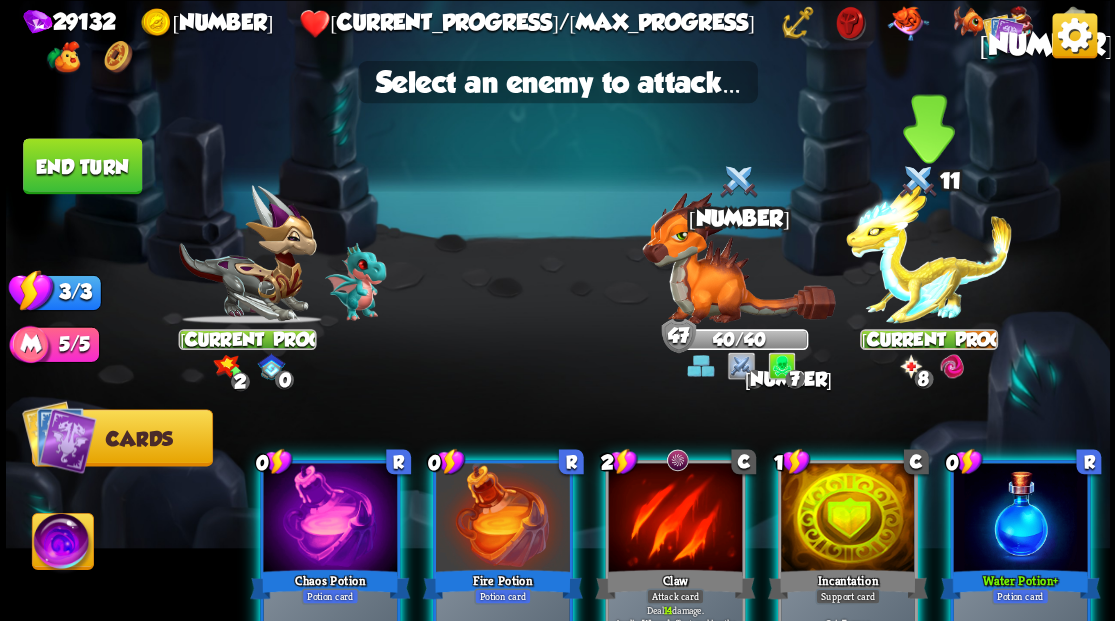 click at bounding box center (929, 254) 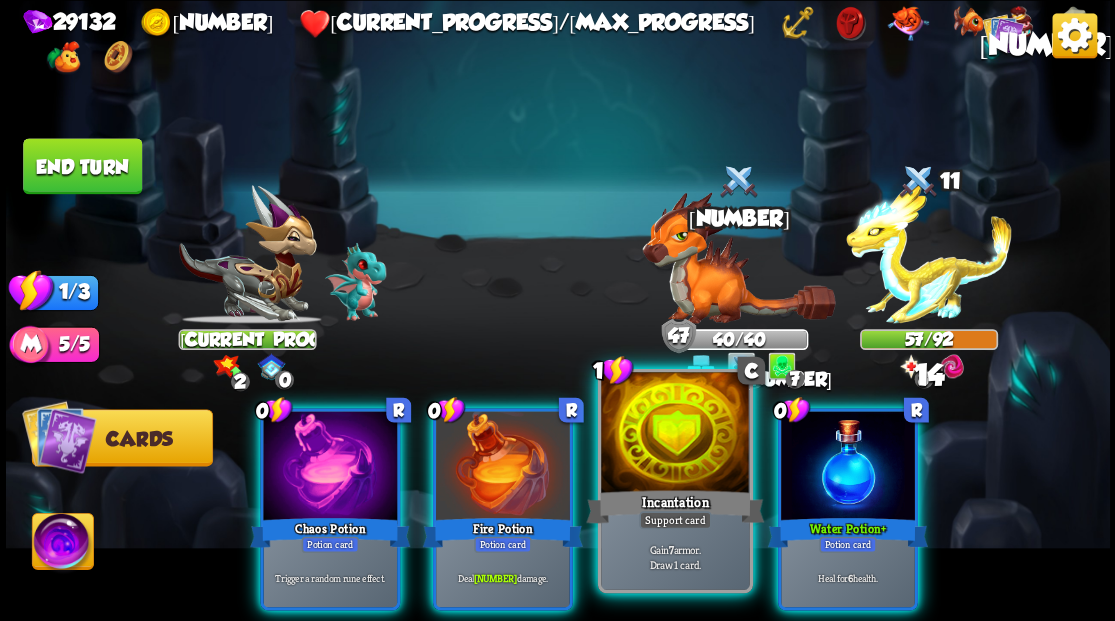 click at bounding box center (675, 434) 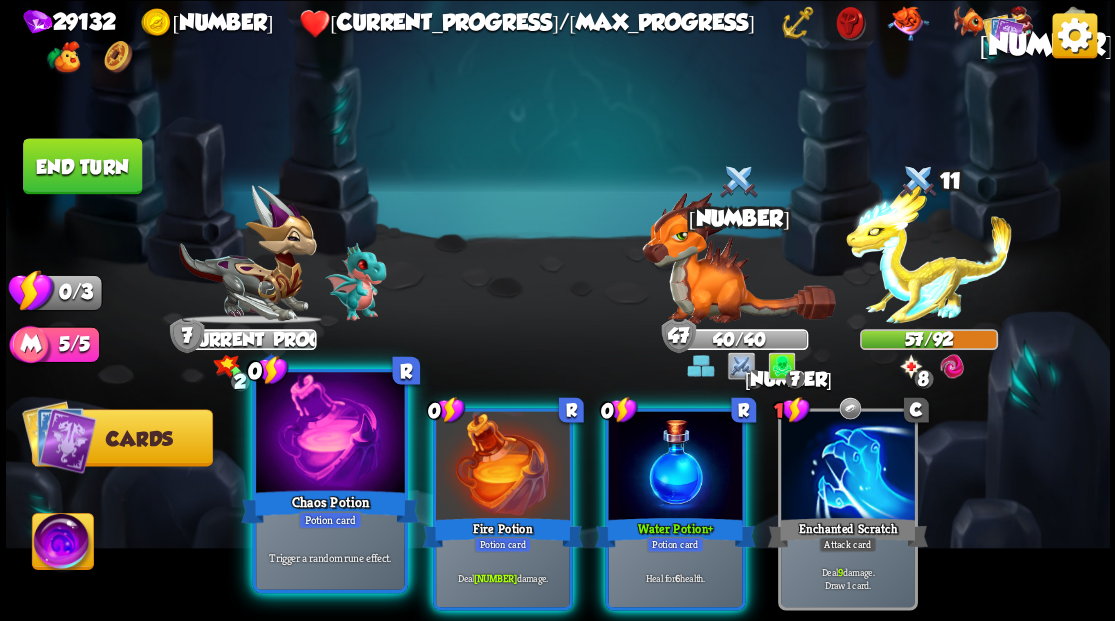 click at bounding box center (330, 434) 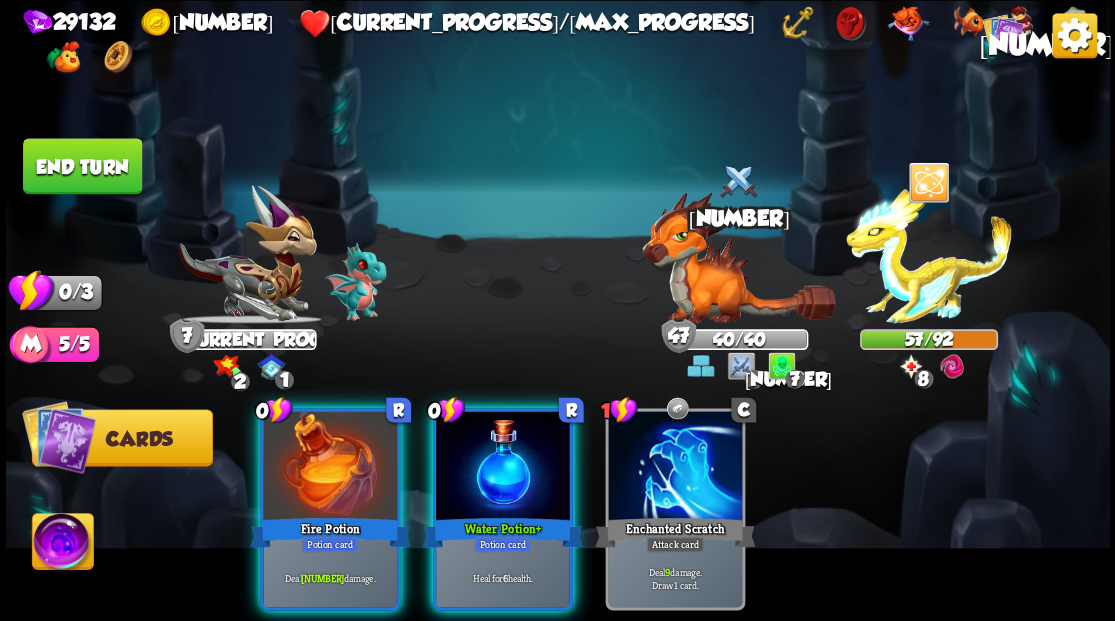 click at bounding box center (330, 467) 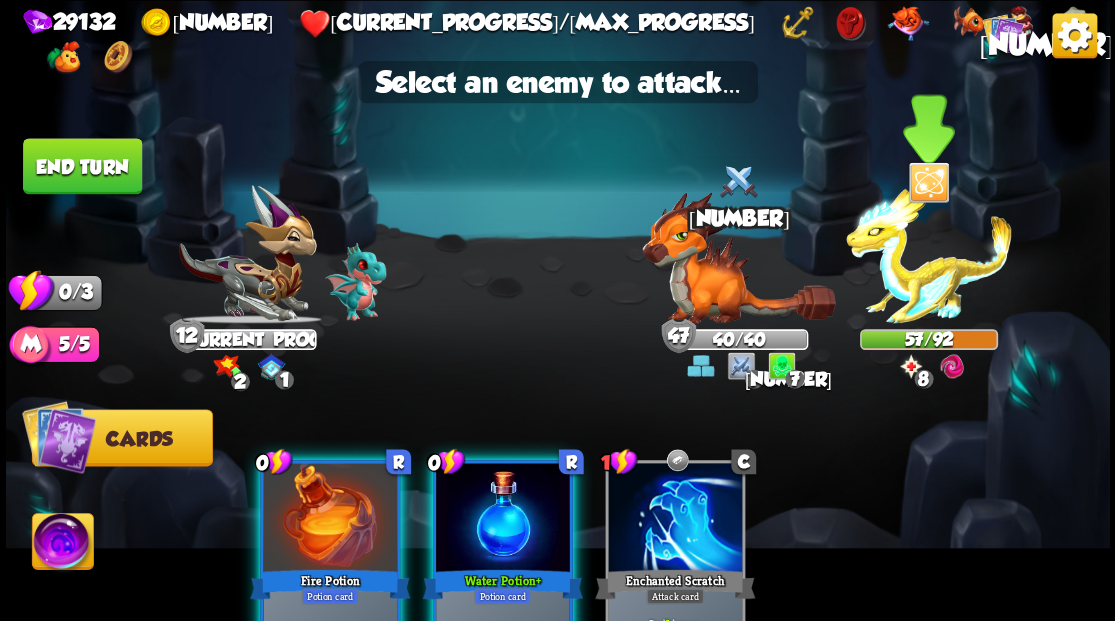 click at bounding box center [929, 254] 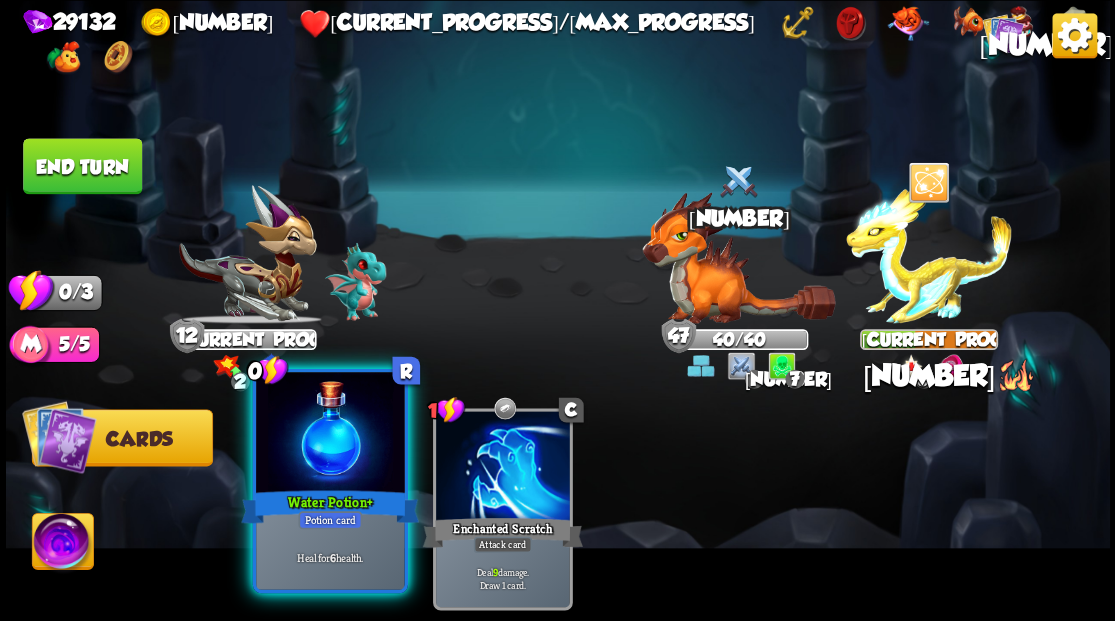 click at bounding box center [330, 434] 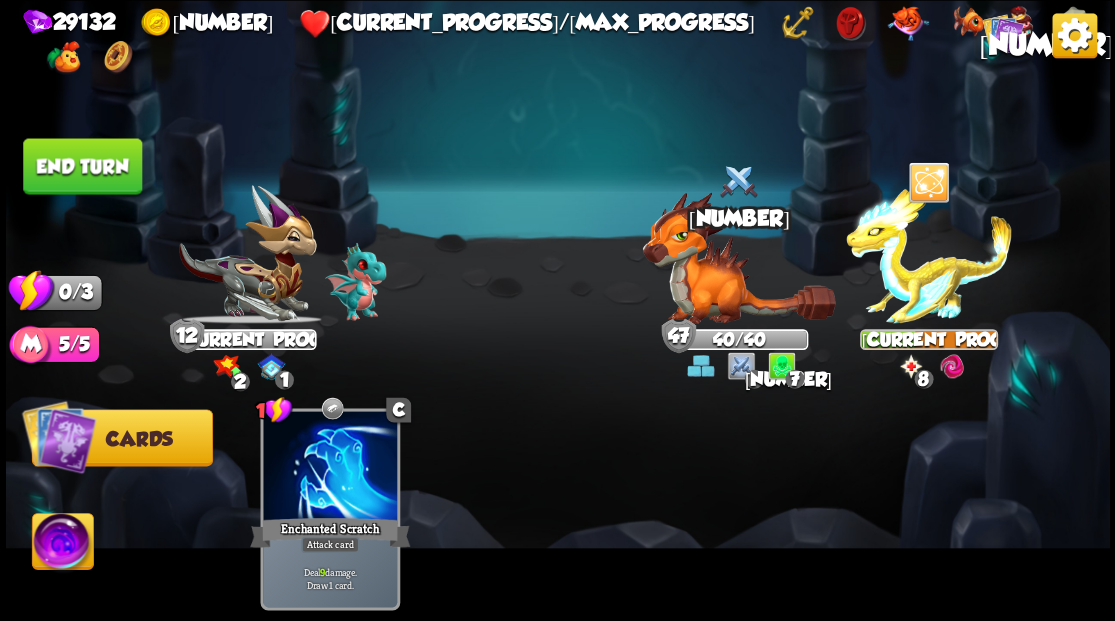 click on "End turn" at bounding box center (82, 166) 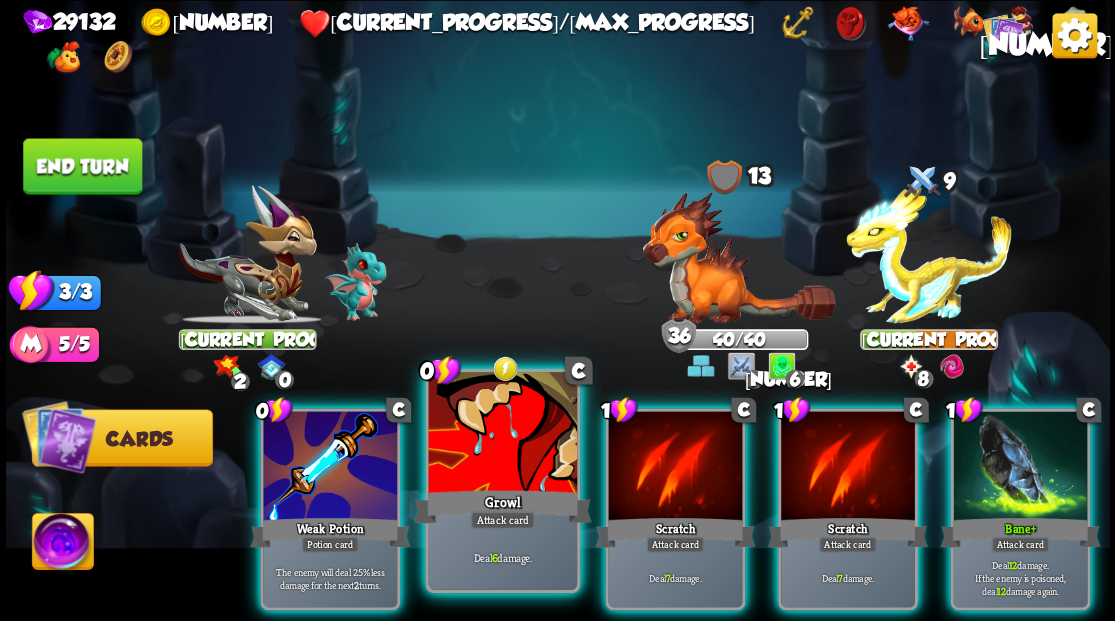 click at bounding box center [502, 434] 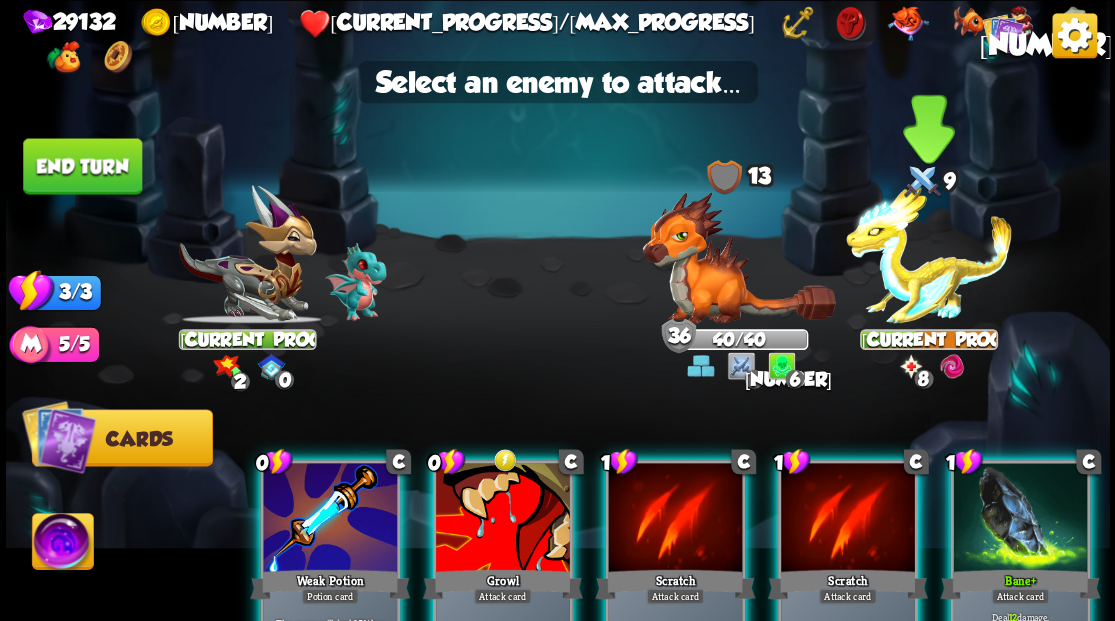 click at bounding box center [929, 254] 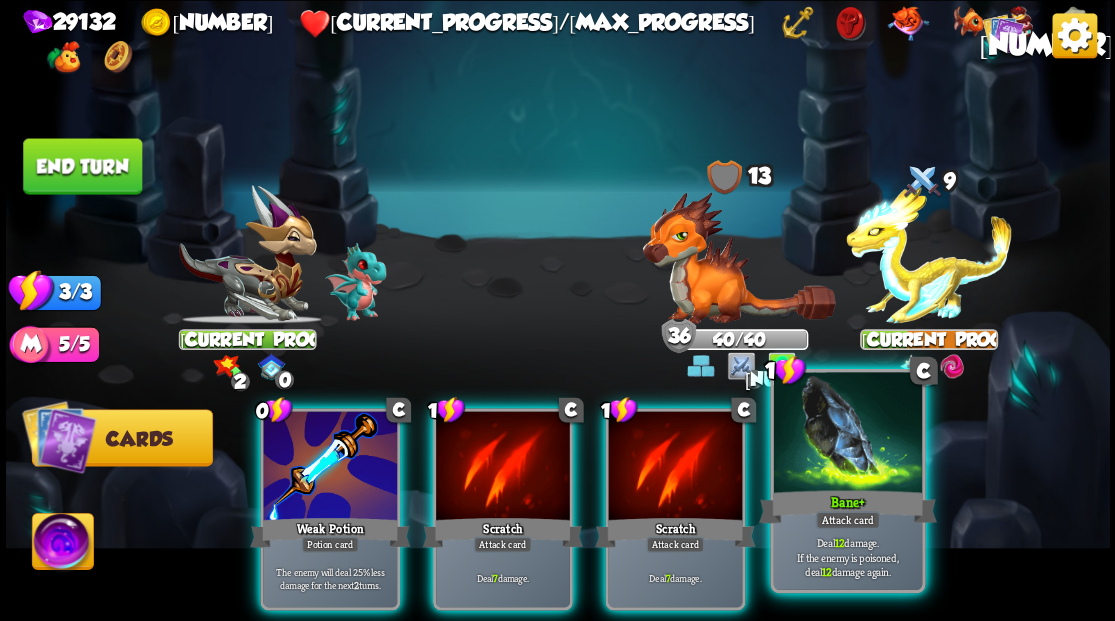 click at bounding box center [847, 434] 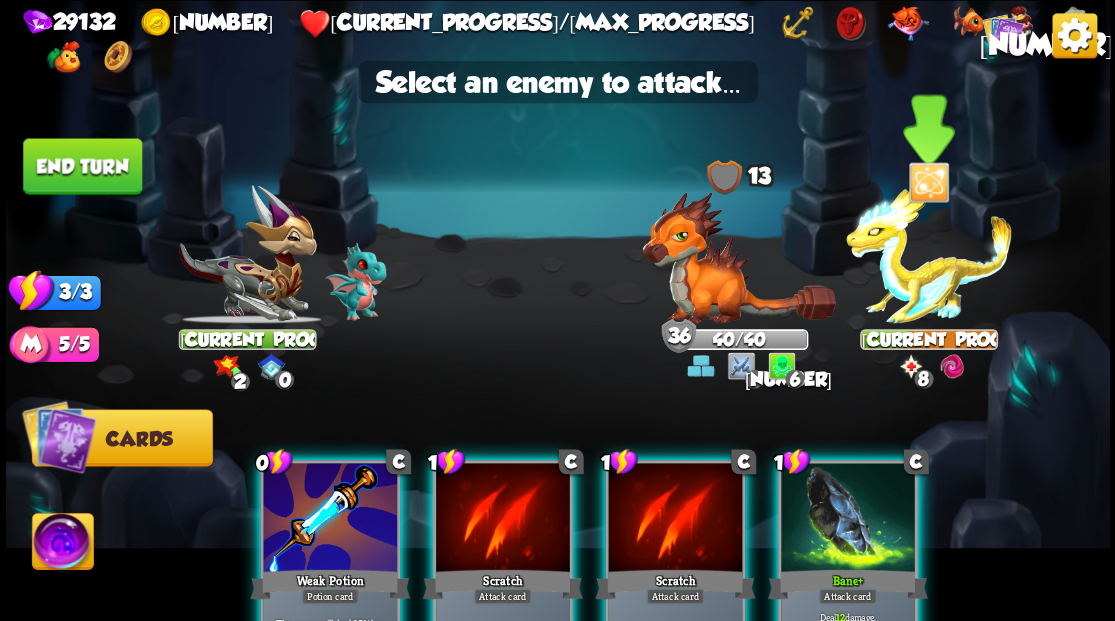 click at bounding box center [929, 254] 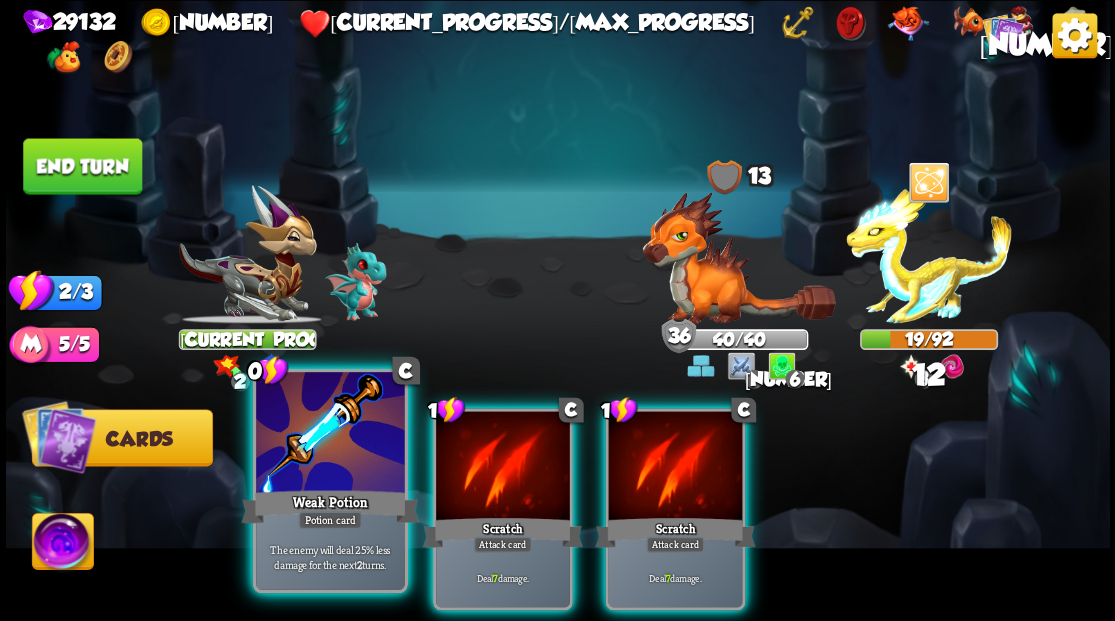 click at bounding box center (330, 434) 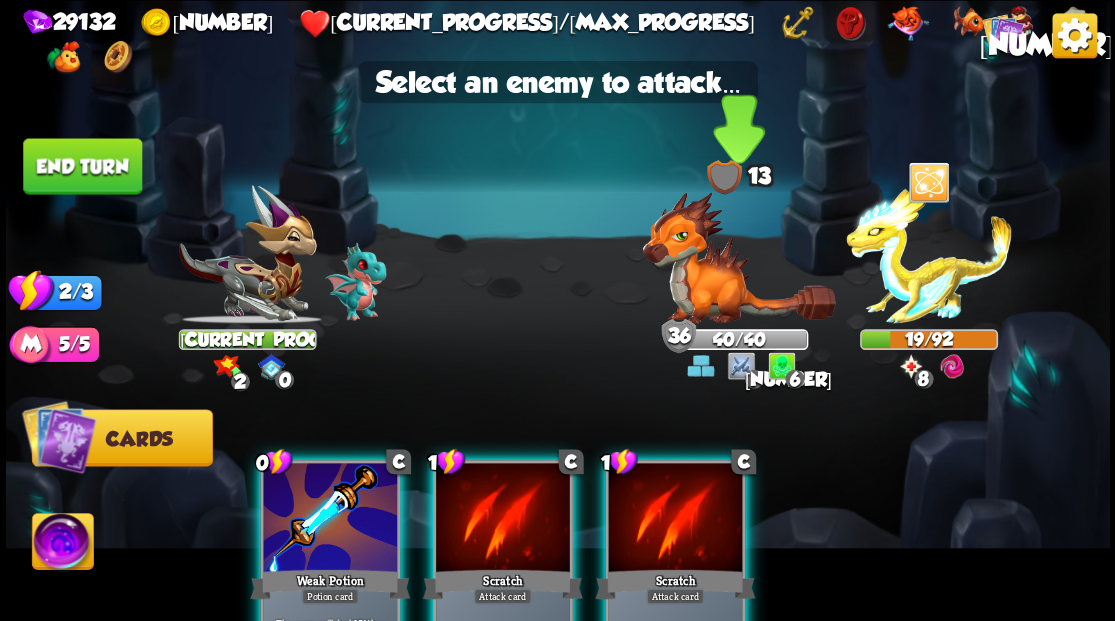 click at bounding box center (738, 257) 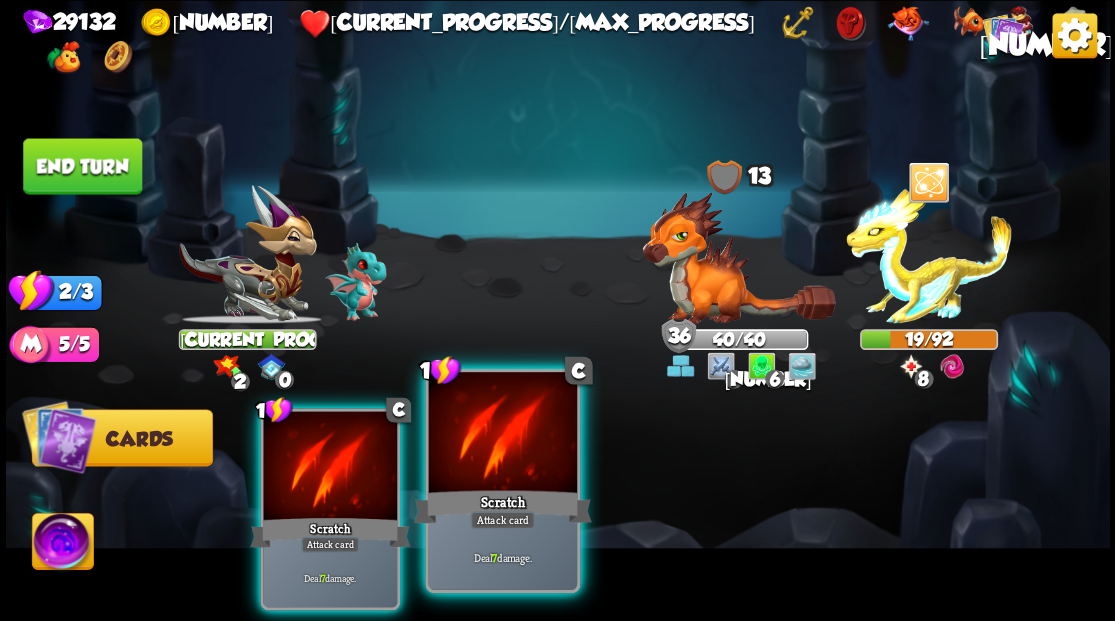 click at bounding box center [502, 434] 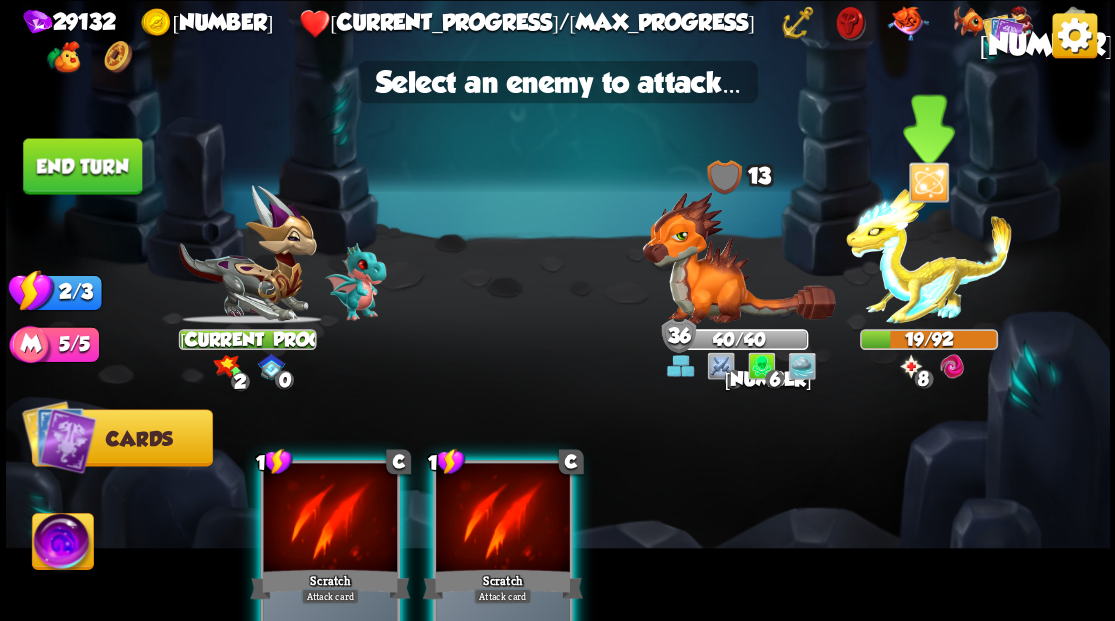 click at bounding box center (929, 254) 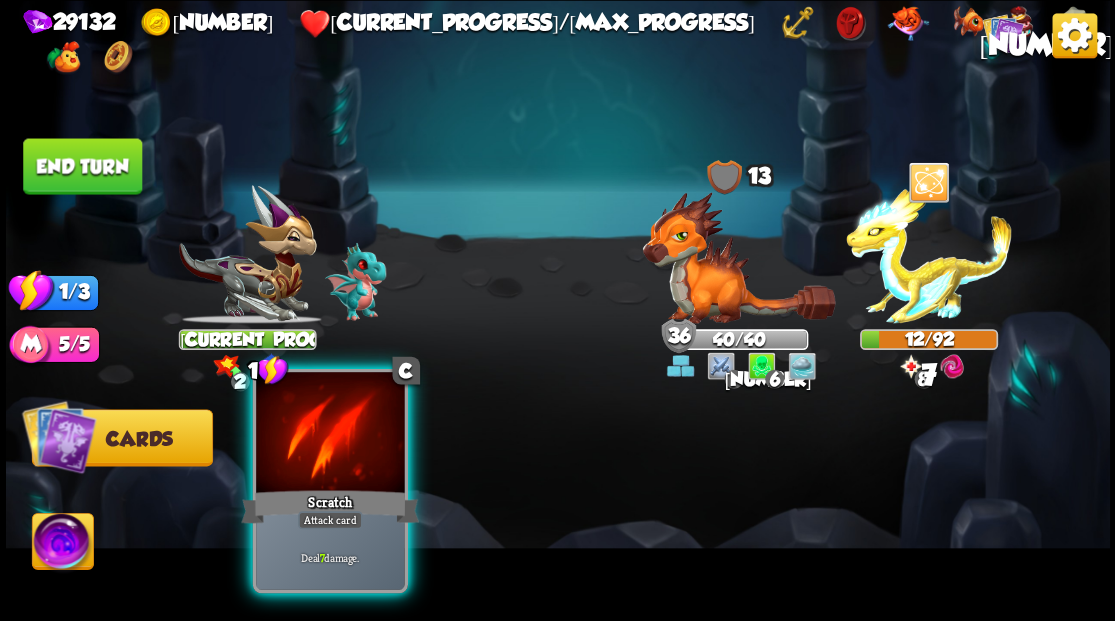 click at bounding box center (330, 434) 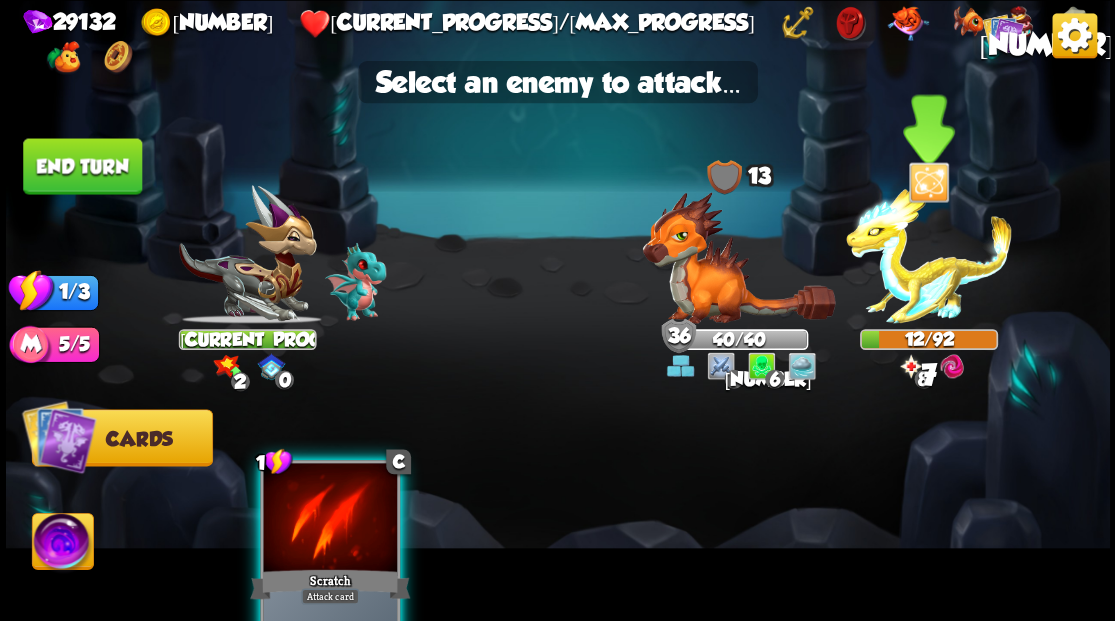 click at bounding box center [929, 254] 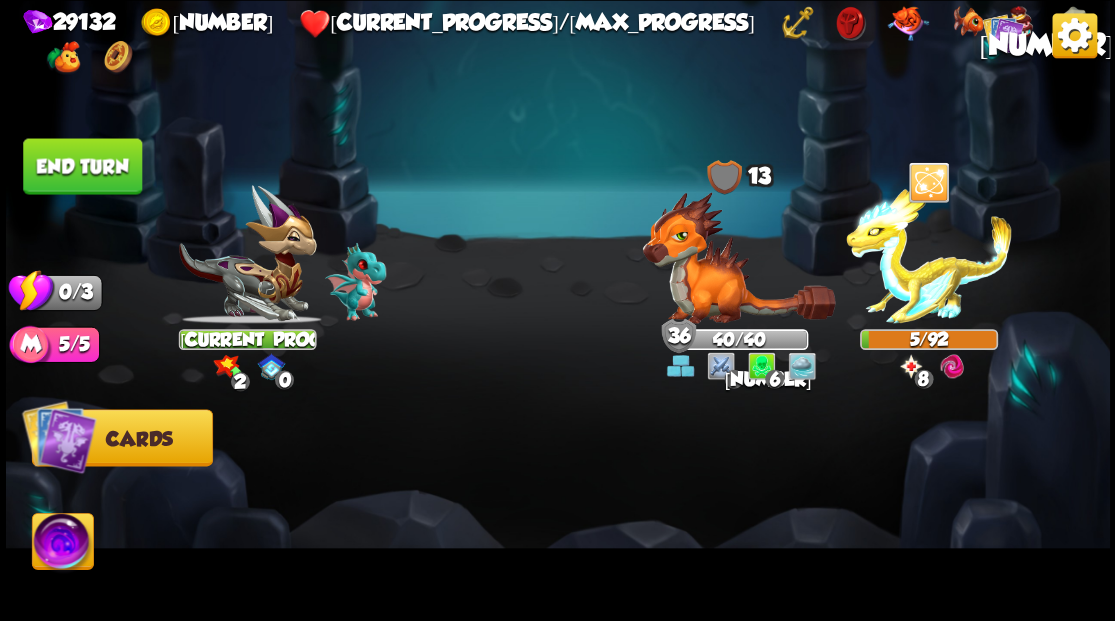 drag, startPoint x: 70, startPoint y: 172, endPoint x: 131, endPoint y: 195, distance: 65.192024 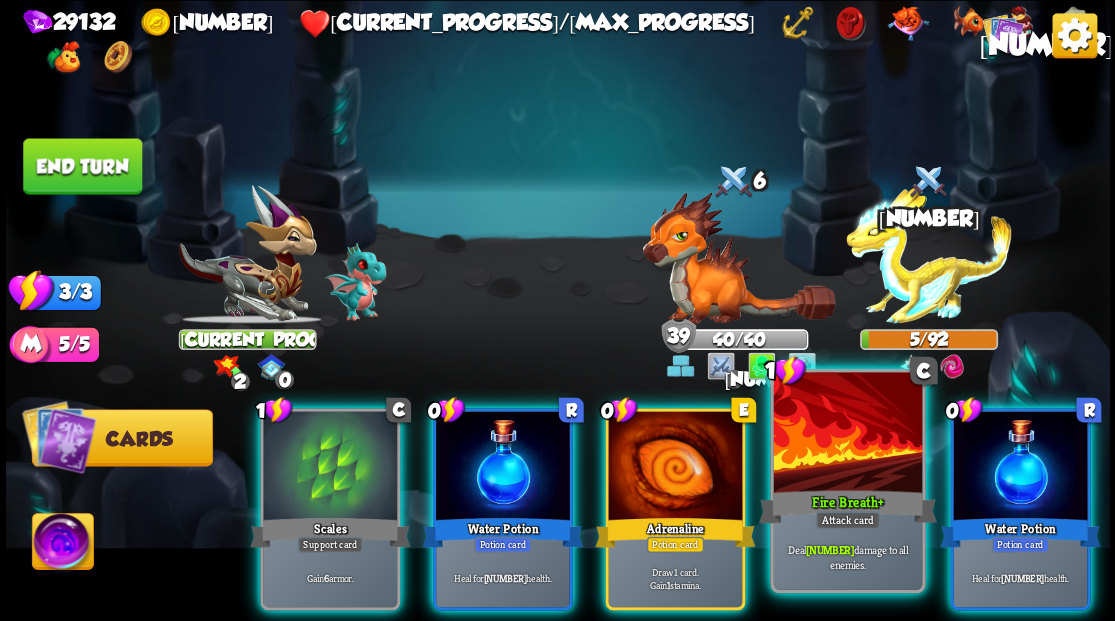 click at bounding box center [847, 434] 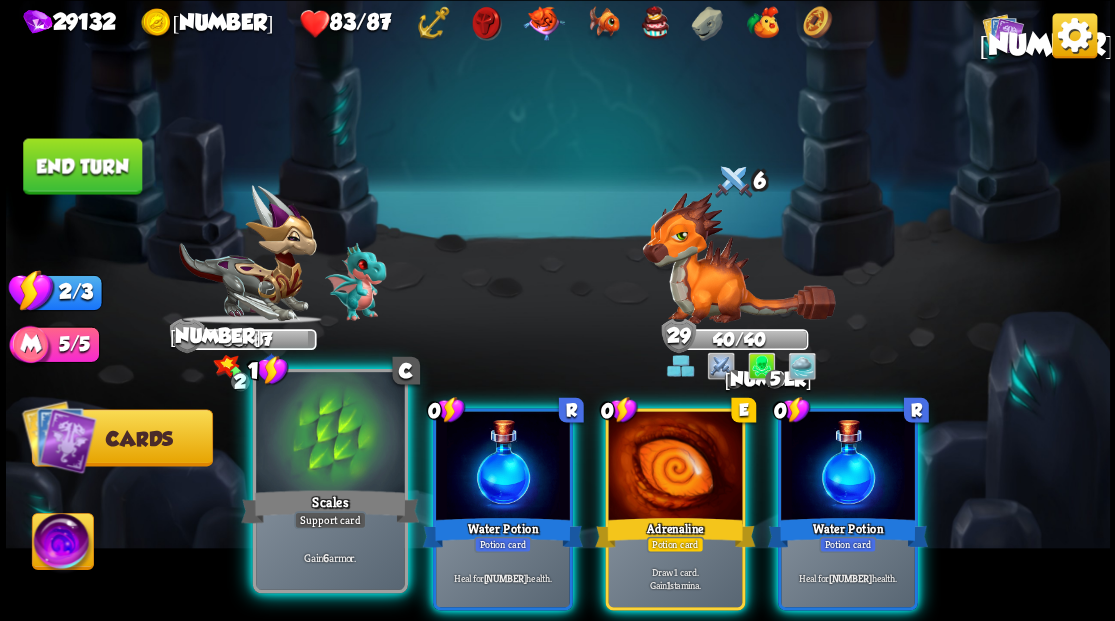 click at bounding box center (330, 434) 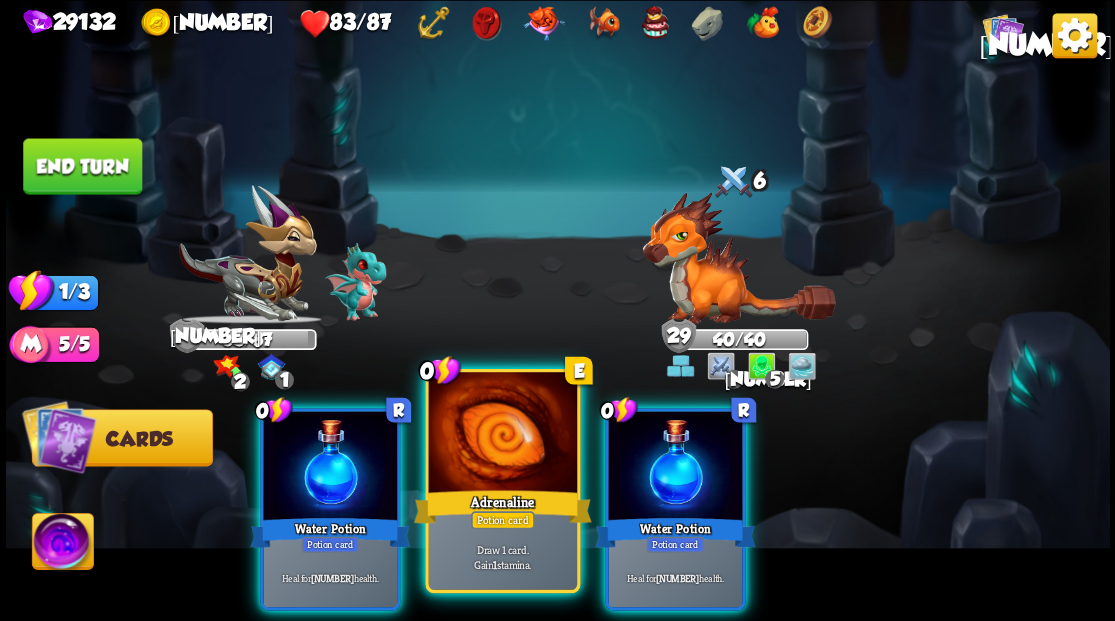 click at bounding box center (502, 434) 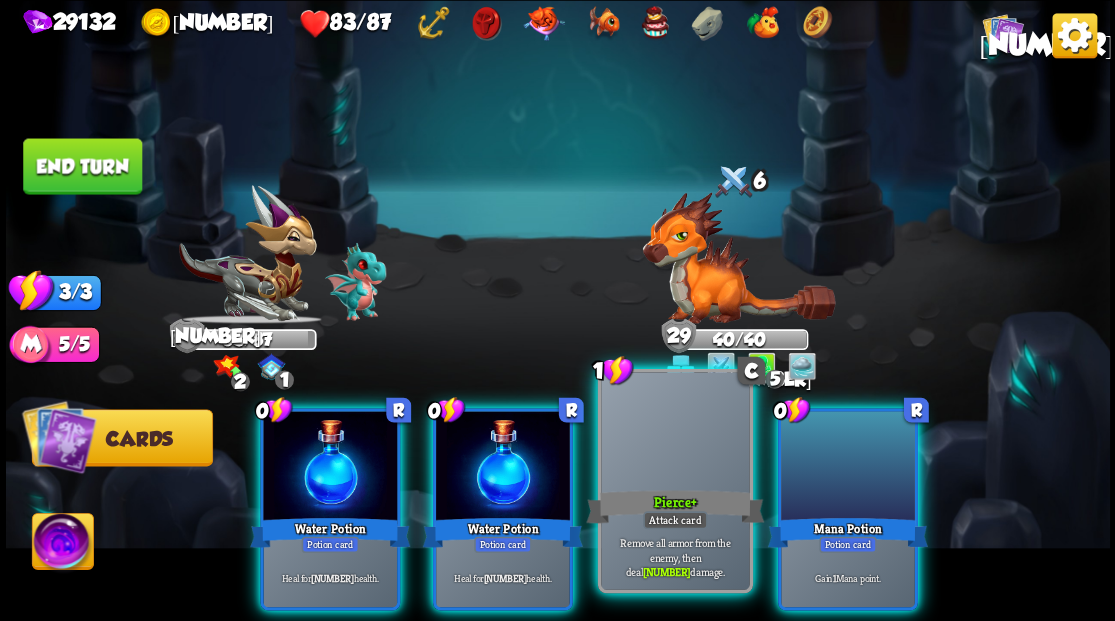 click at bounding box center (675, 434) 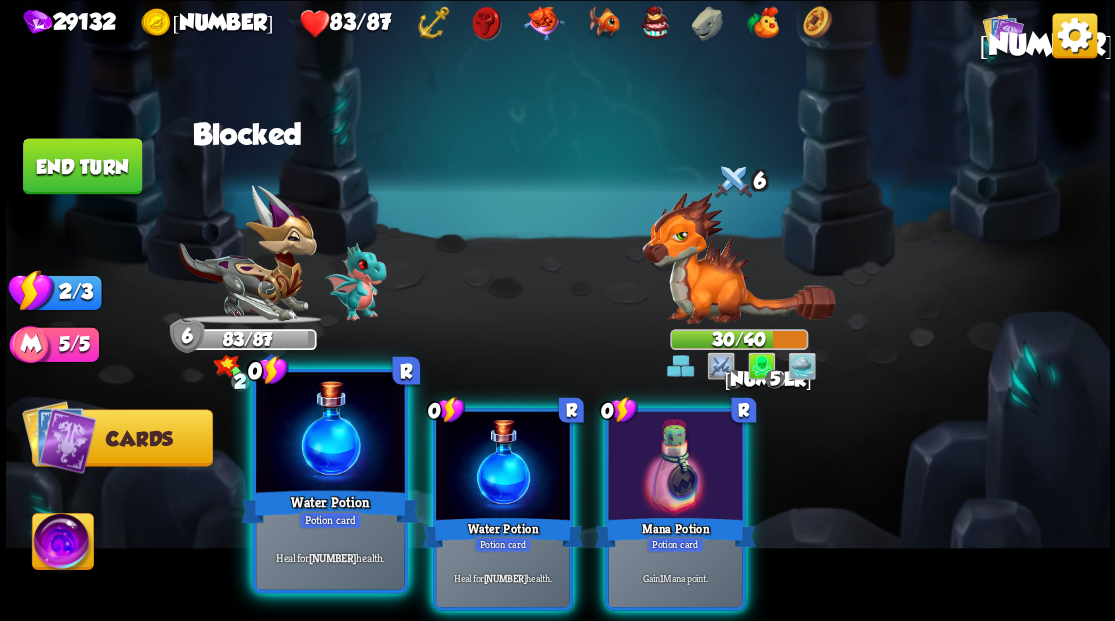 click at bounding box center (330, 434) 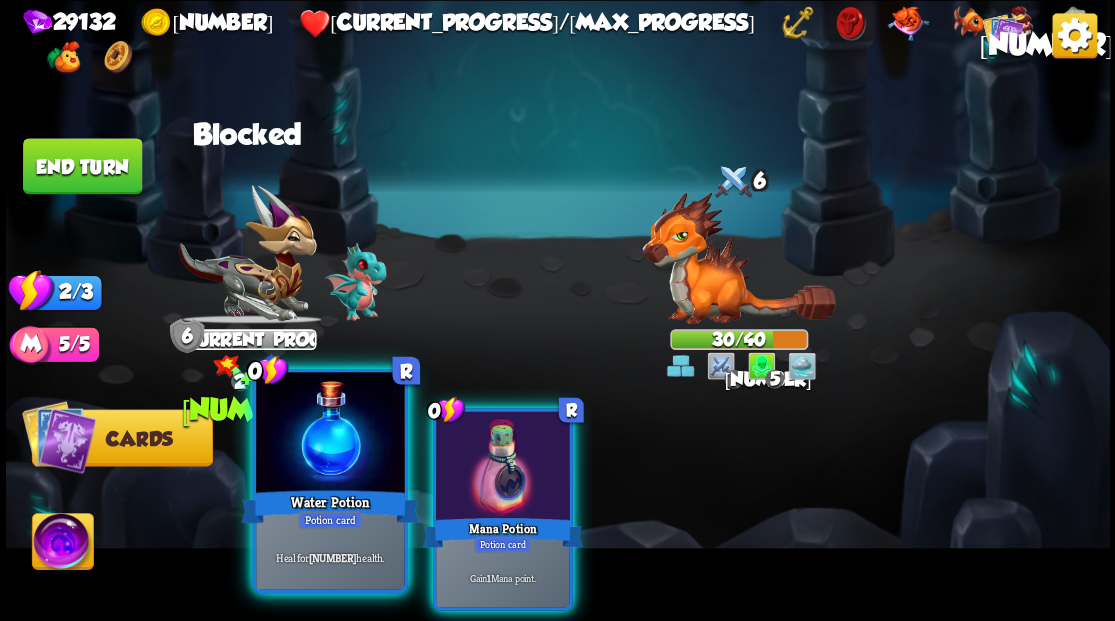 click at bounding box center [330, 434] 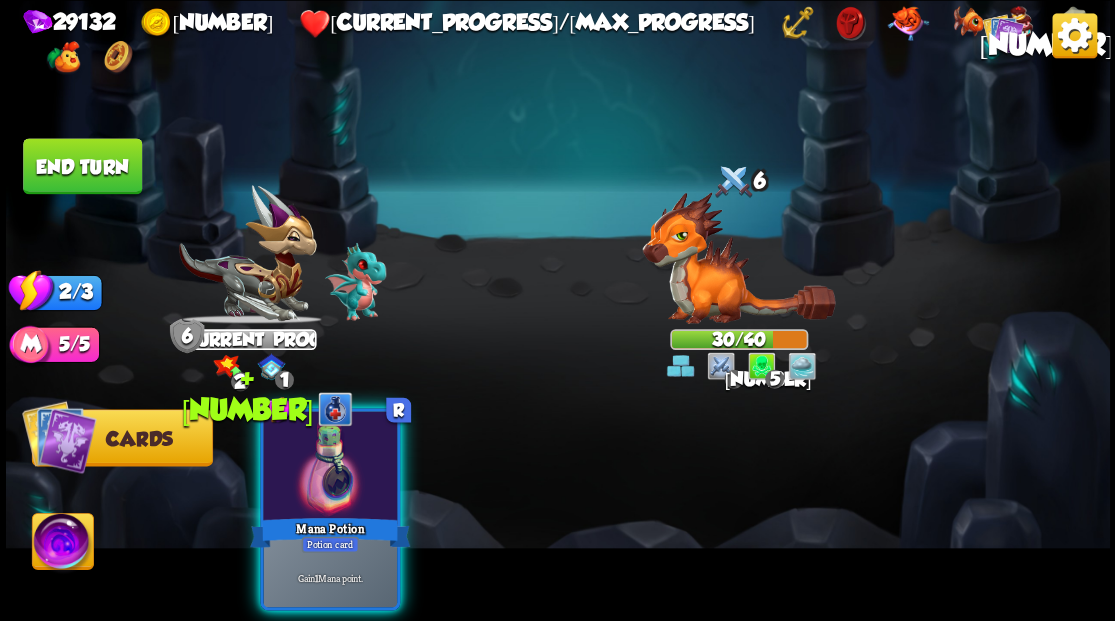 click at bounding box center [330, 467] 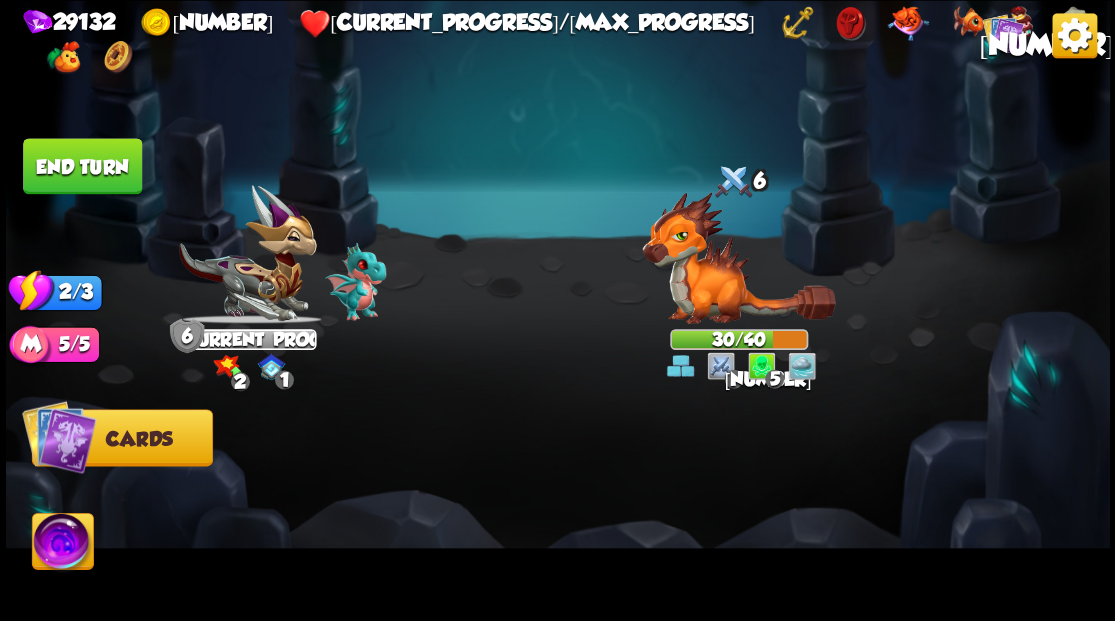 click on "End turn" at bounding box center [82, 166] 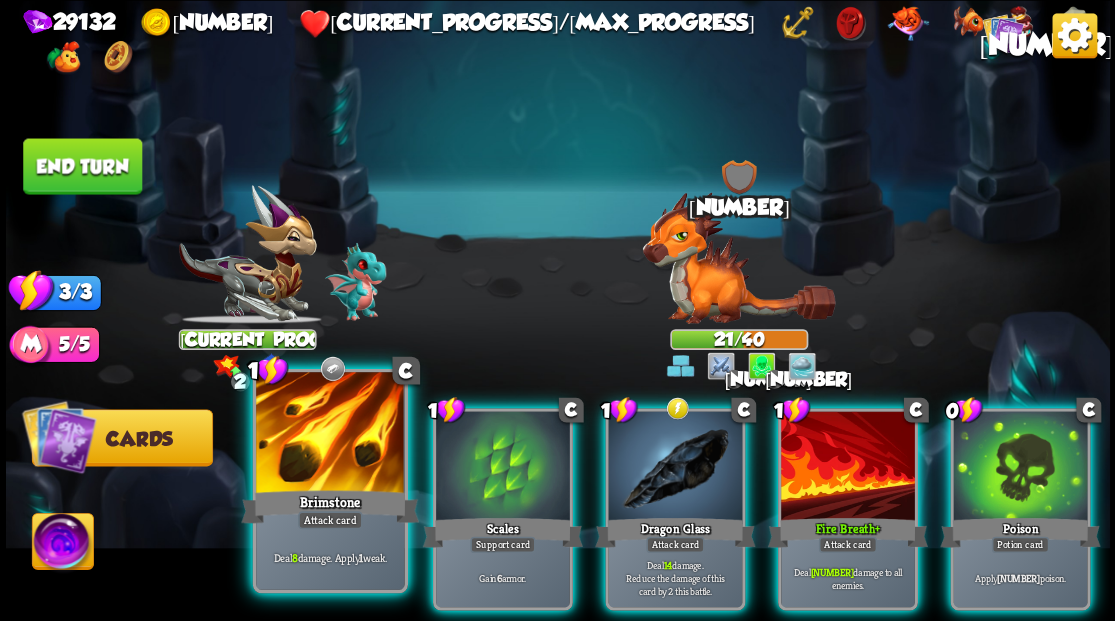 click at bounding box center (330, 434) 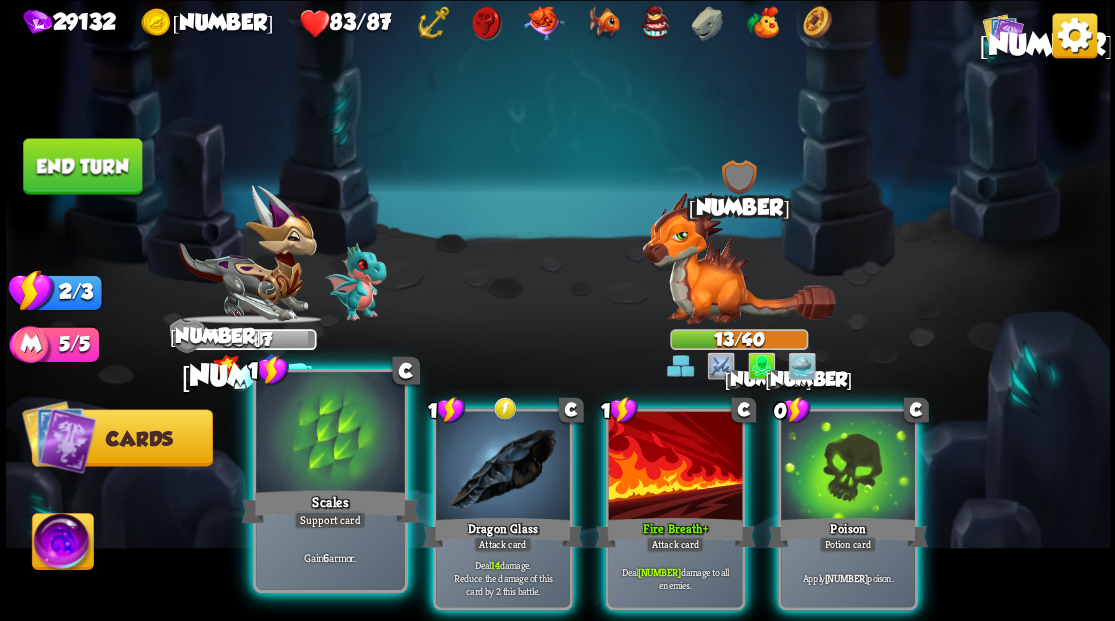 click at bounding box center (330, 434) 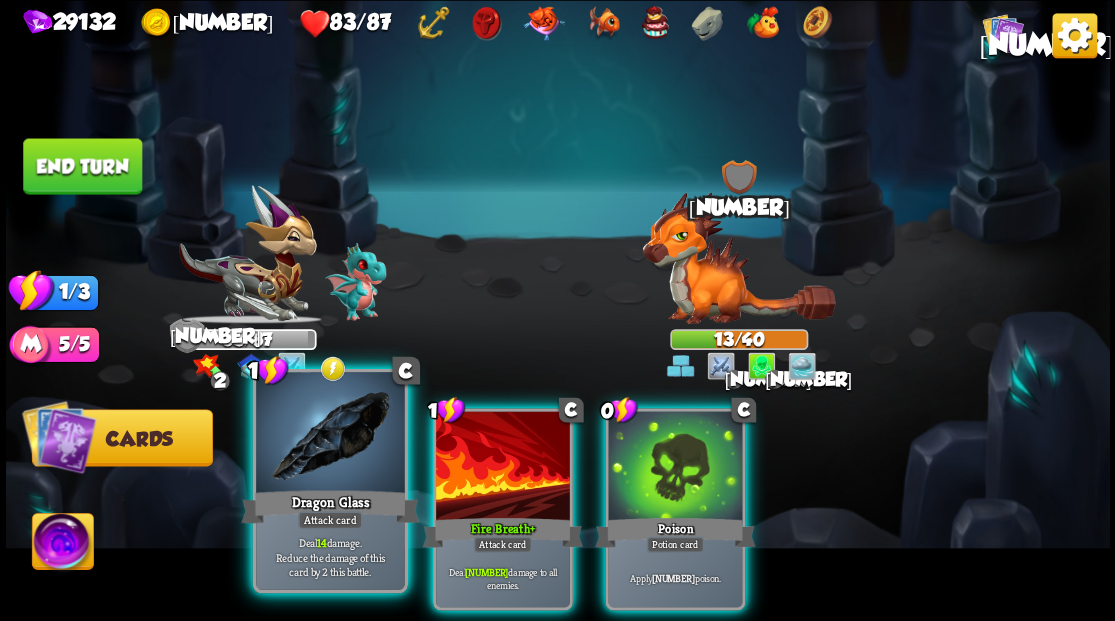 click at bounding box center [330, 434] 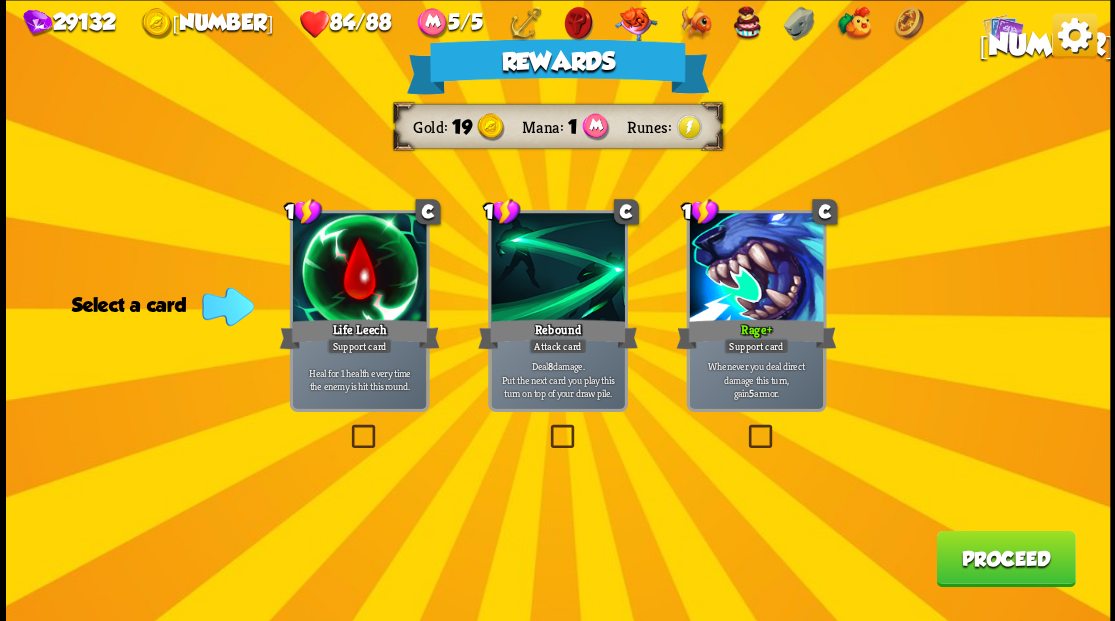 click on "Proceed" at bounding box center [1005, 558] 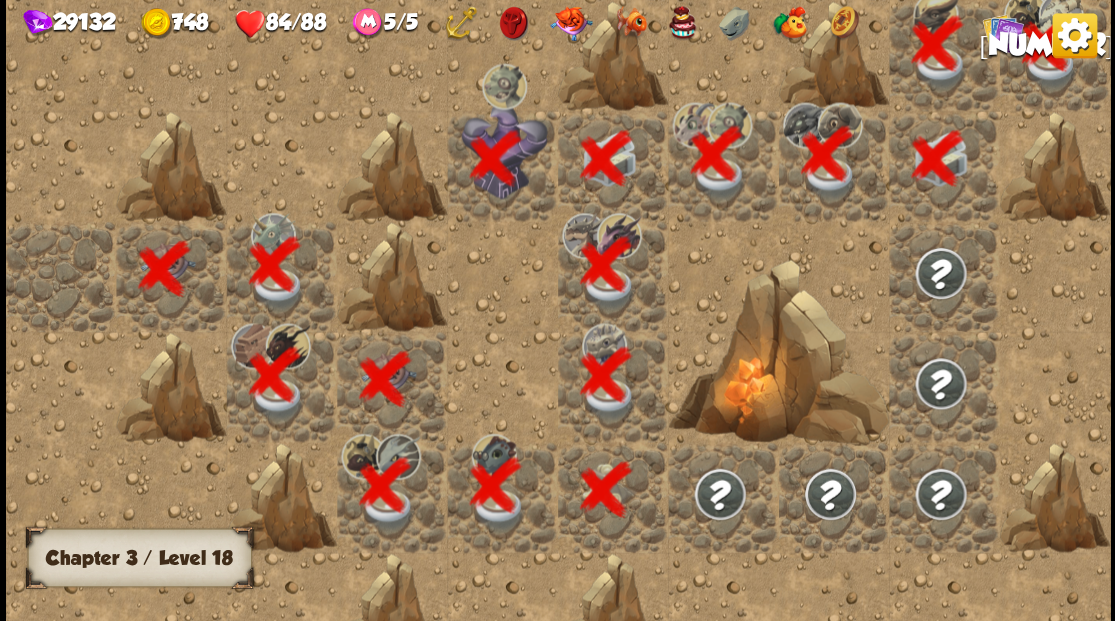 scroll, scrollTop: 0, scrollLeft: 384, axis: horizontal 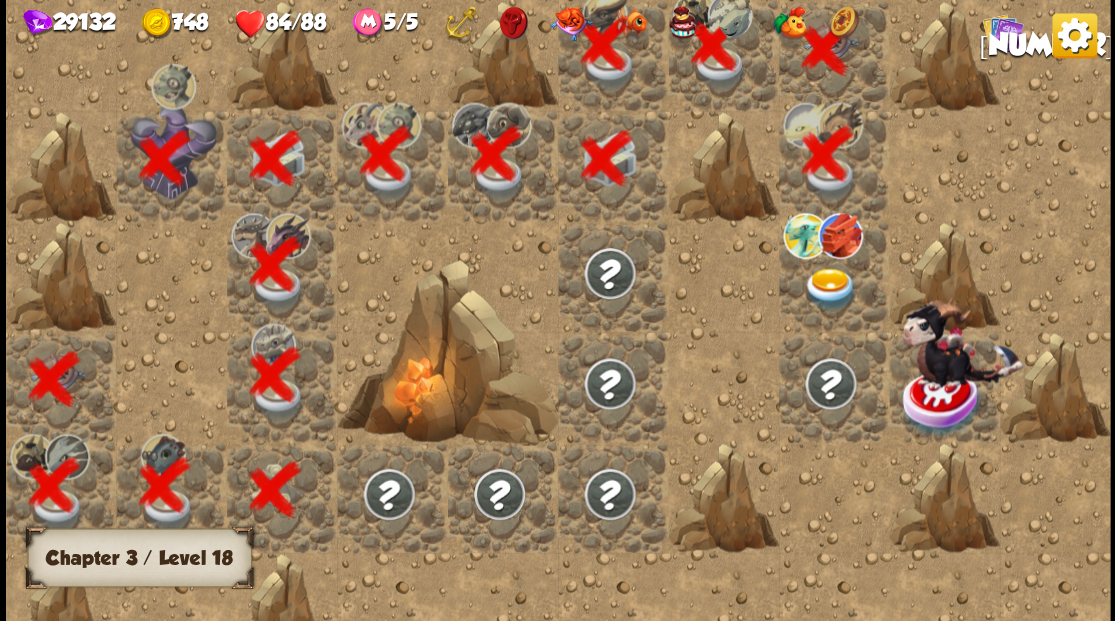 click at bounding box center [829, 288] 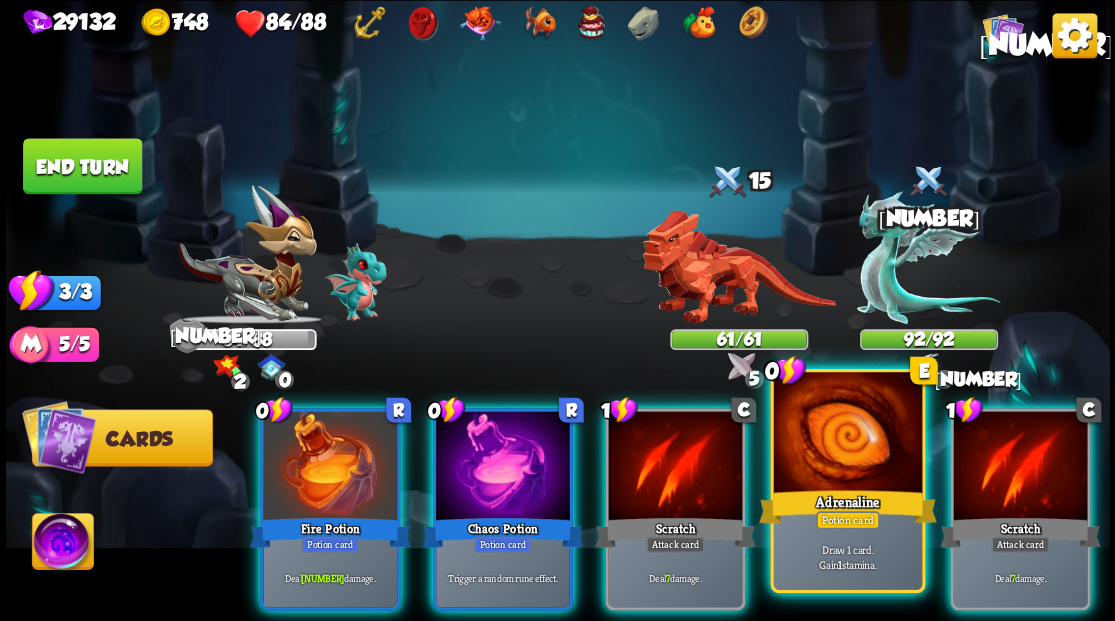 click at bounding box center (847, 434) 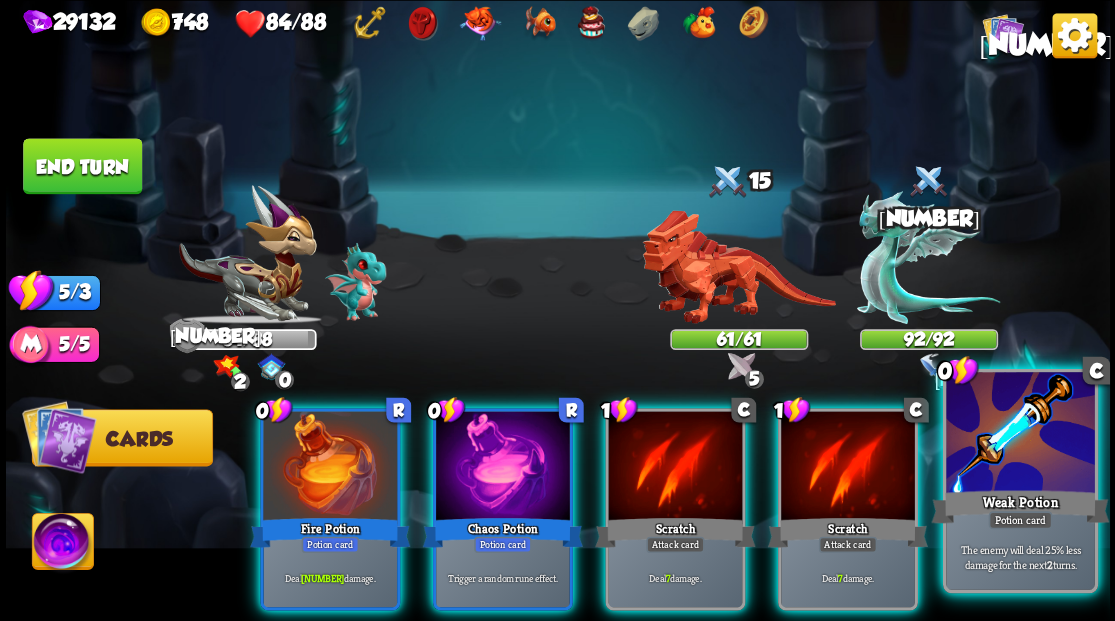 click on "Weak Potion" at bounding box center [1020, 506] 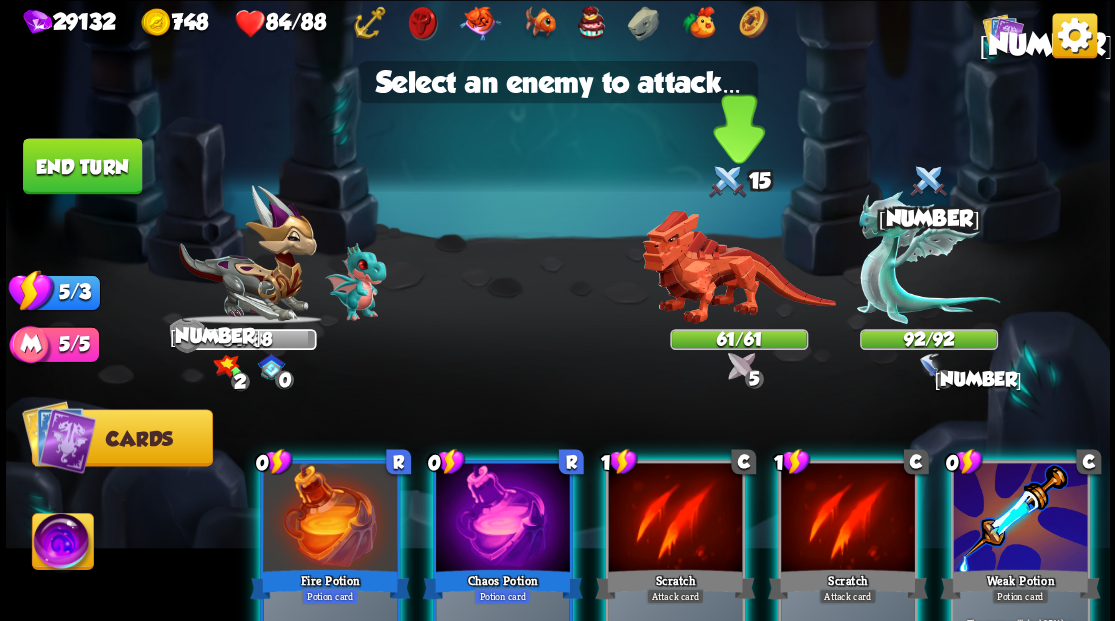 click at bounding box center [738, 267] 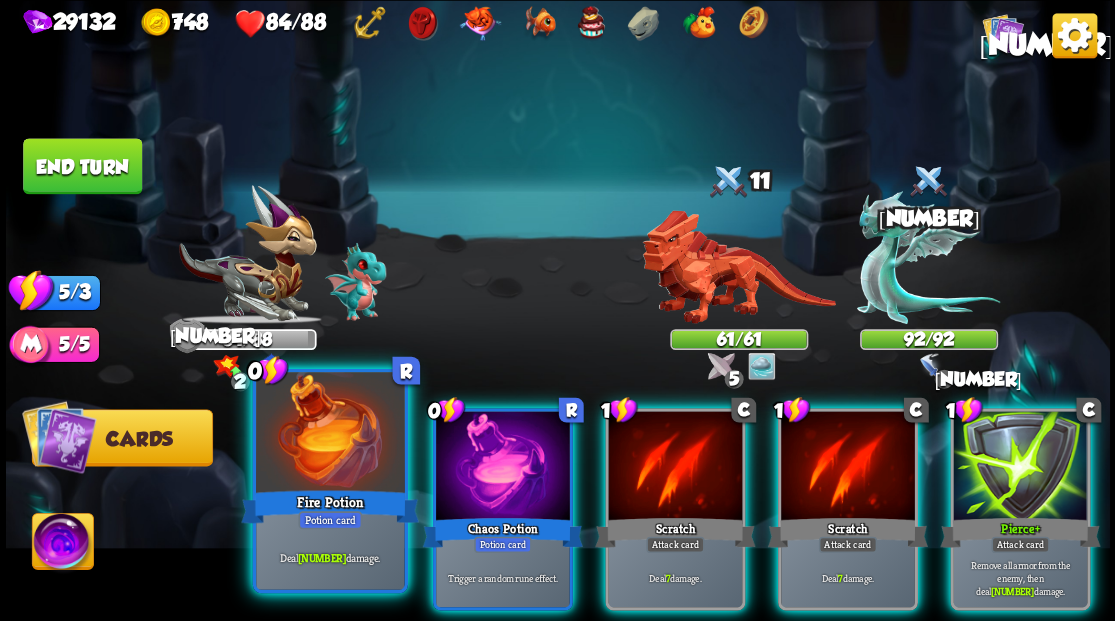 click at bounding box center (330, 434) 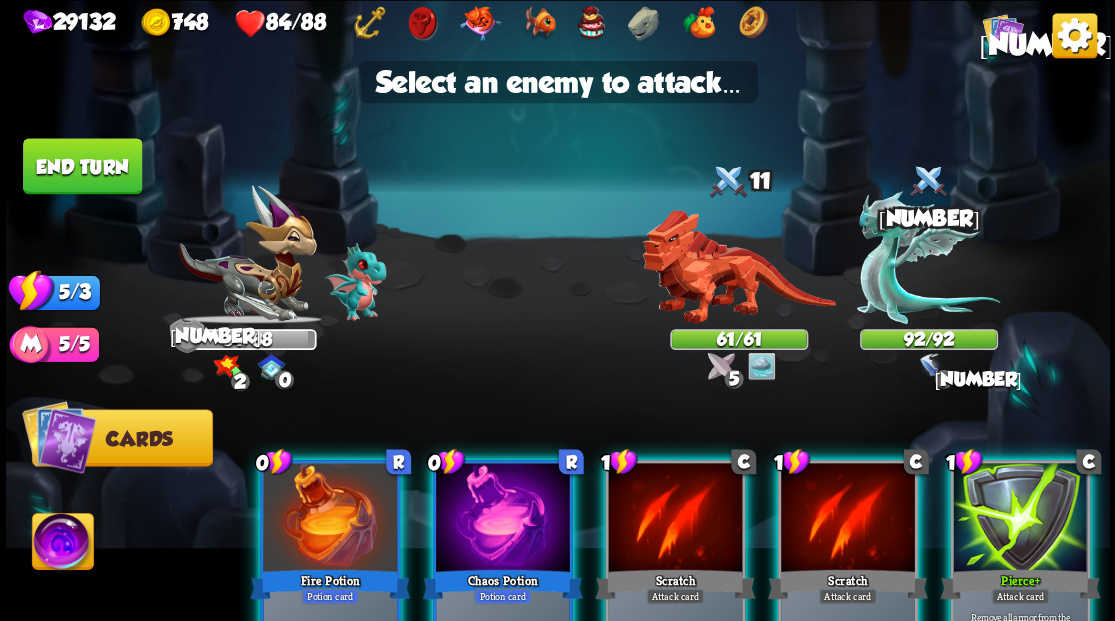 click at bounding box center (330, 519) 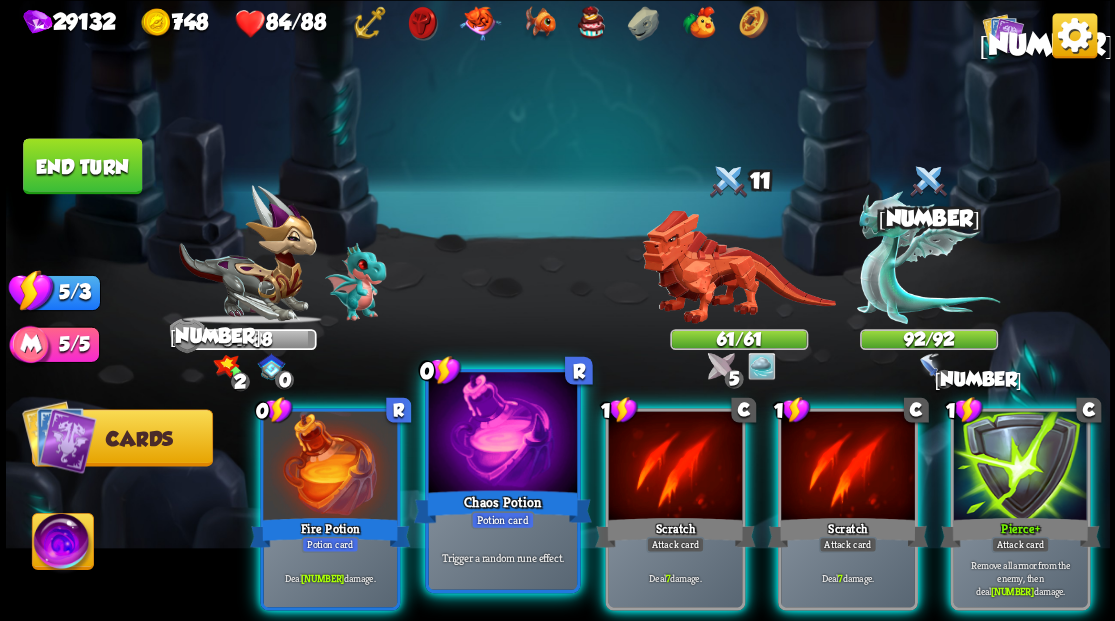 click at bounding box center (502, 434) 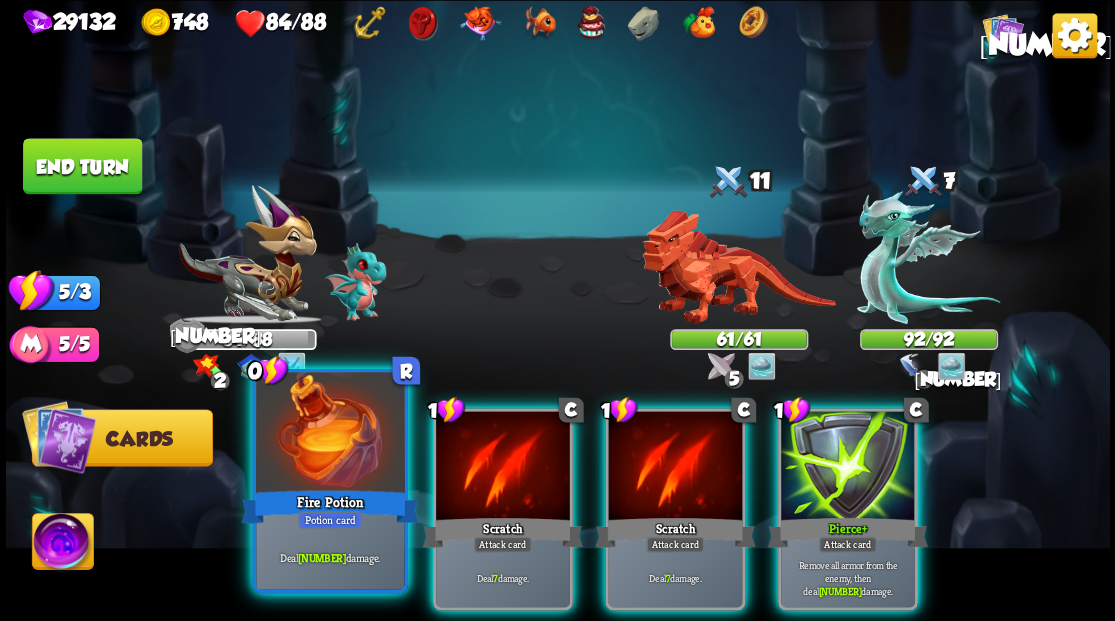 click at bounding box center [330, 434] 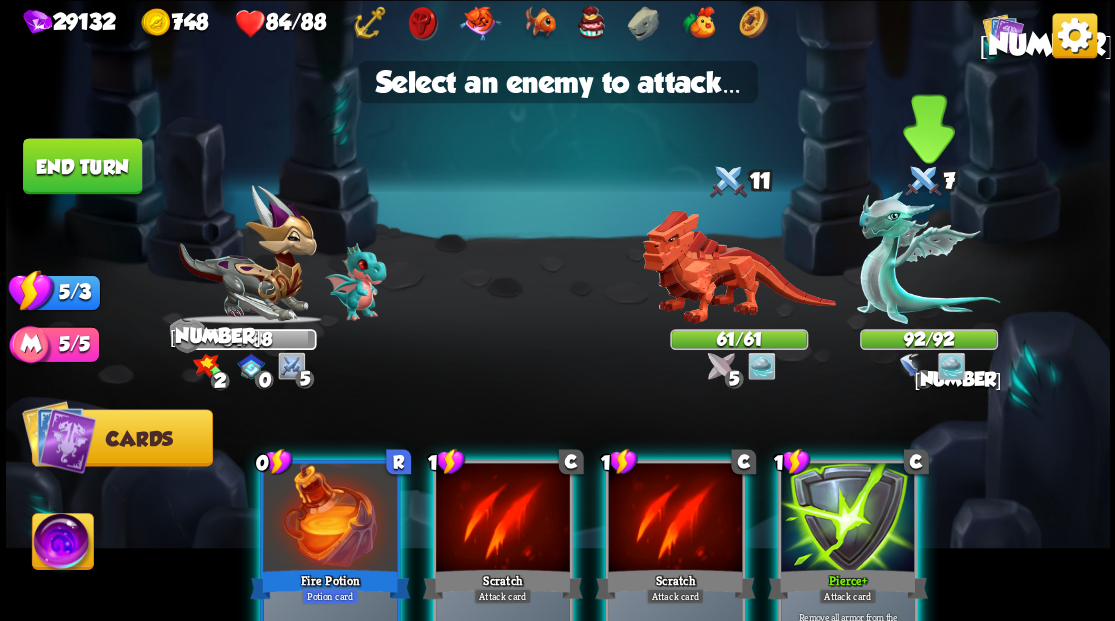 click at bounding box center [928, 257] 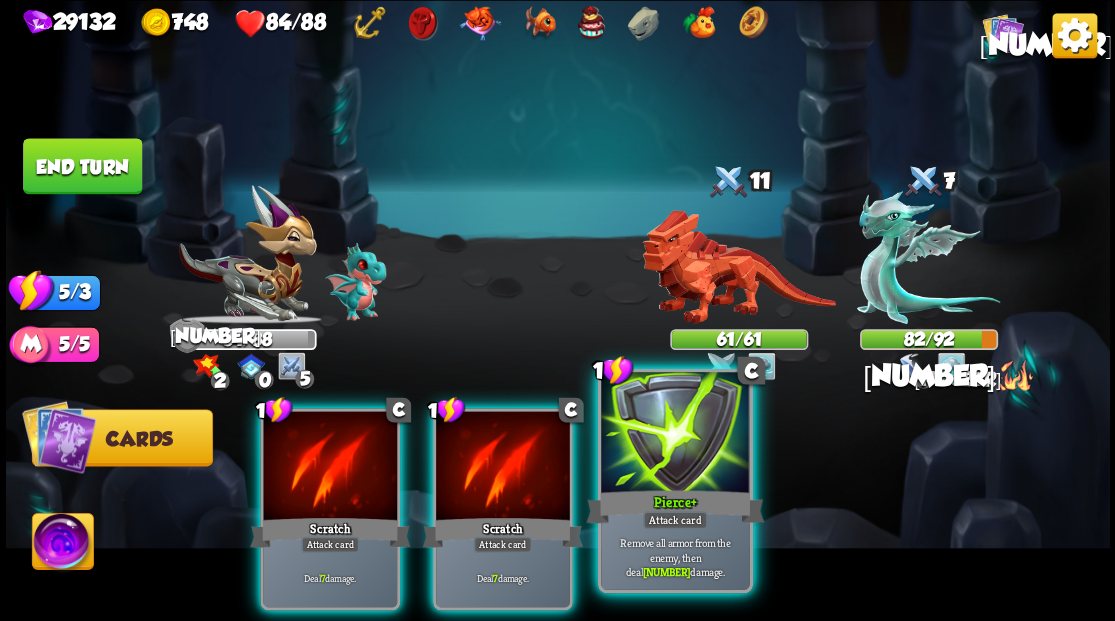 click at bounding box center [675, 434] 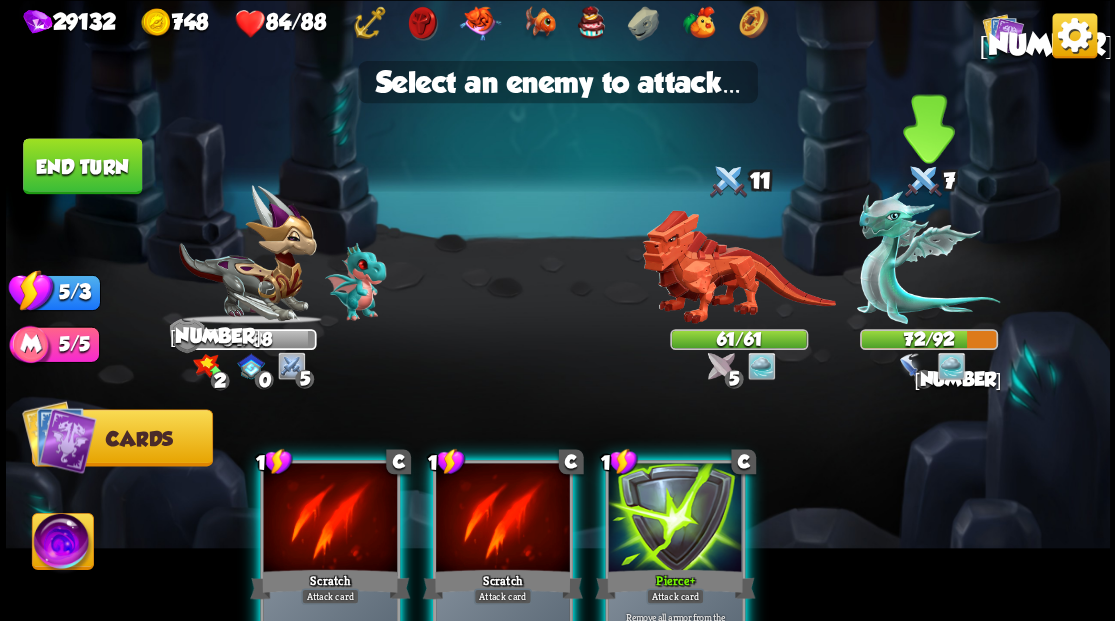 click at bounding box center (928, 257) 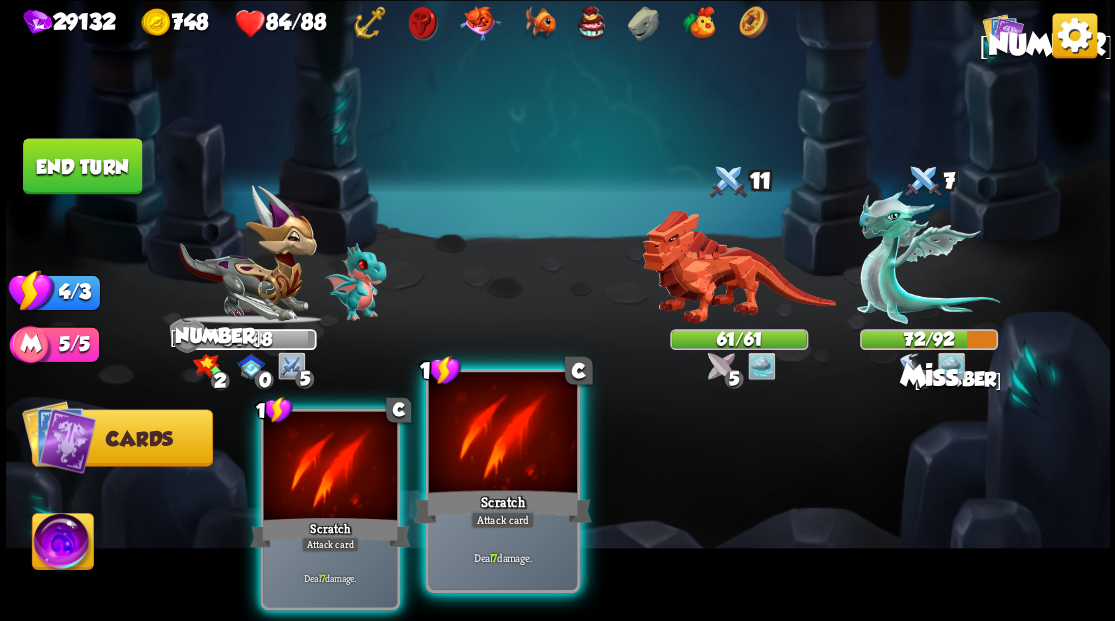 click at bounding box center (502, 434) 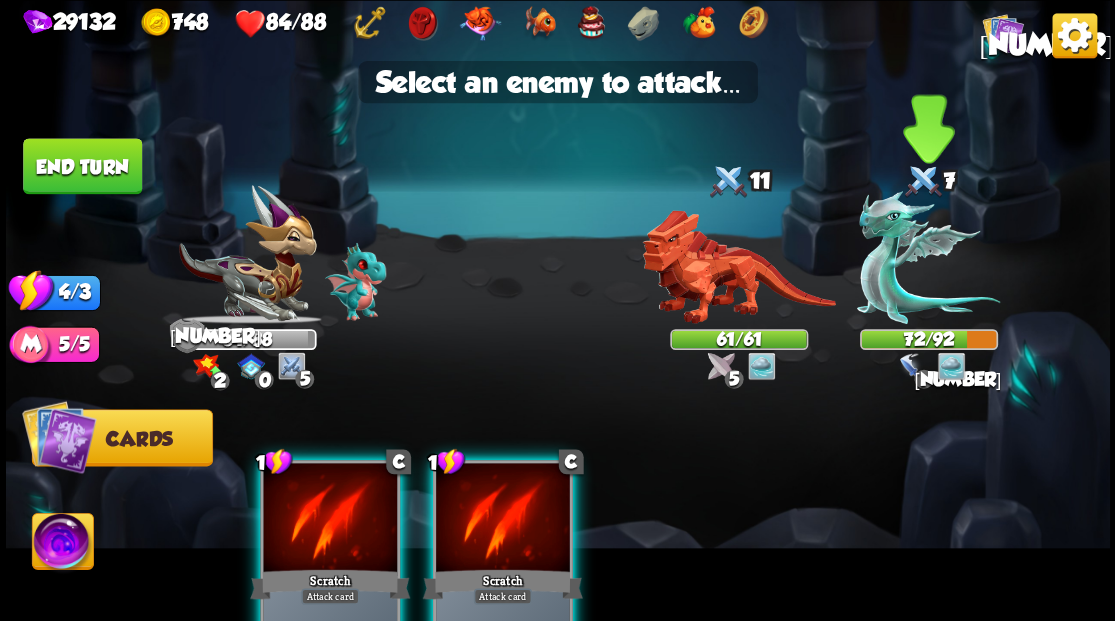 click at bounding box center (928, 257) 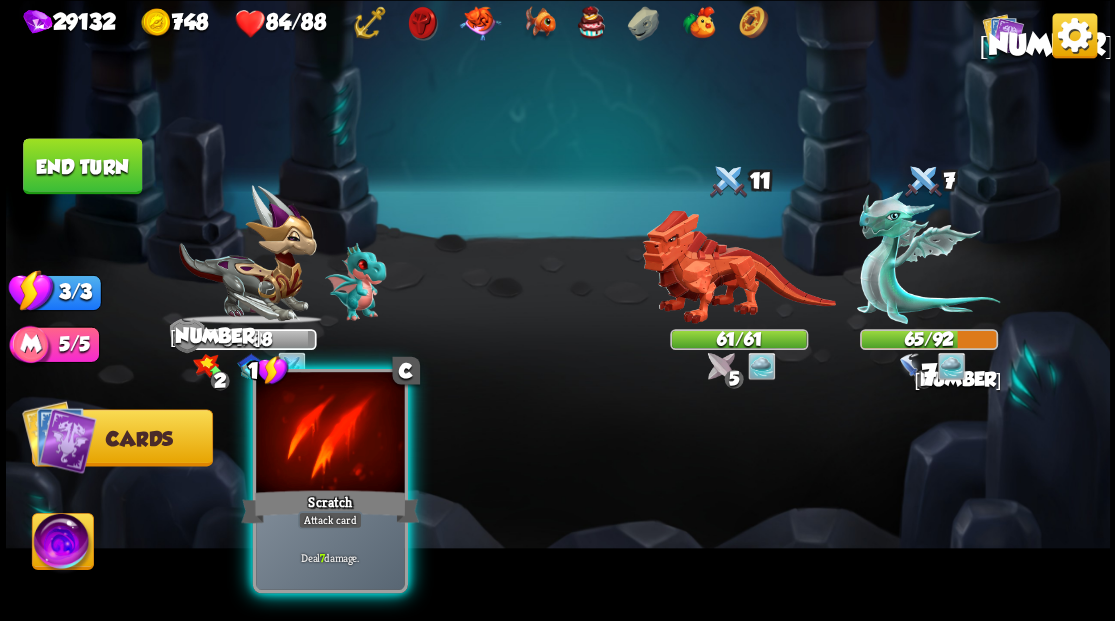 click at bounding box center (330, 434) 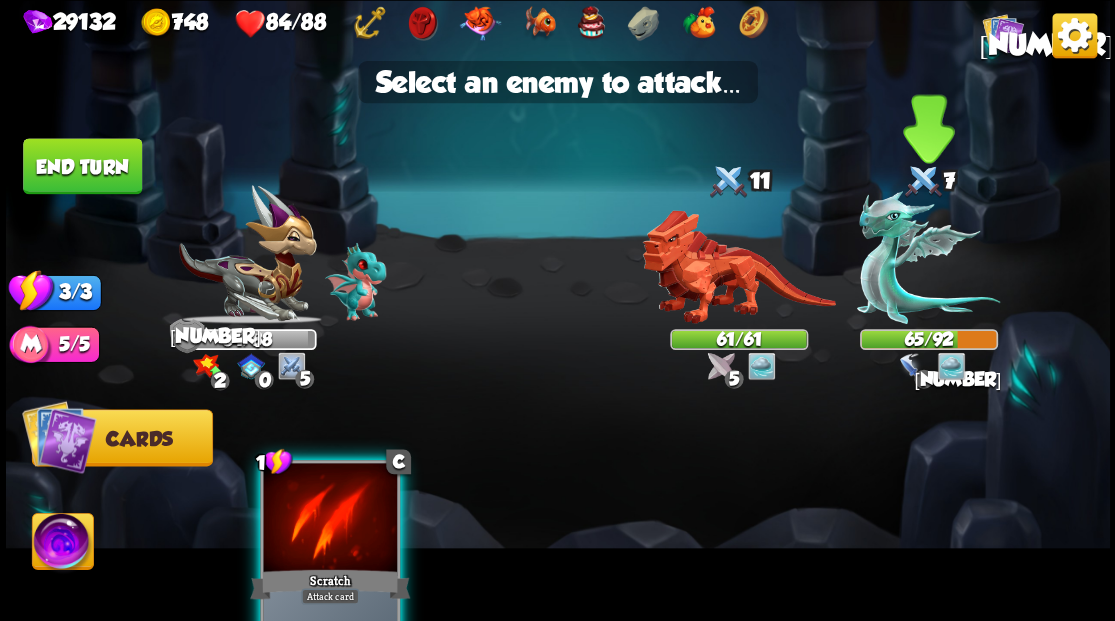 click at bounding box center [928, 257] 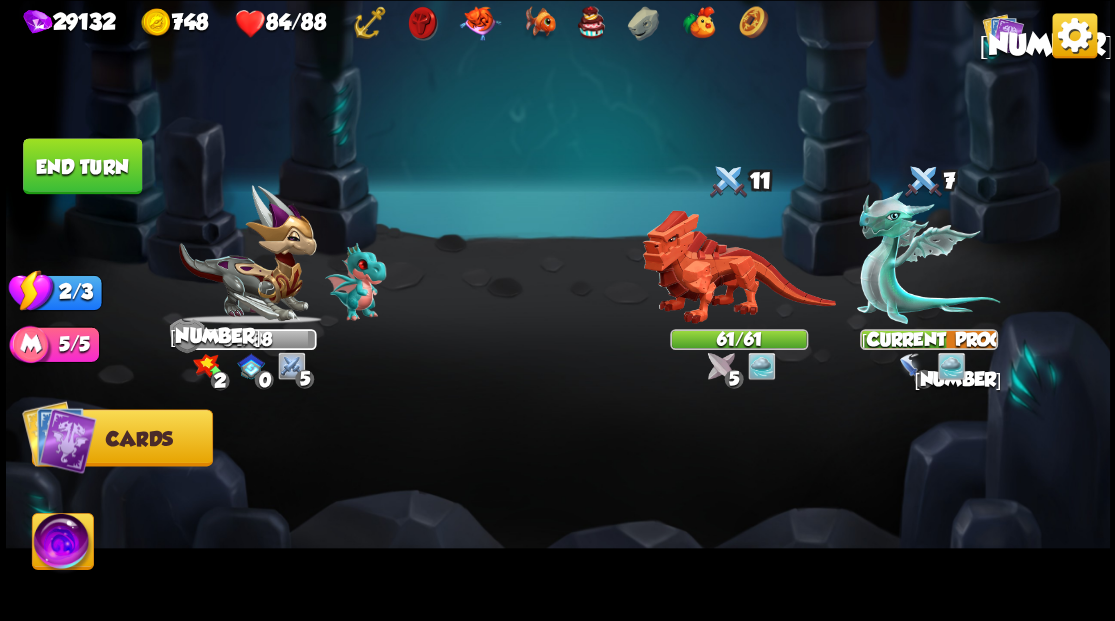 click on "End turn" at bounding box center [82, 166] 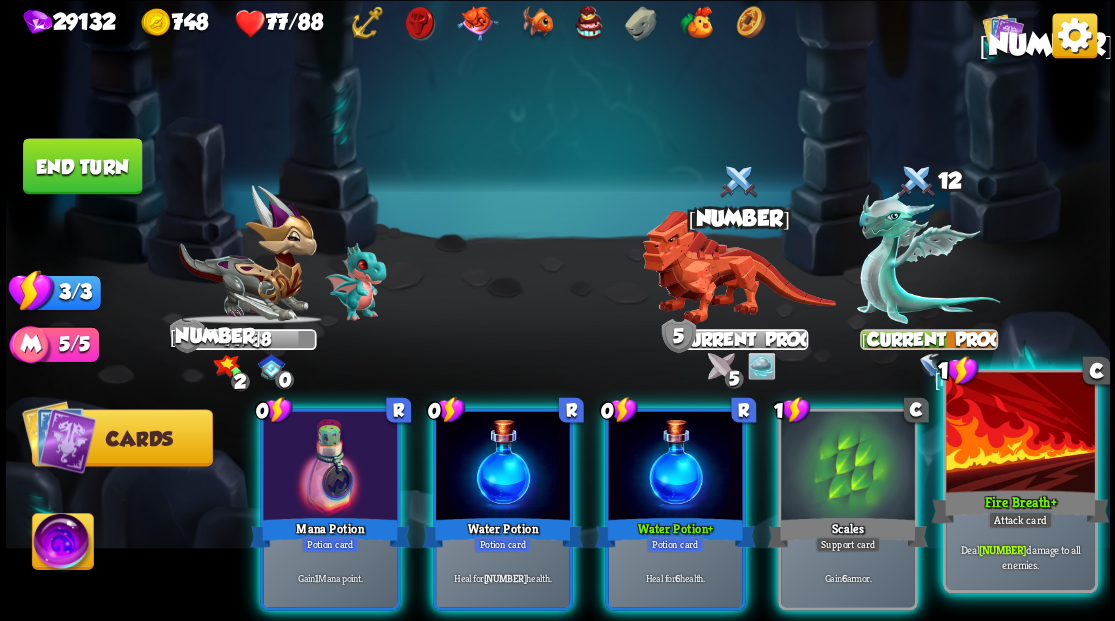 click at bounding box center [1020, 434] 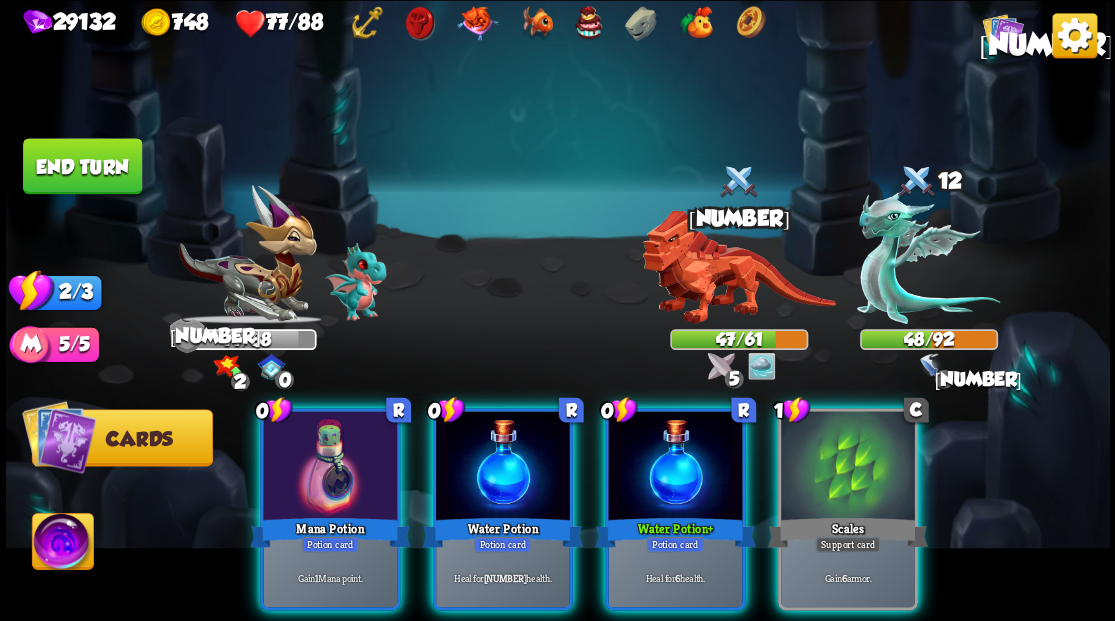 click at bounding box center (62, 544) 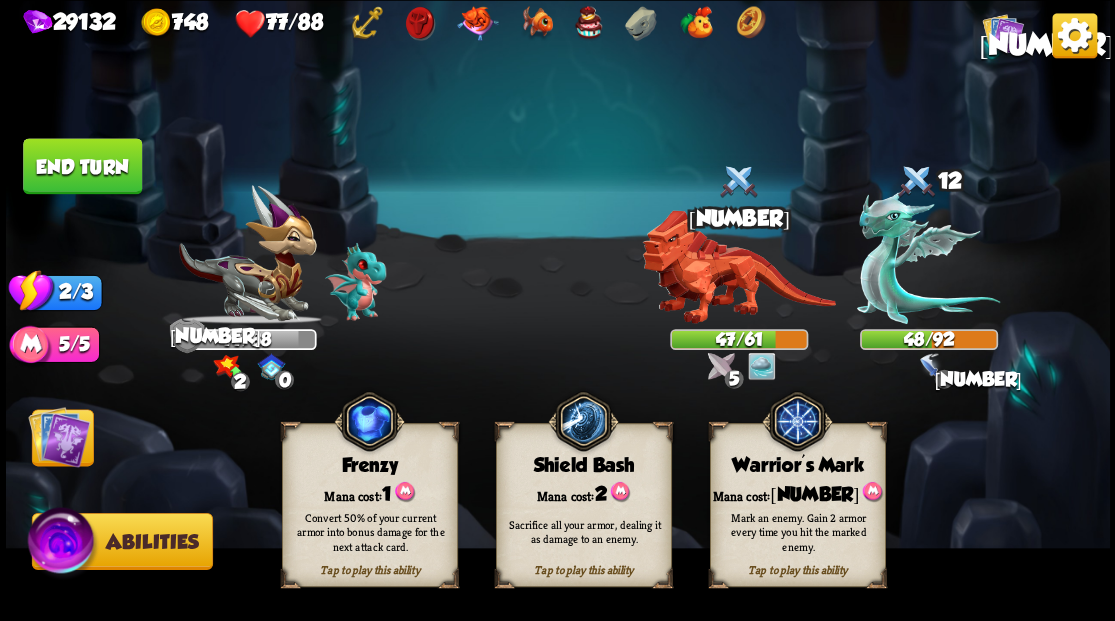 click at bounding box center [928, 257] 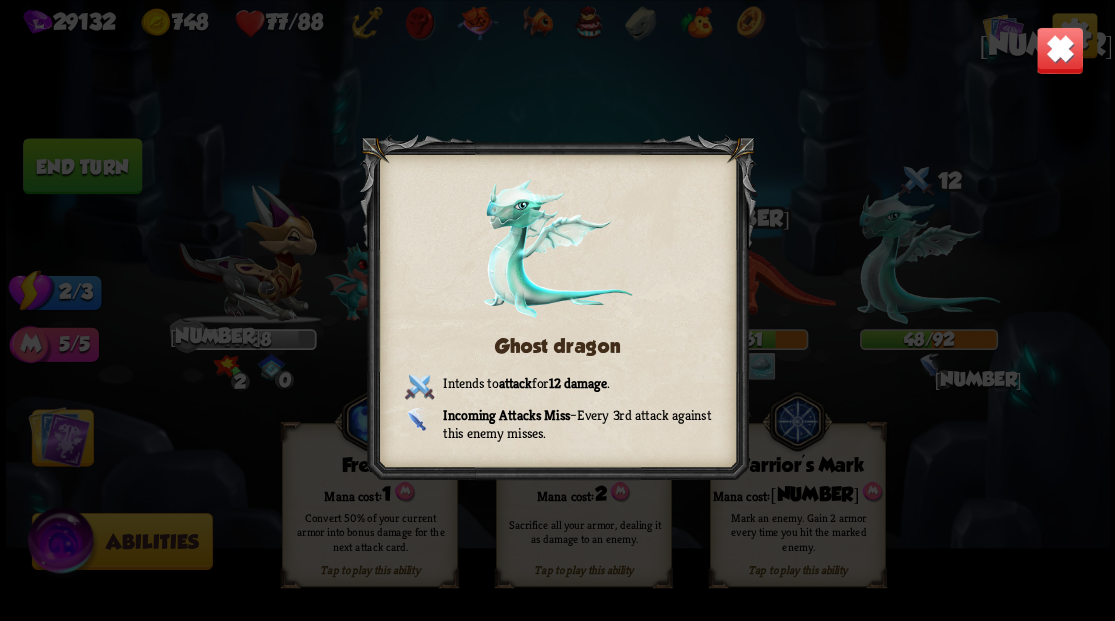 click at bounding box center (1059, 50) 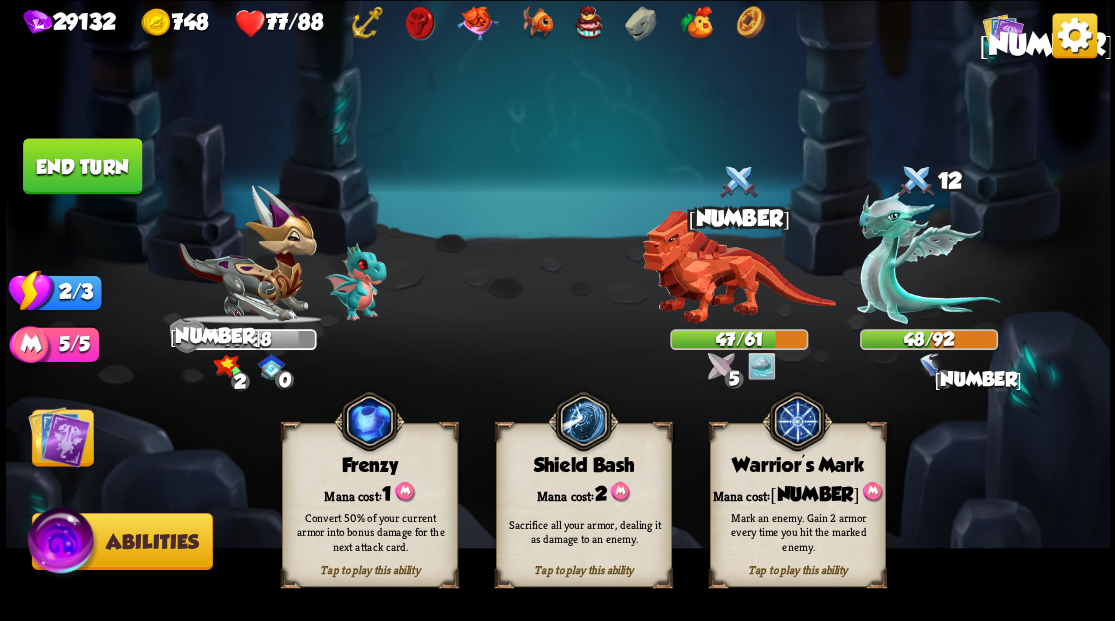 drag, startPoint x: 766, startPoint y: 514, endPoint x: 780, endPoint y: 499, distance: 20.518284 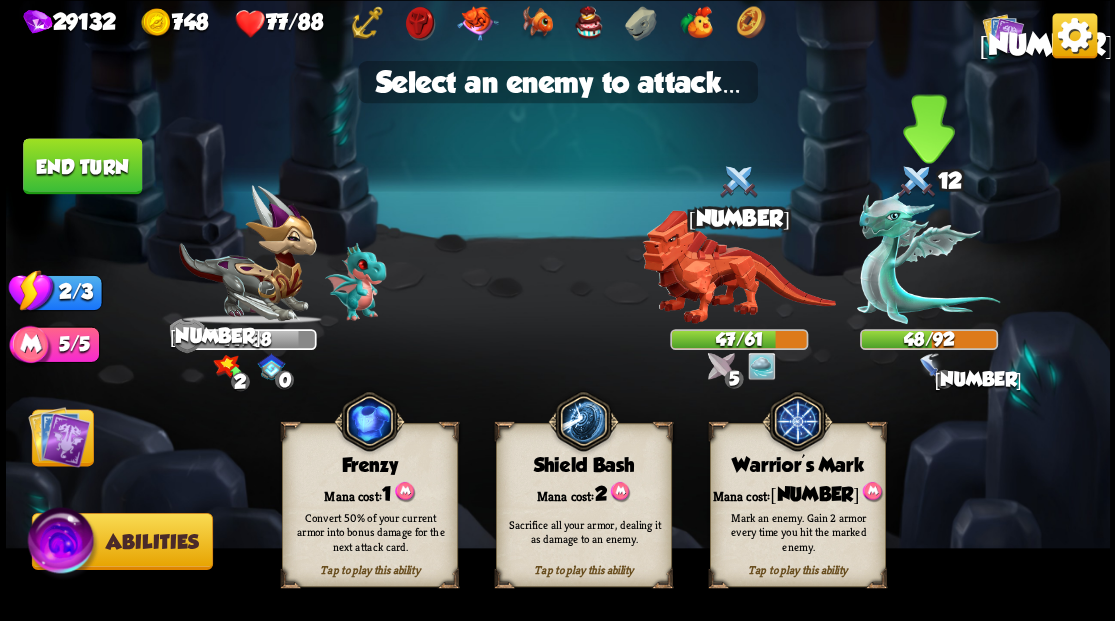 click at bounding box center (928, 257) 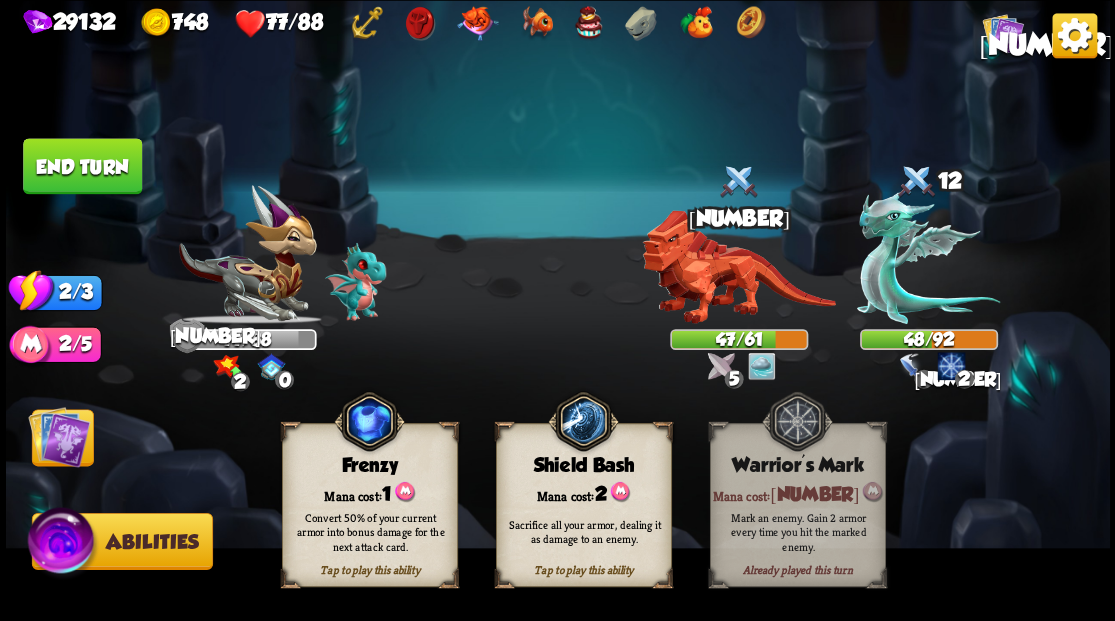 click at bounding box center [59, 436] 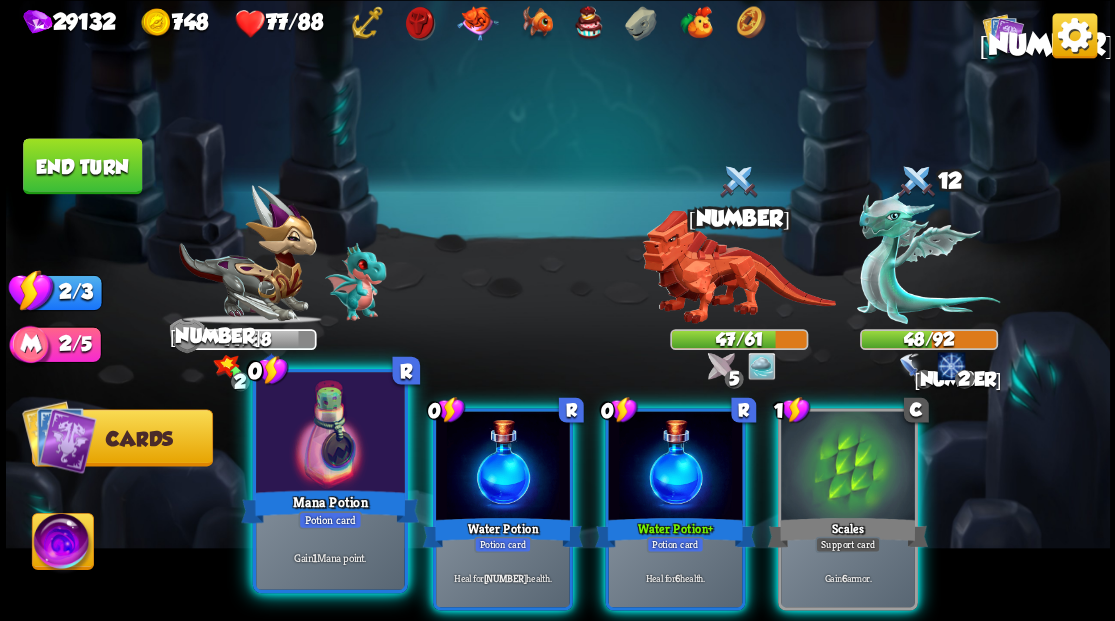 click at bounding box center [330, 434] 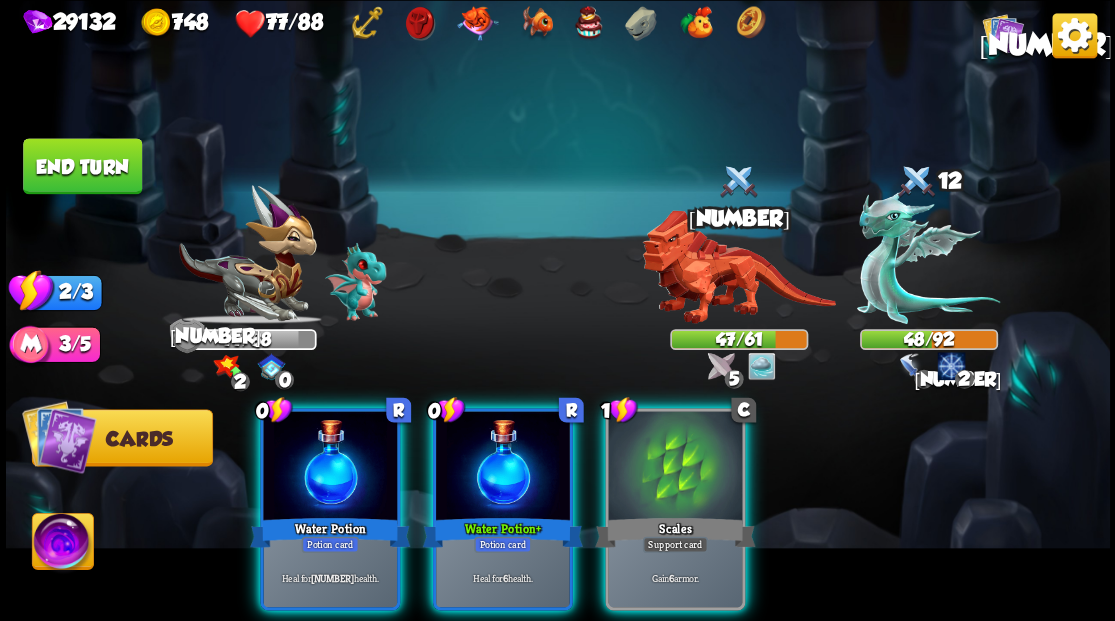 click at bounding box center [330, 467] 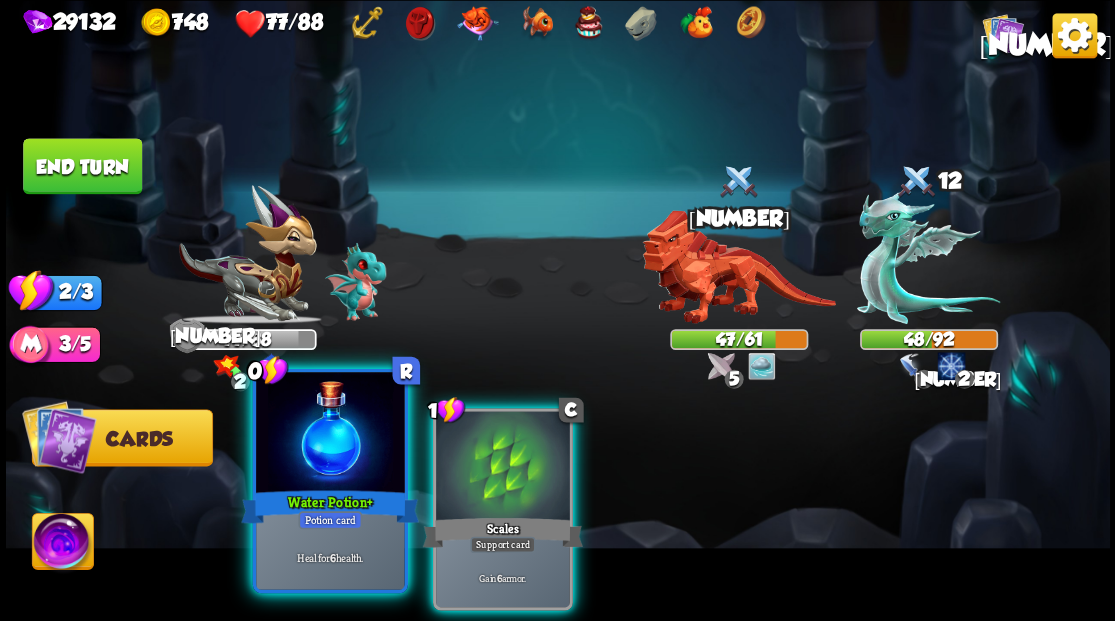 click at bounding box center (330, 434) 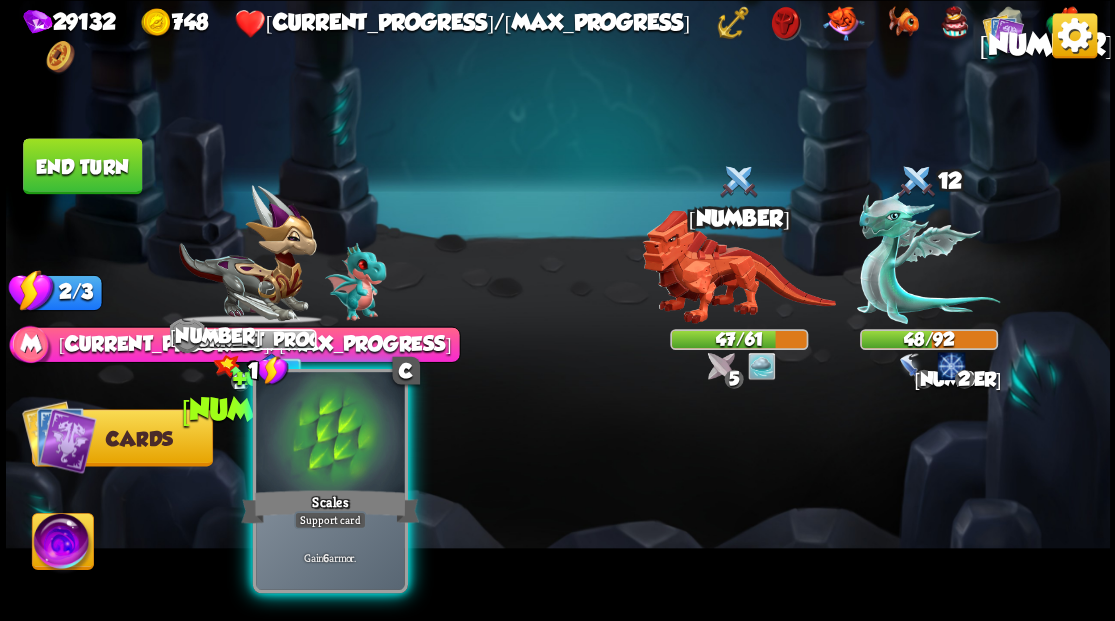 drag, startPoint x: 302, startPoint y: 447, endPoint x: 260, endPoint y: 313, distance: 140.42792 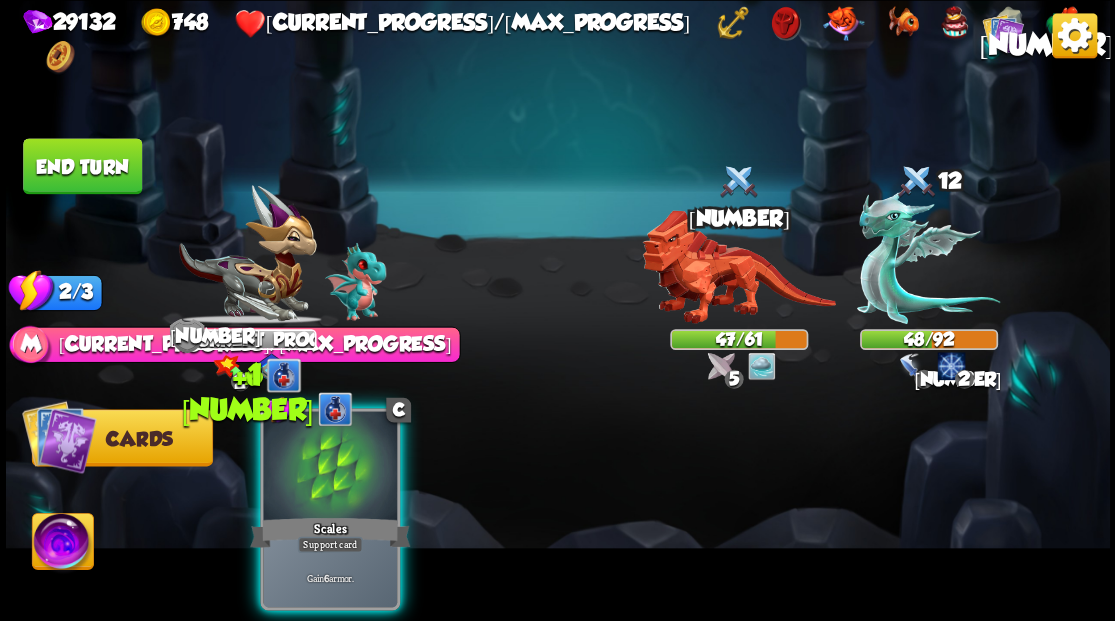 click at bounding box center [330, 467] 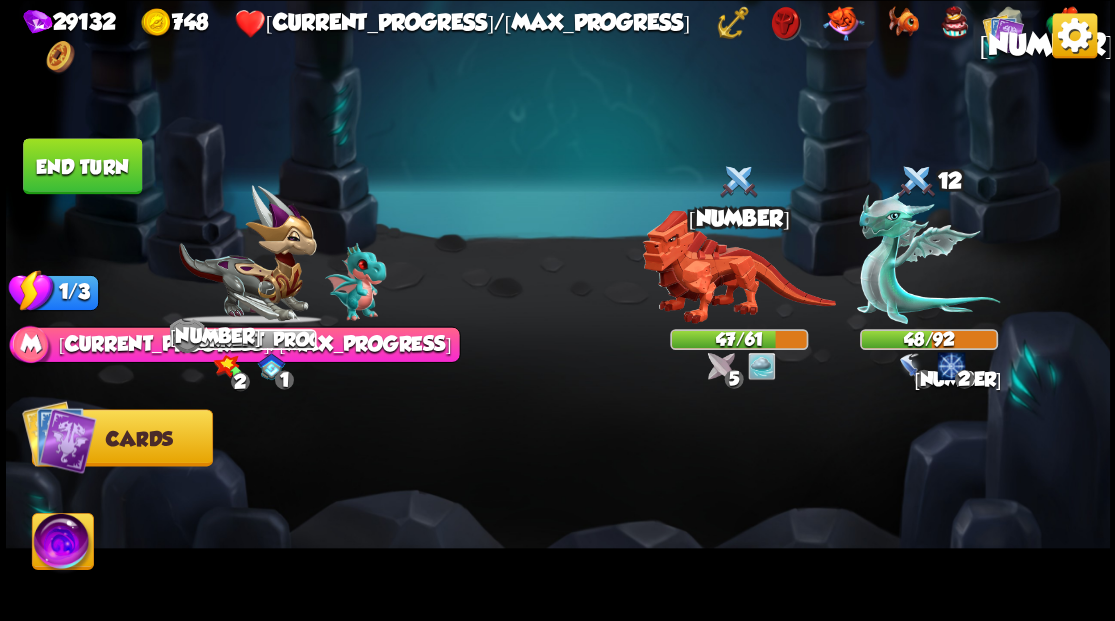 drag, startPoint x: 91, startPoint y: 164, endPoint x: 364, endPoint y: 255, distance: 287.76727 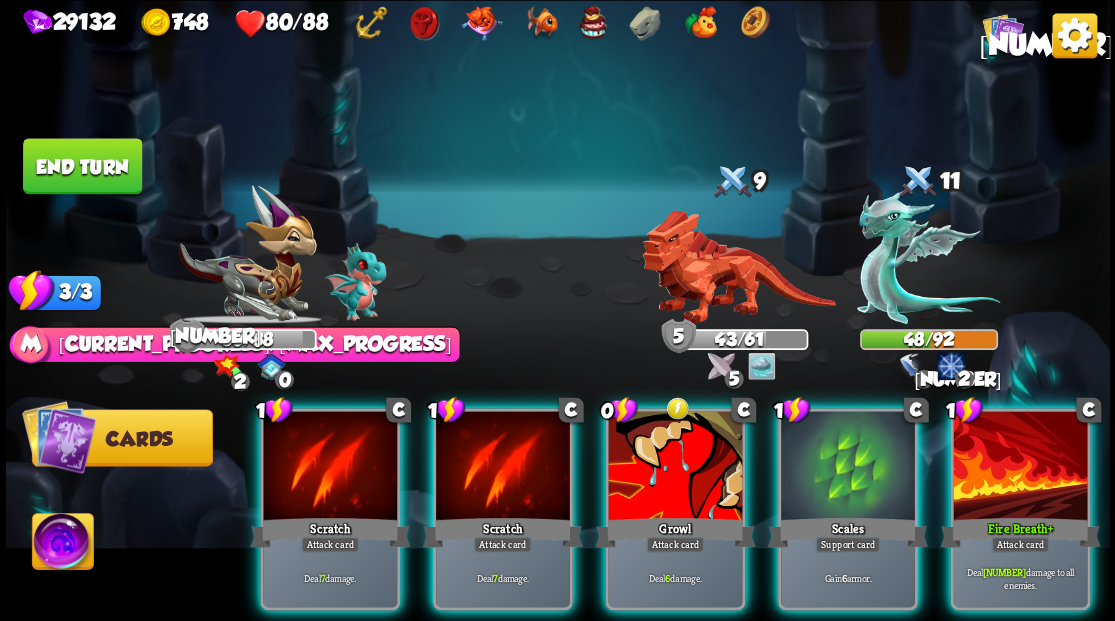 click at bounding box center (482, 23) 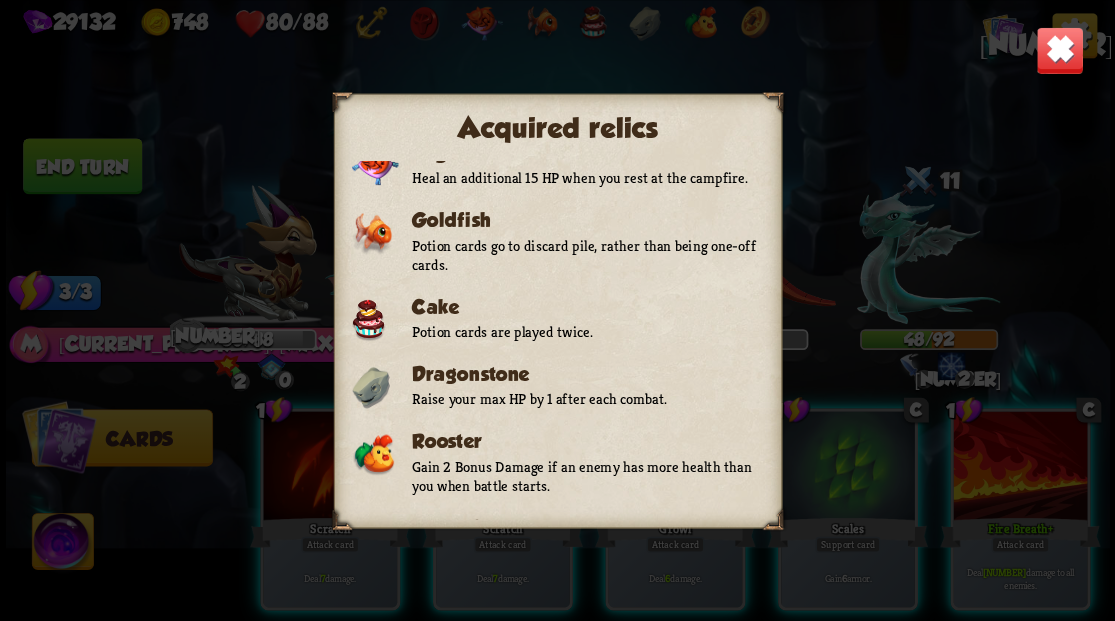scroll, scrollTop: 296, scrollLeft: 0, axis: vertical 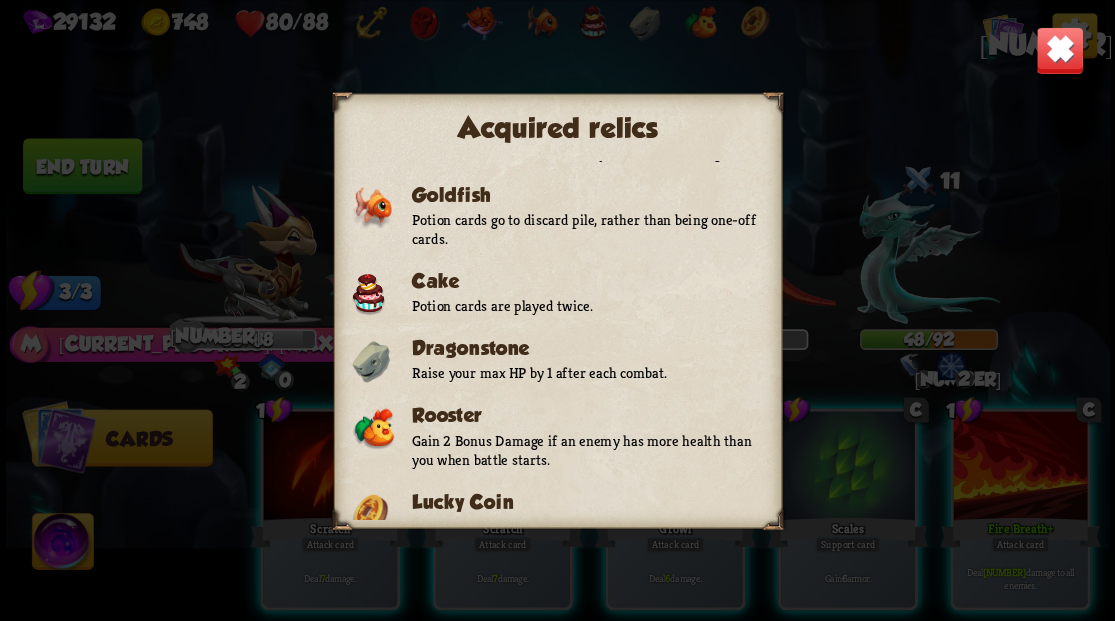 click at bounding box center [1059, 50] 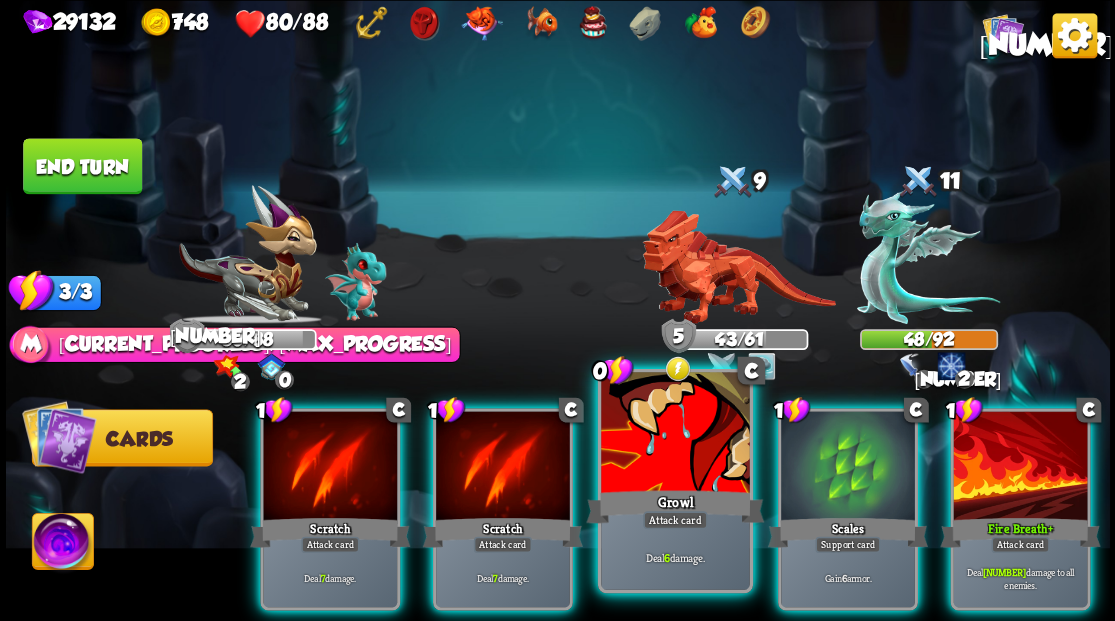 click at bounding box center [675, 434] 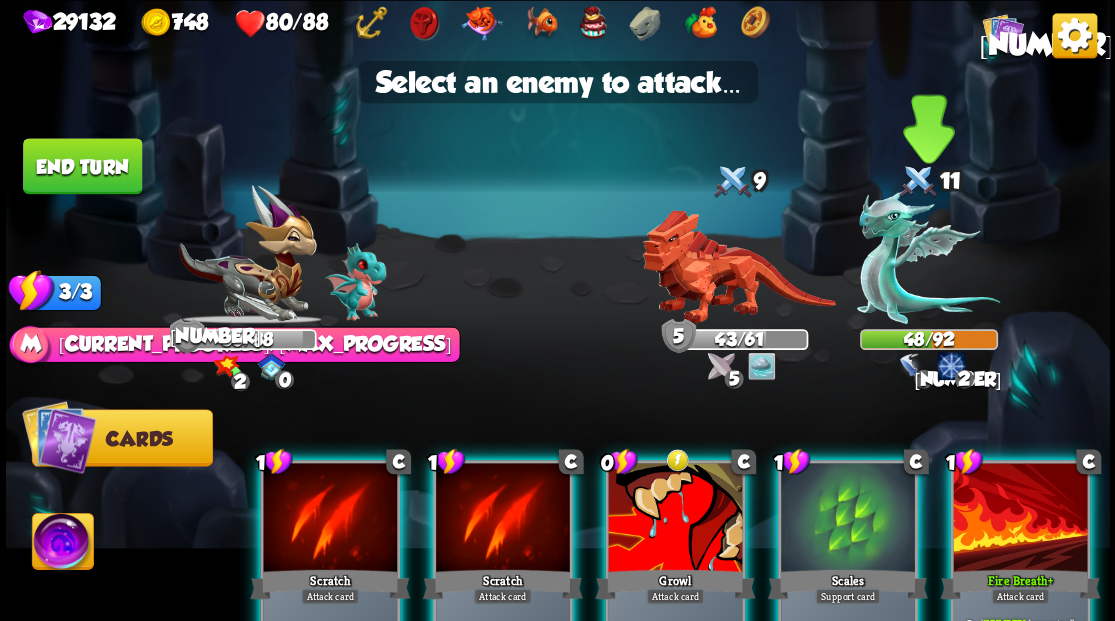 click at bounding box center [928, 257] 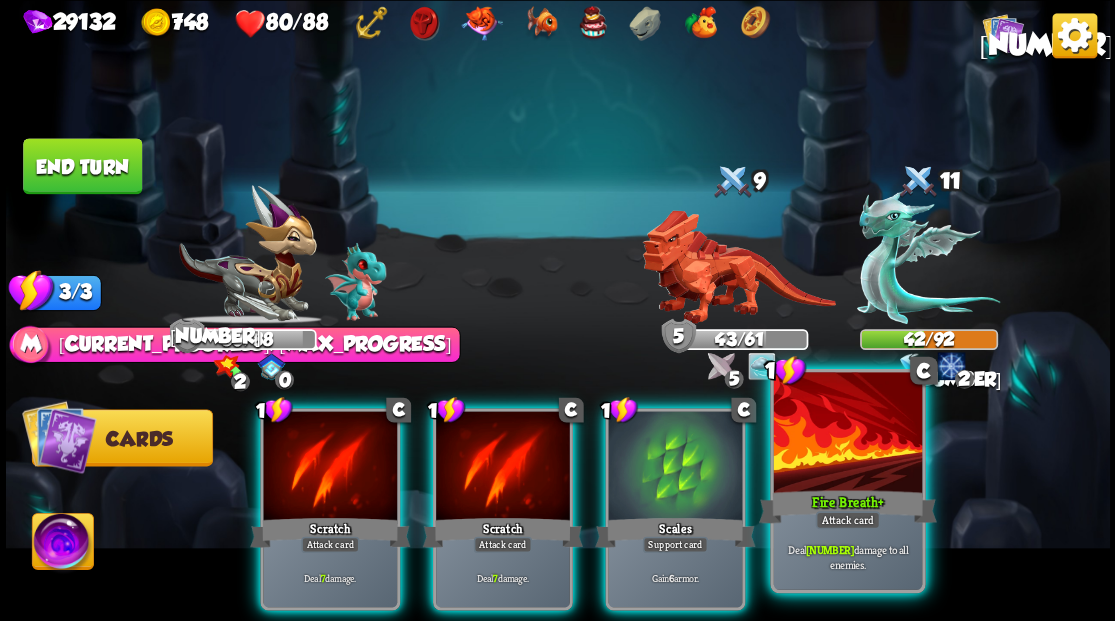 click at bounding box center [847, 434] 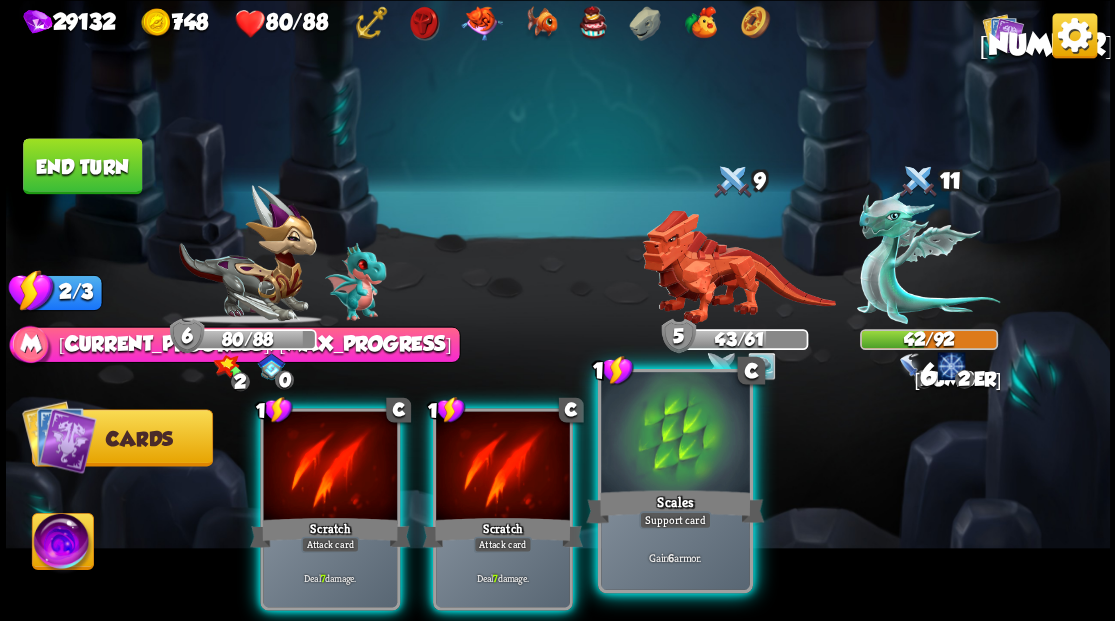 click at bounding box center [675, 434] 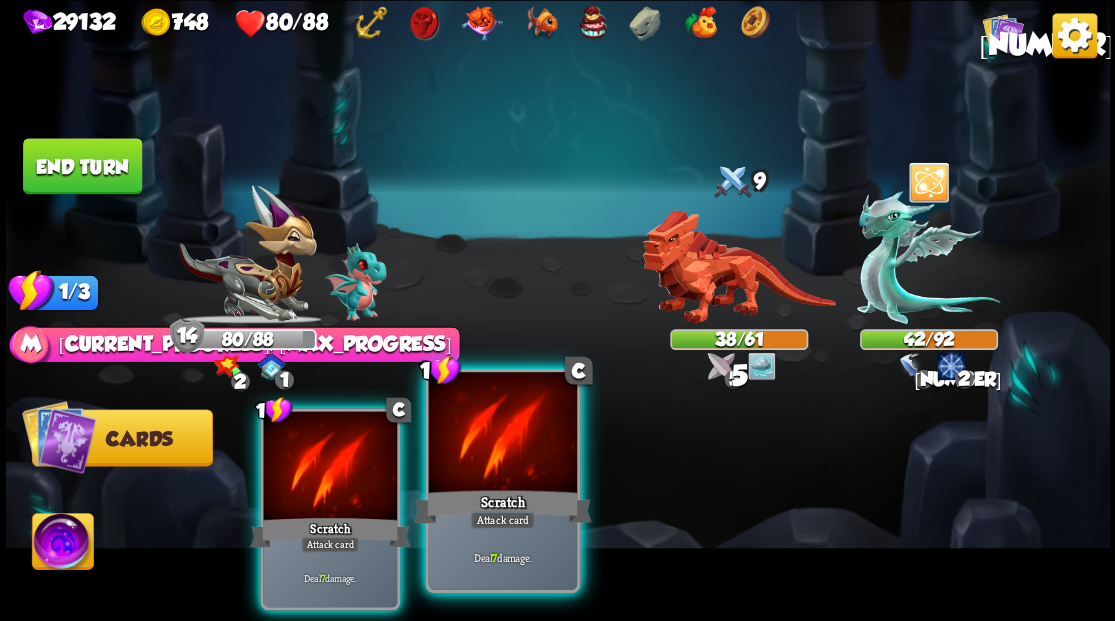 click at bounding box center (502, 434) 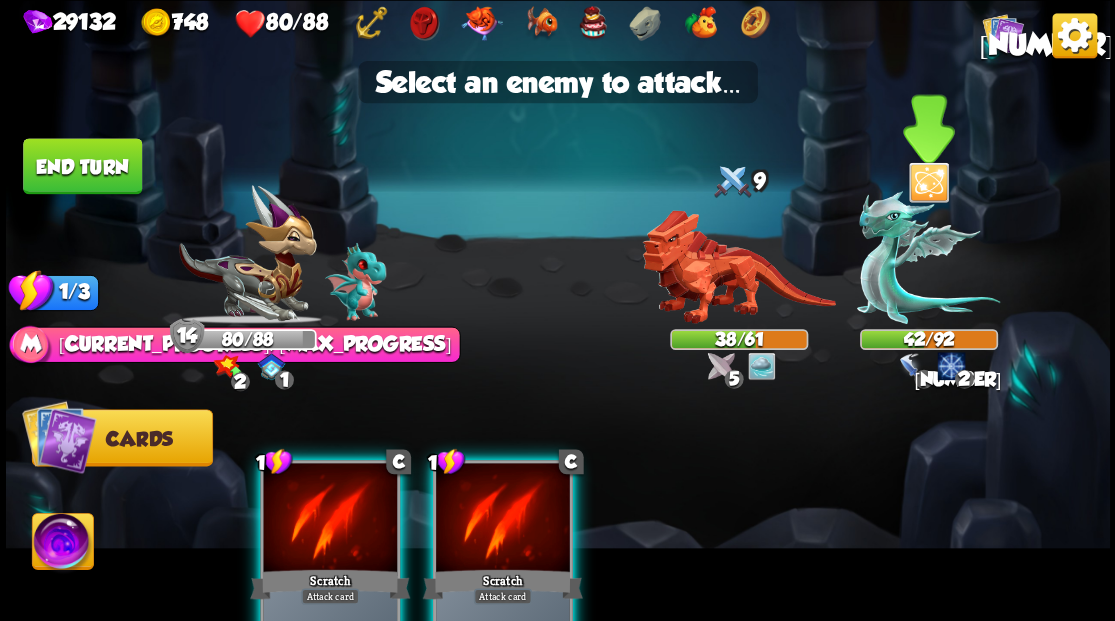 click at bounding box center [928, 257] 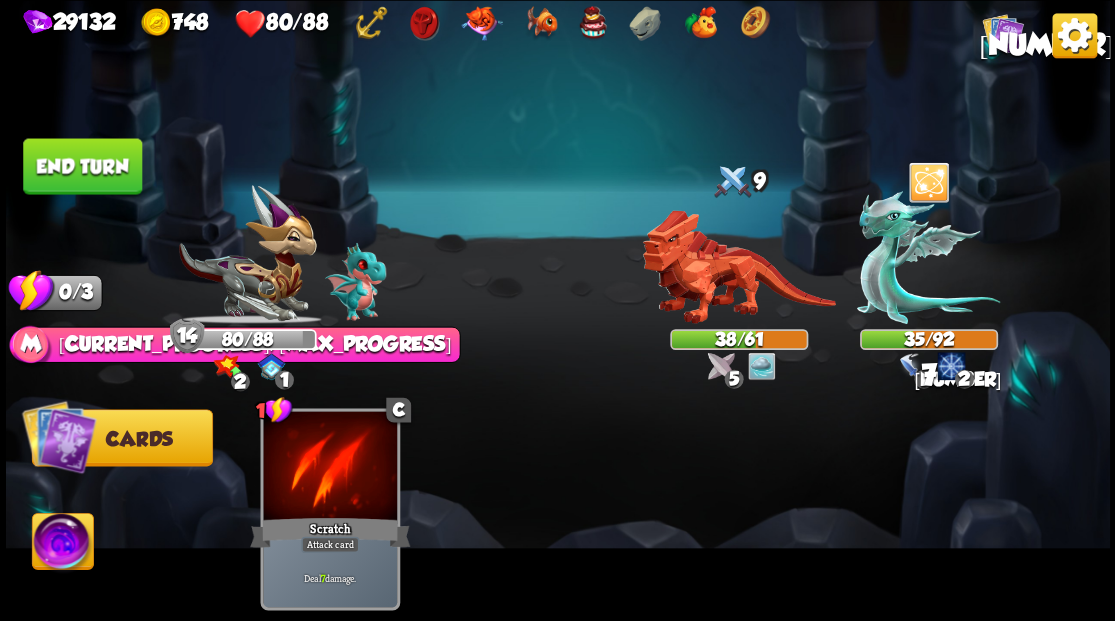 drag, startPoint x: 132, startPoint y: 170, endPoint x: 248, endPoint y: 205, distance: 121.16518 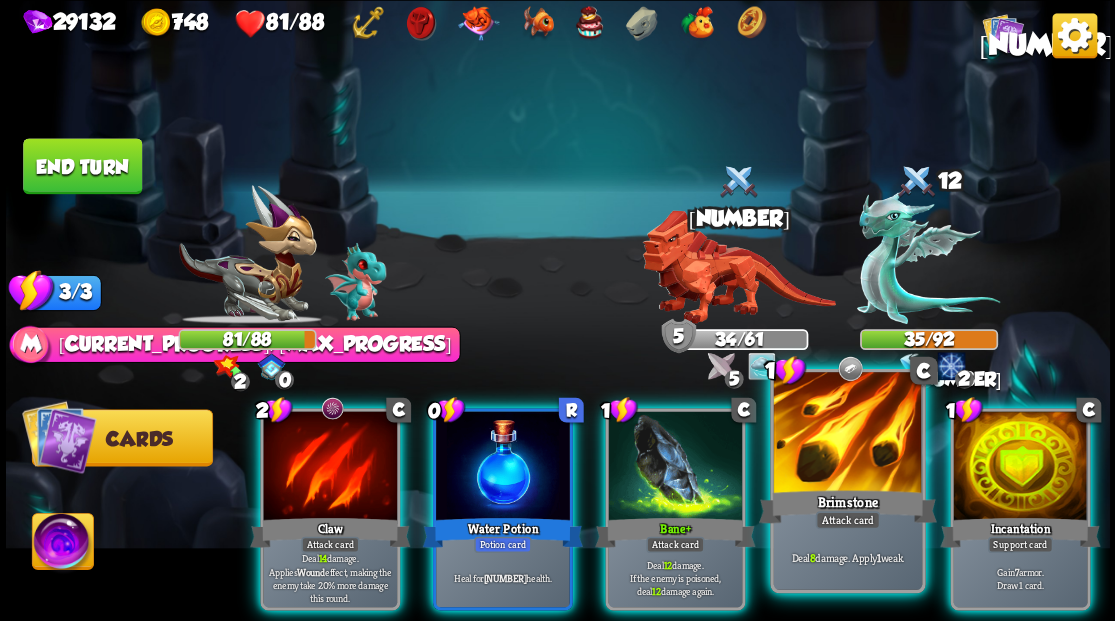 click at bounding box center (847, 434) 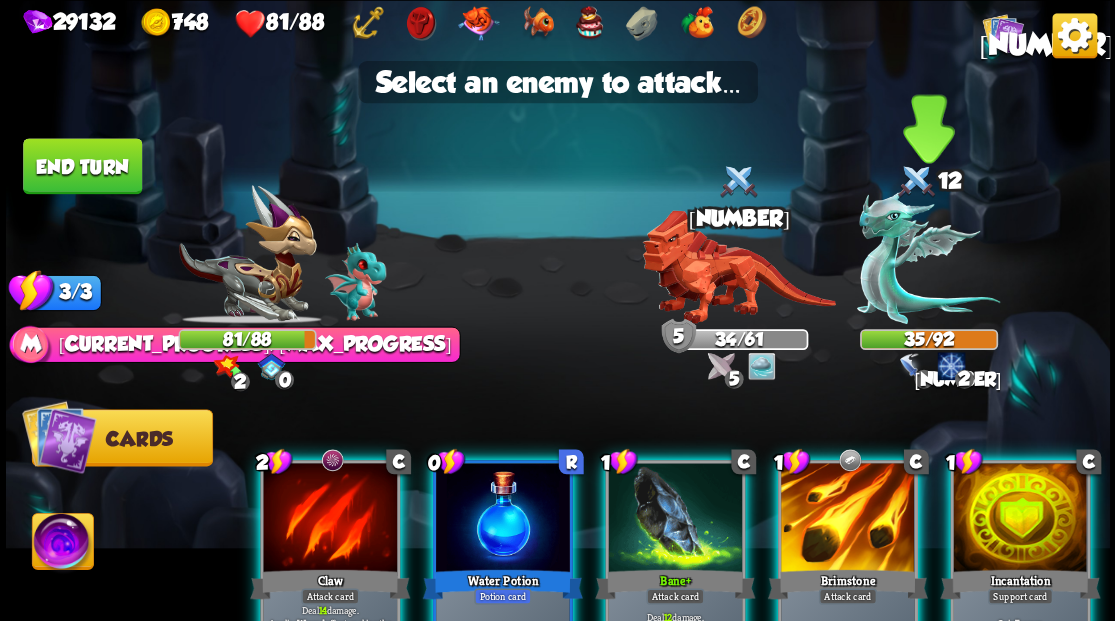click at bounding box center (928, 257) 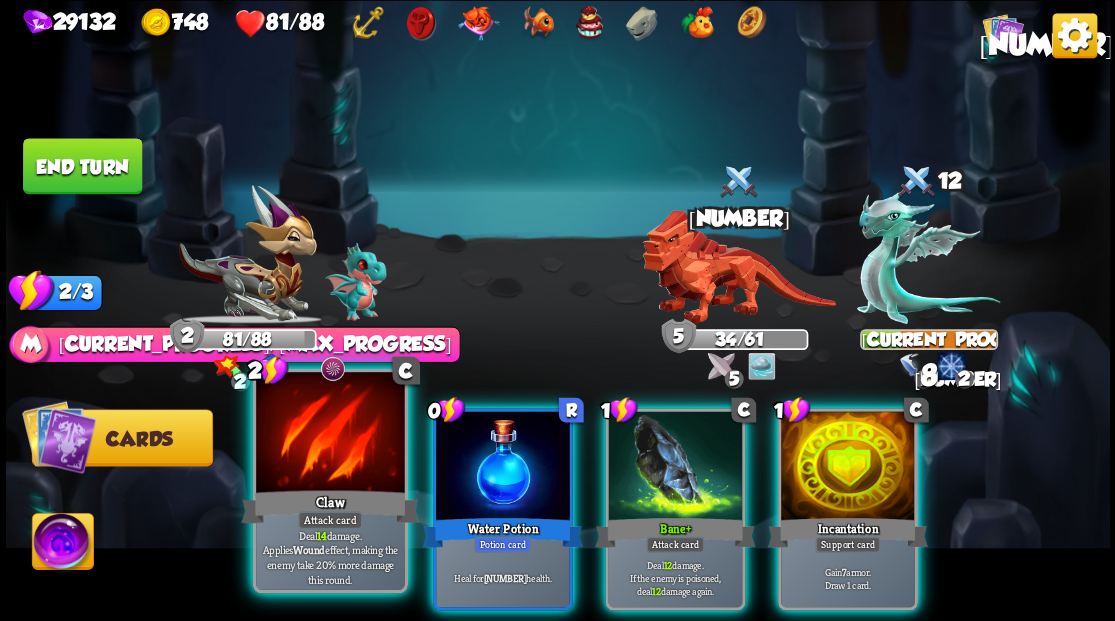 click at bounding box center (330, 434) 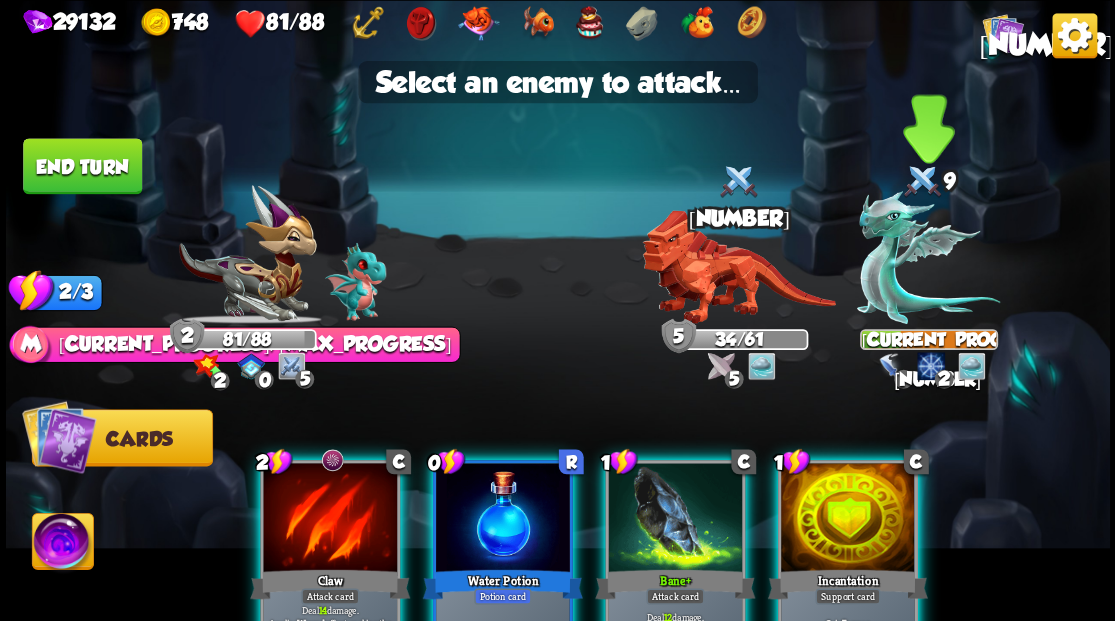 click at bounding box center (928, 257) 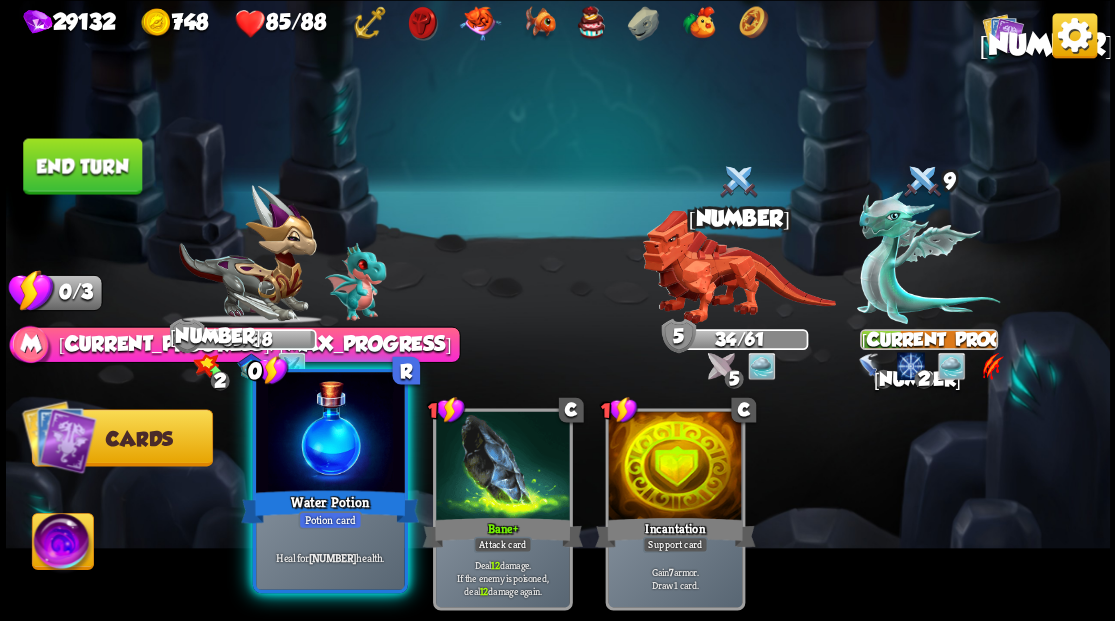 click at bounding box center (330, 434) 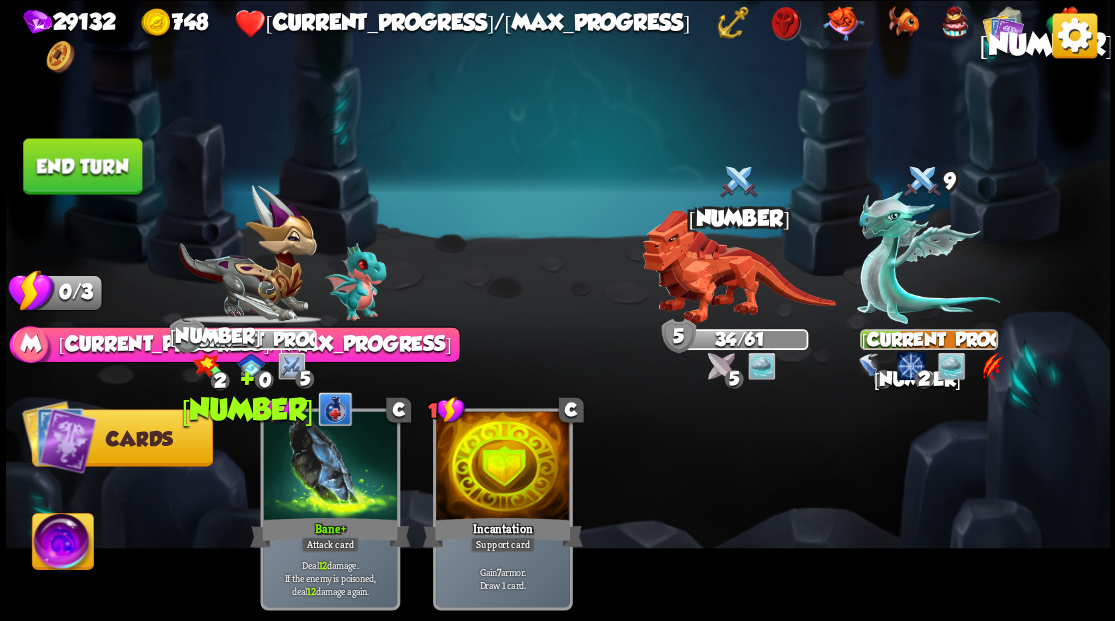 click on "End turn" at bounding box center [82, 166] 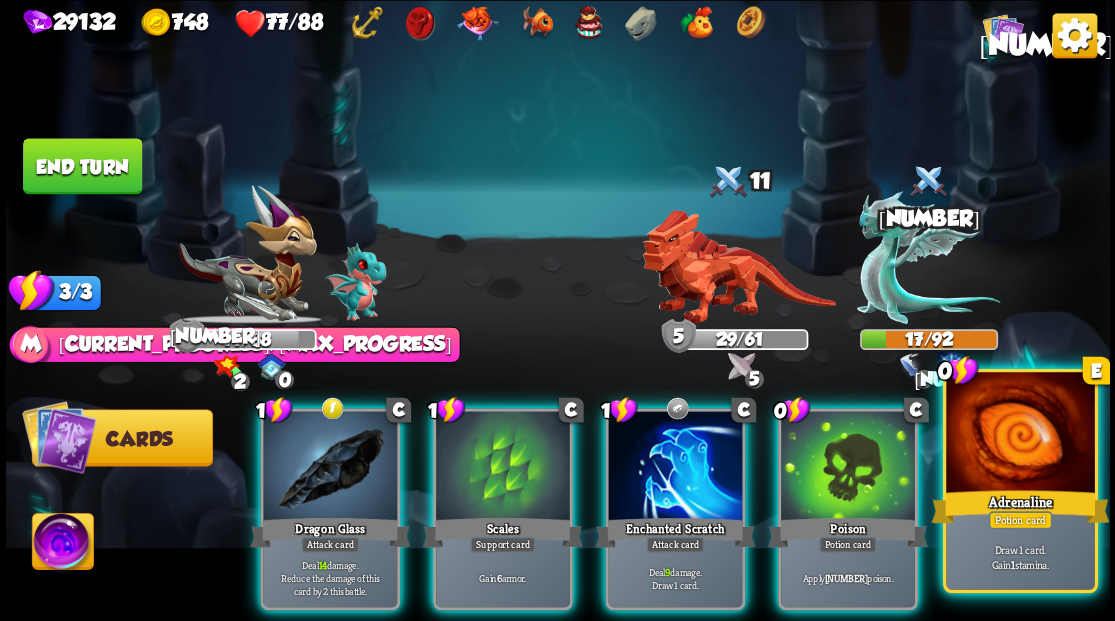 click at bounding box center (1020, 434) 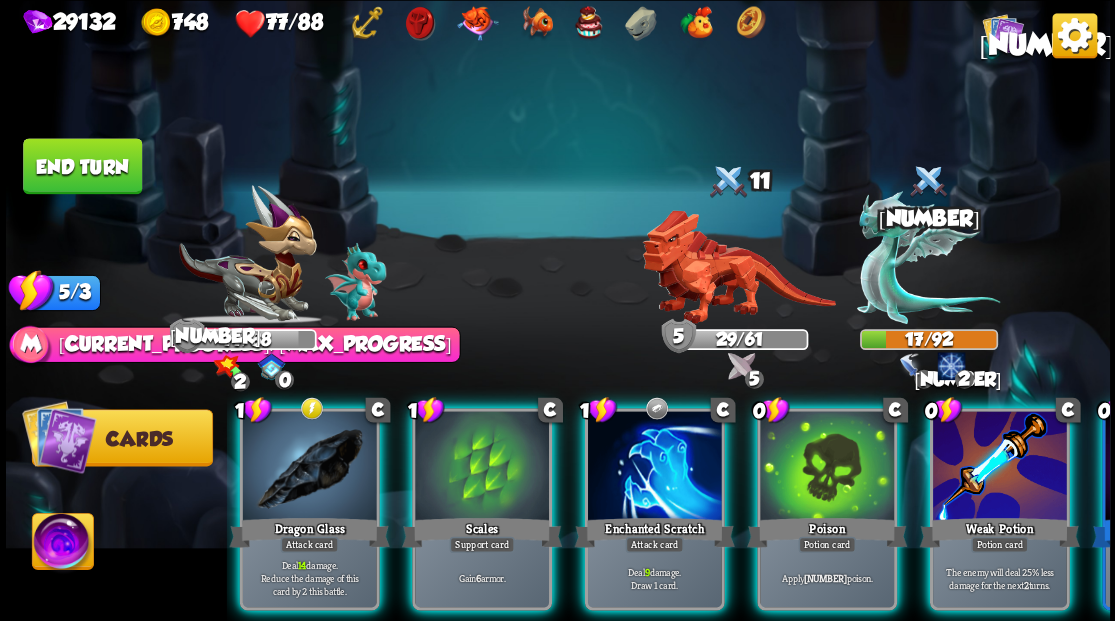 scroll, scrollTop: 0, scrollLeft: 189, axis: horizontal 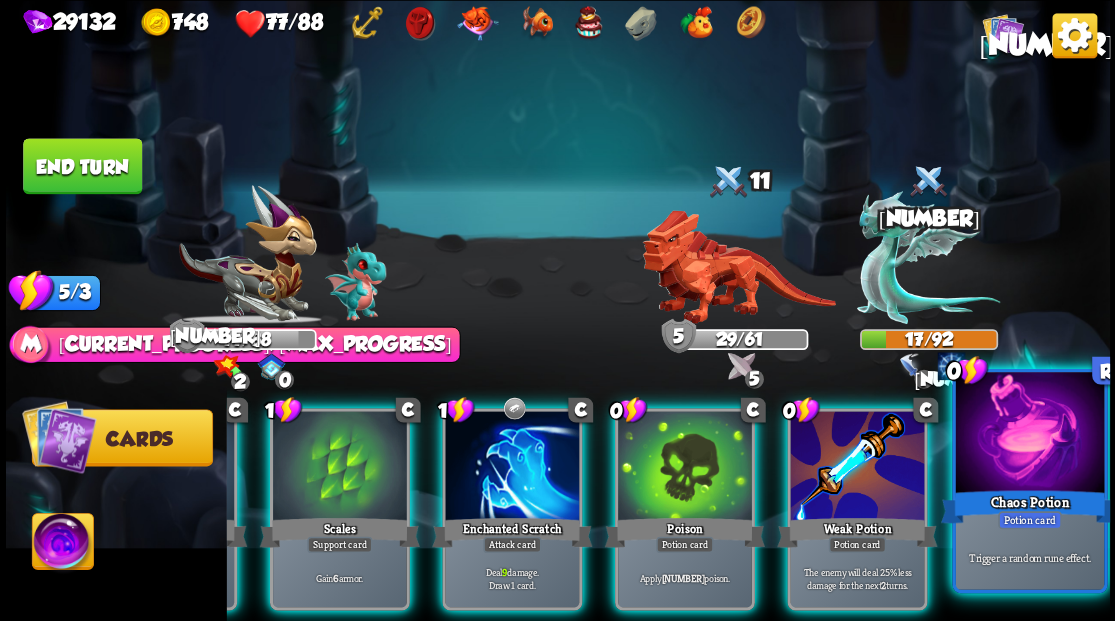click at bounding box center [1029, 434] 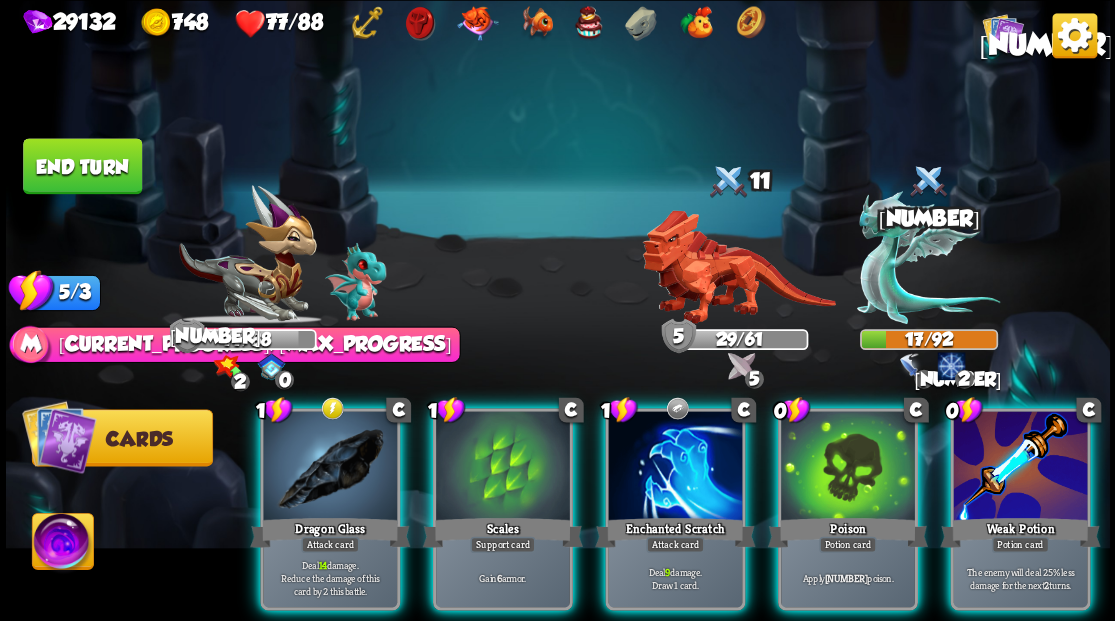 scroll, scrollTop: 0, scrollLeft: 0, axis: both 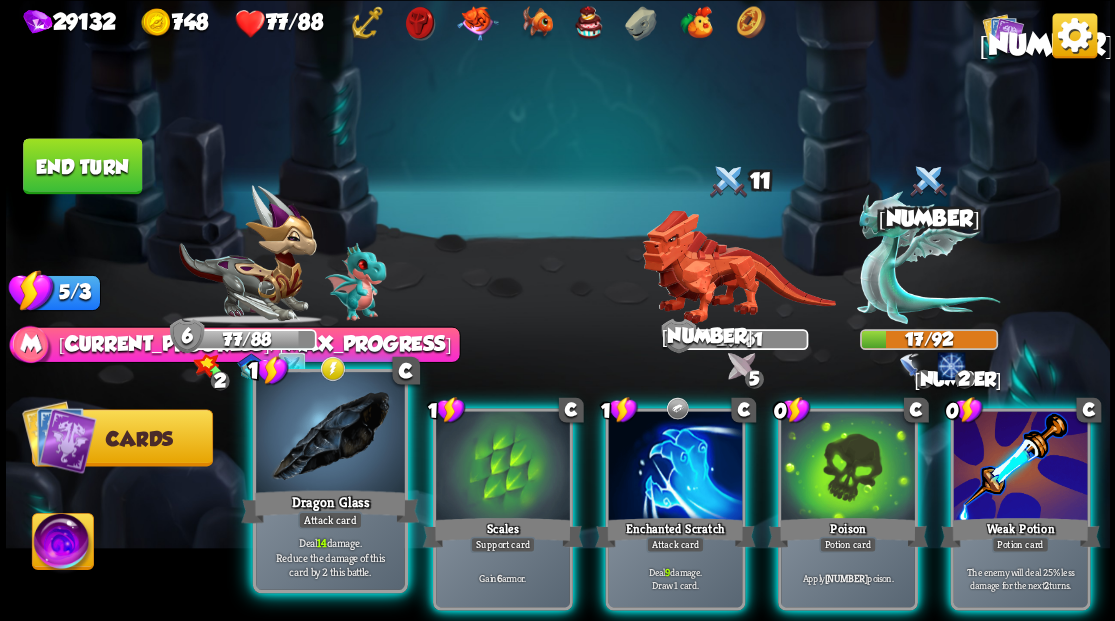 click at bounding box center (330, 434) 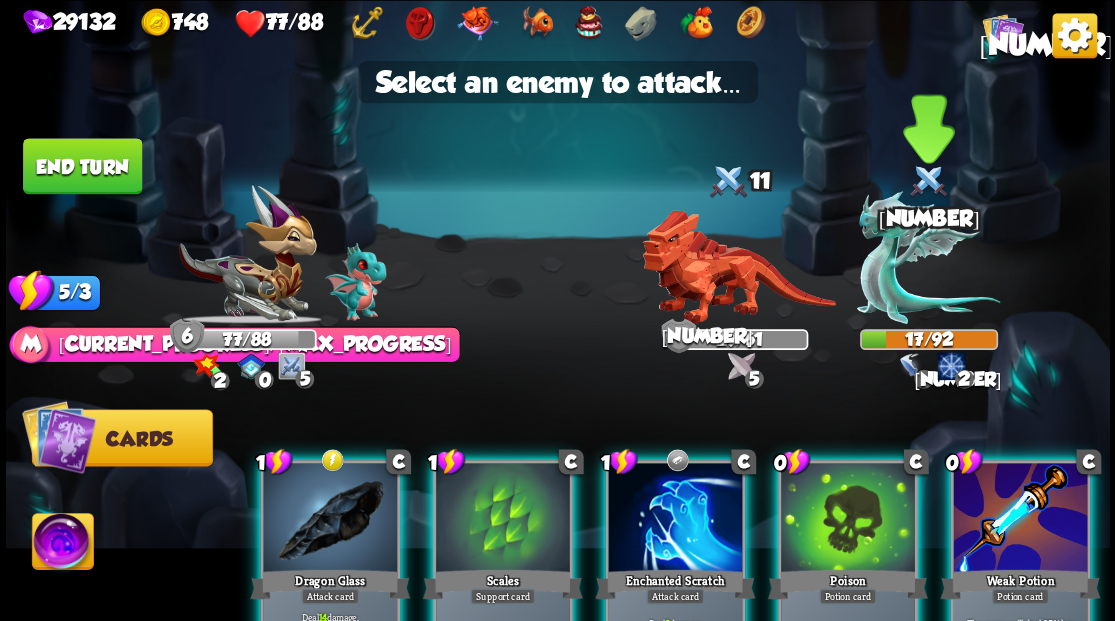 click at bounding box center [928, 257] 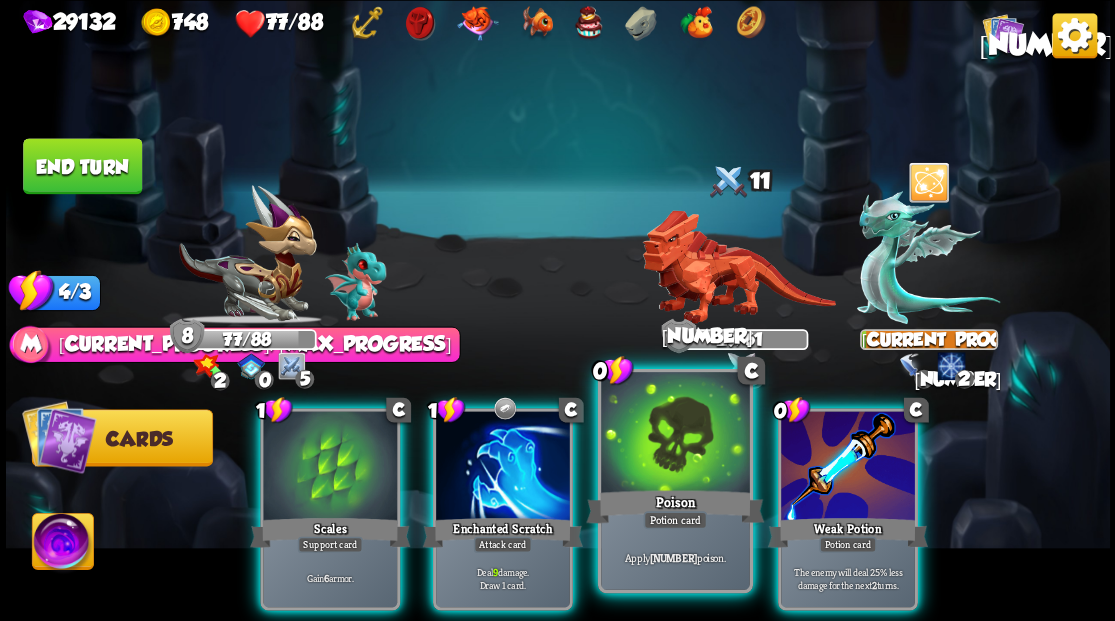 click at bounding box center (675, 434) 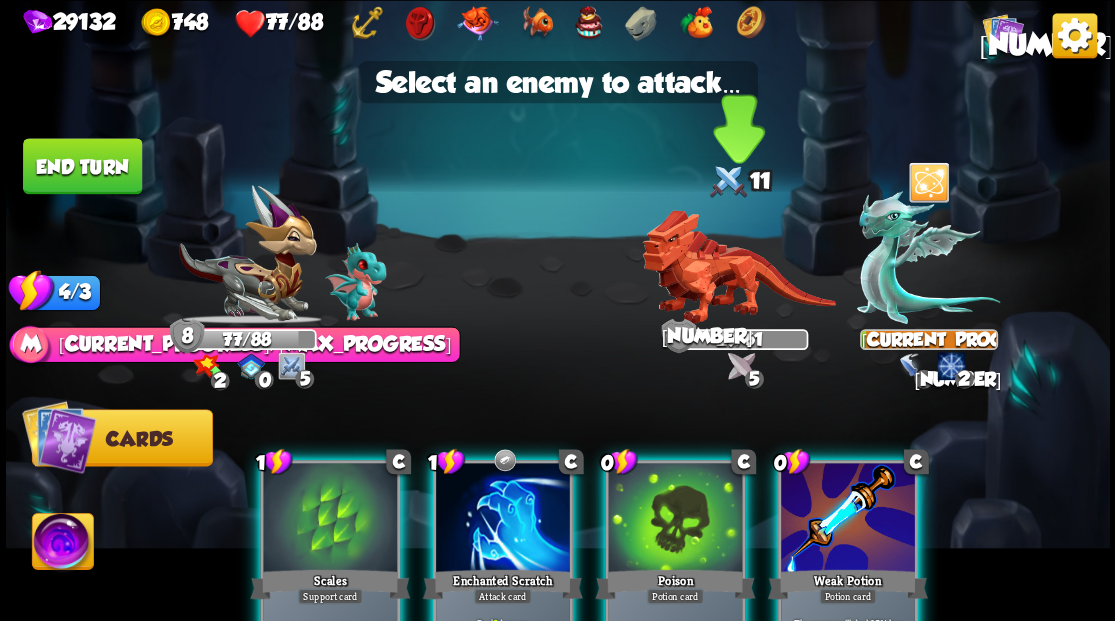 click at bounding box center [738, 267] 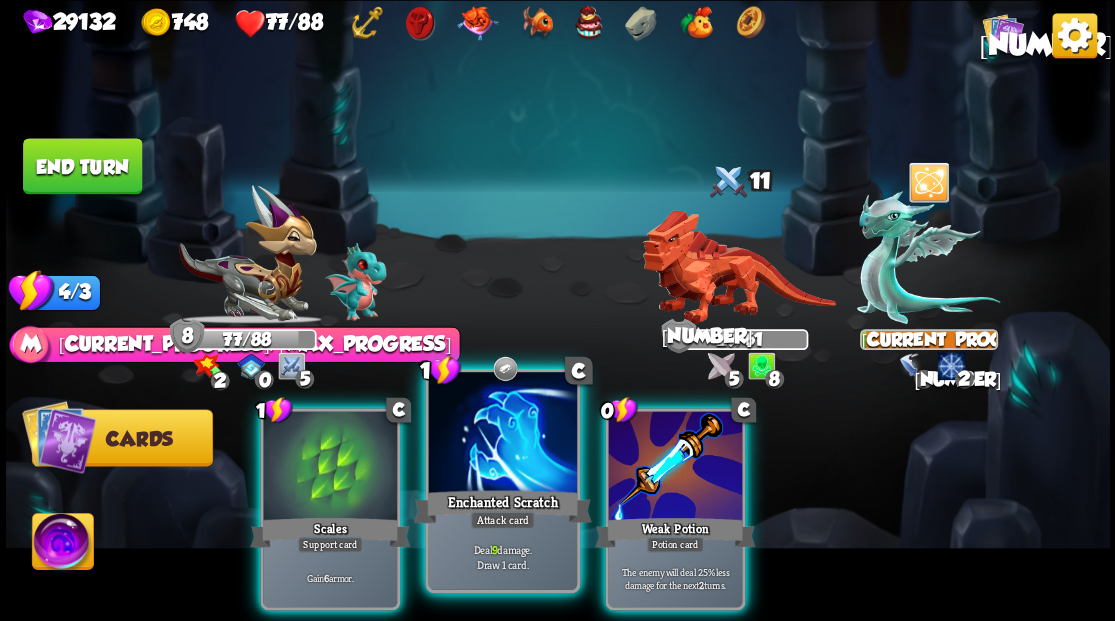 click at bounding box center [502, 434] 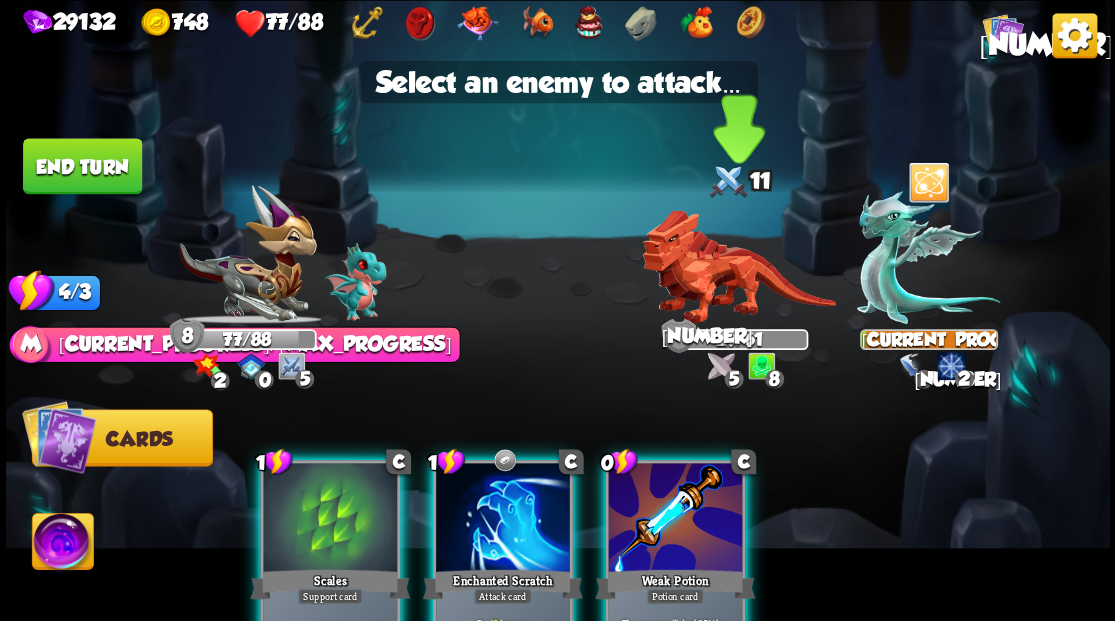 click at bounding box center (738, 267) 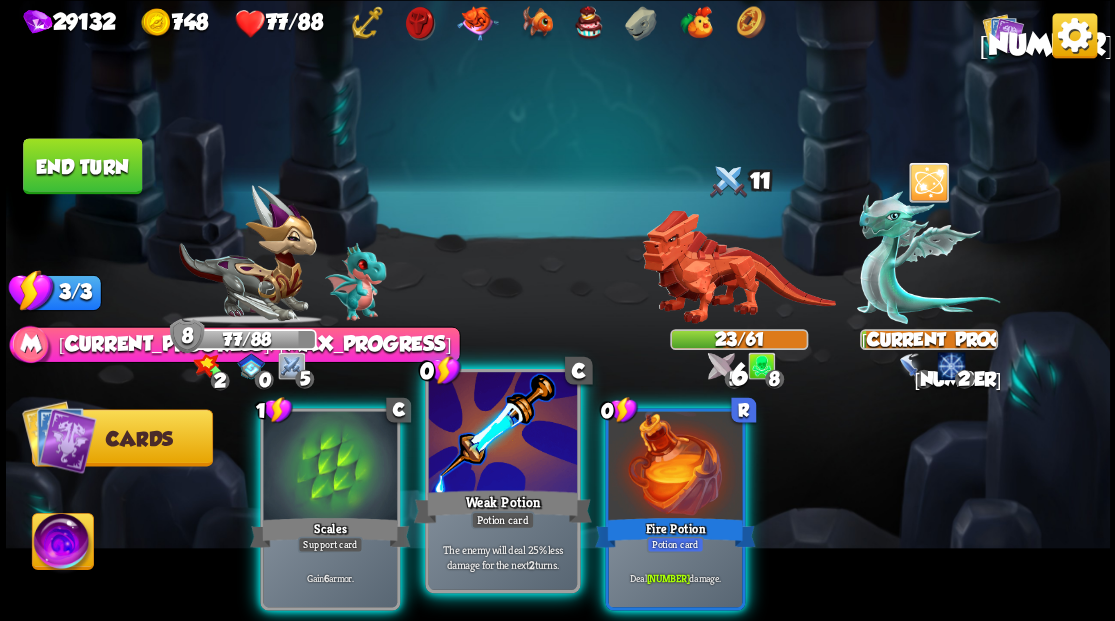 click at bounding box center (502, 434) 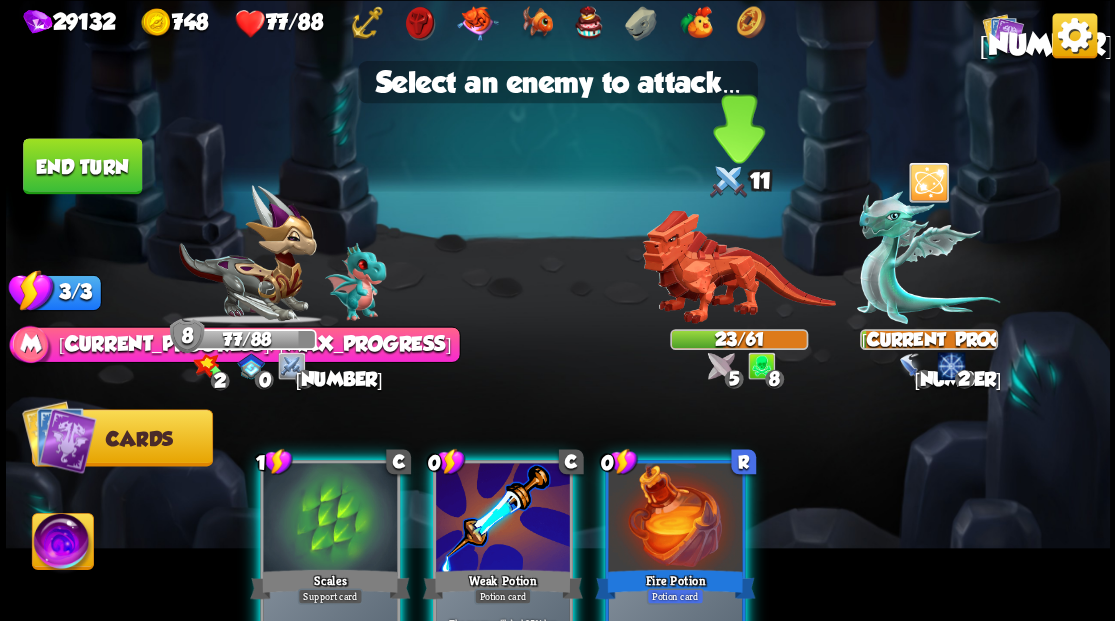click at bounding box center (738, 267) 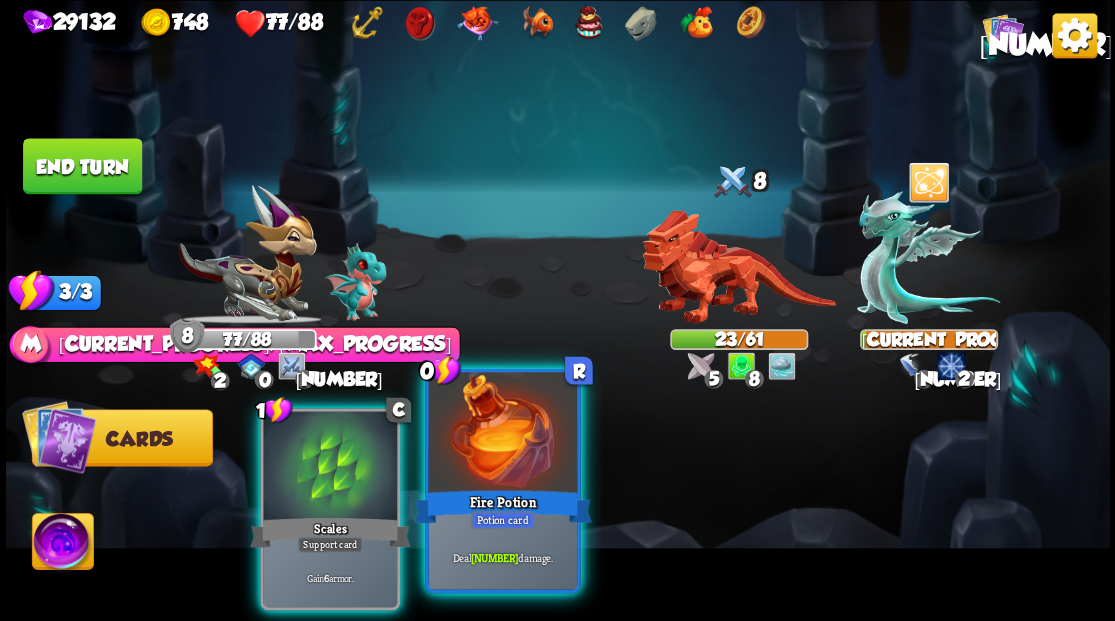 click at bounding box center (502, 434) 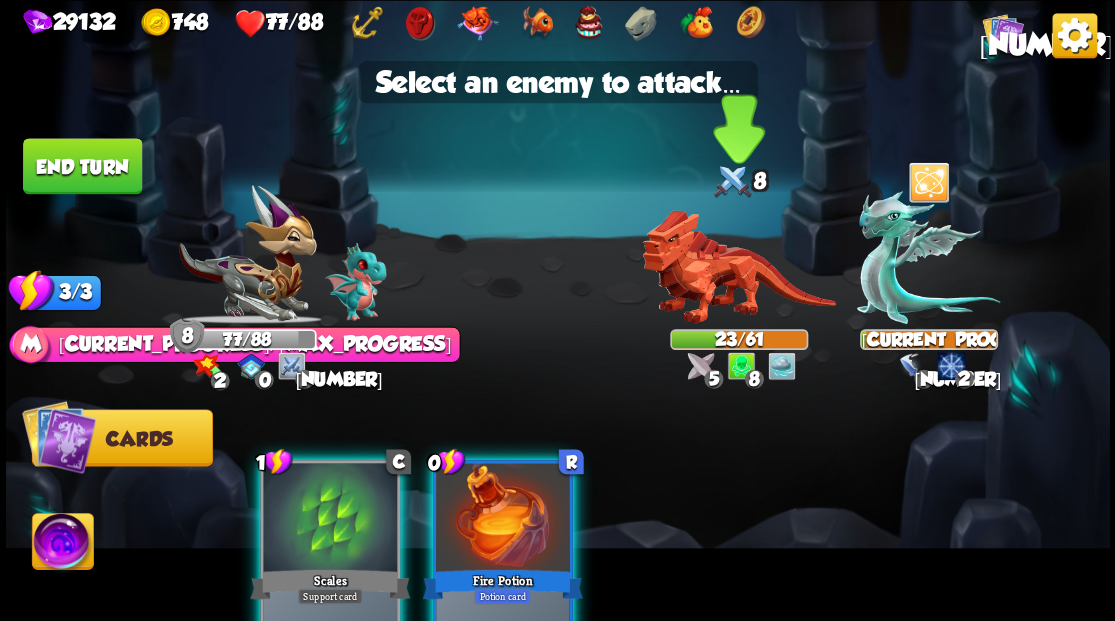 click at bounding box center (738, 267) 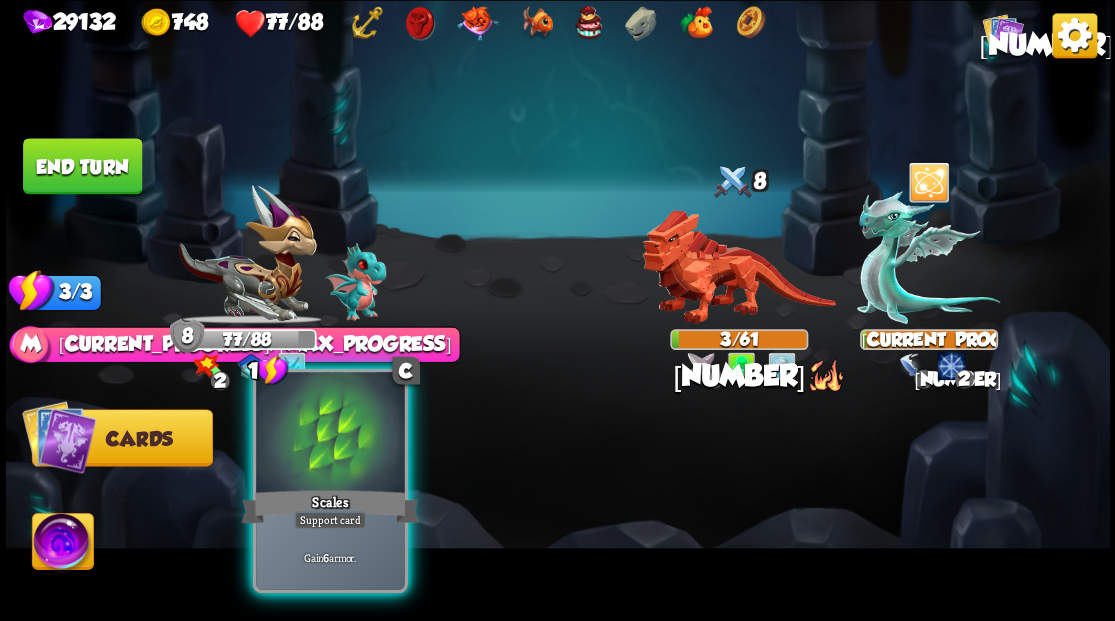 click at bounding box center (330, 434) 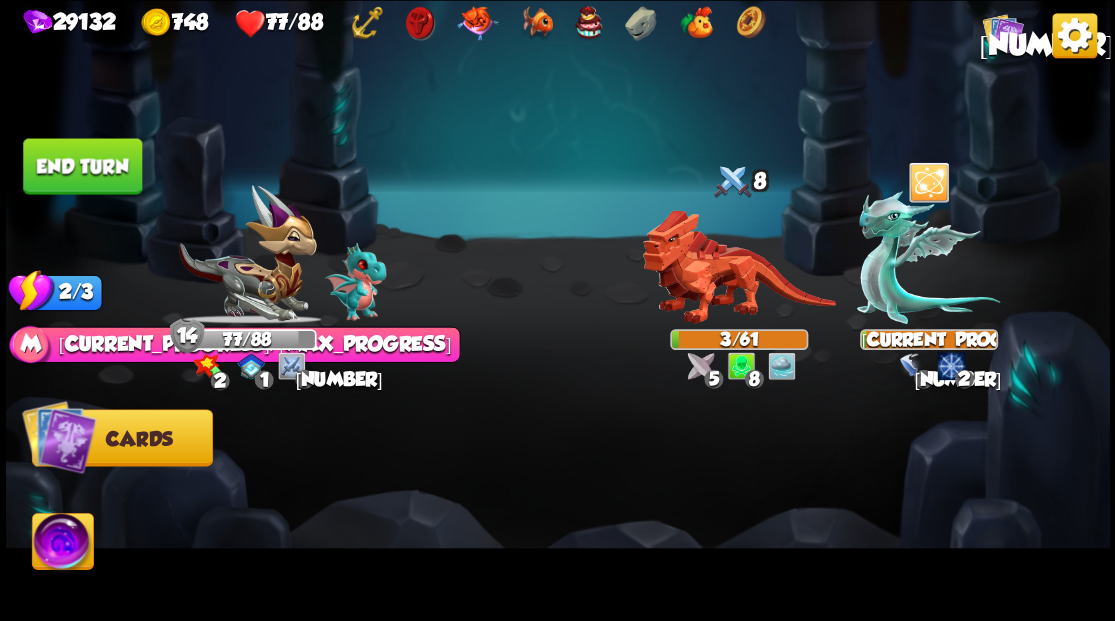 click on "End turn" at bounding box center [82, 166] 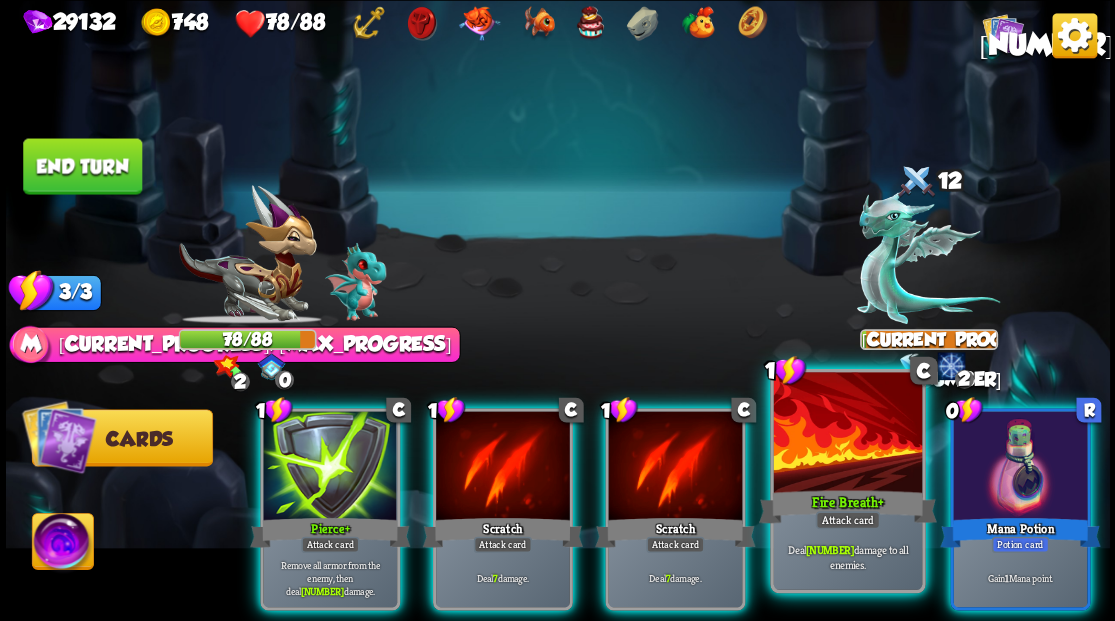 click at bounding box center [847, 434] 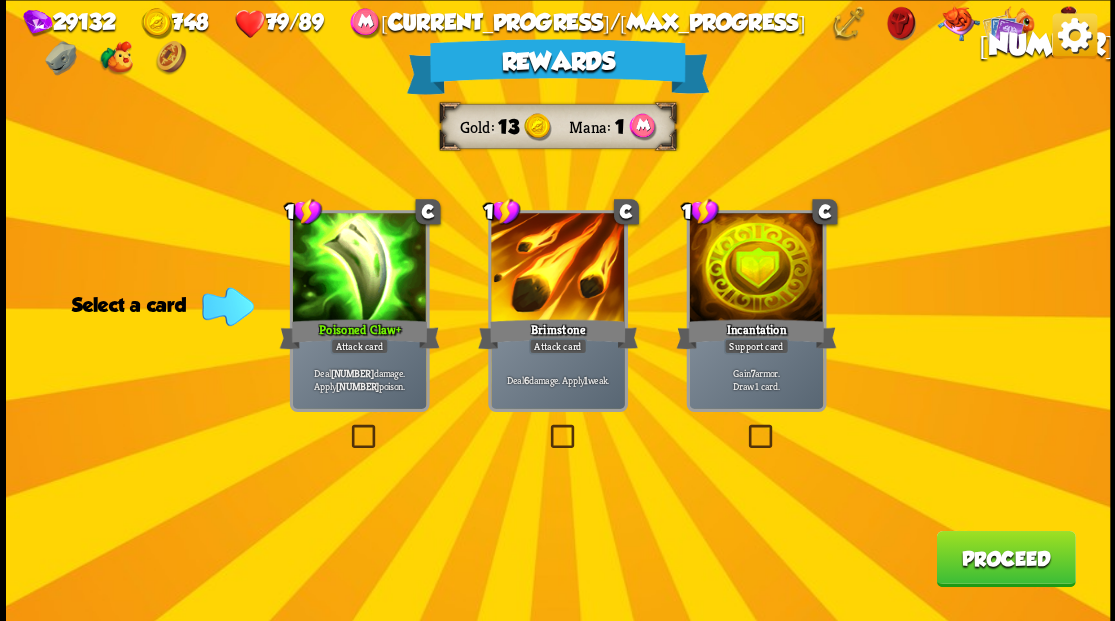 click on "Proceed" at bounding box center (1005, 558) 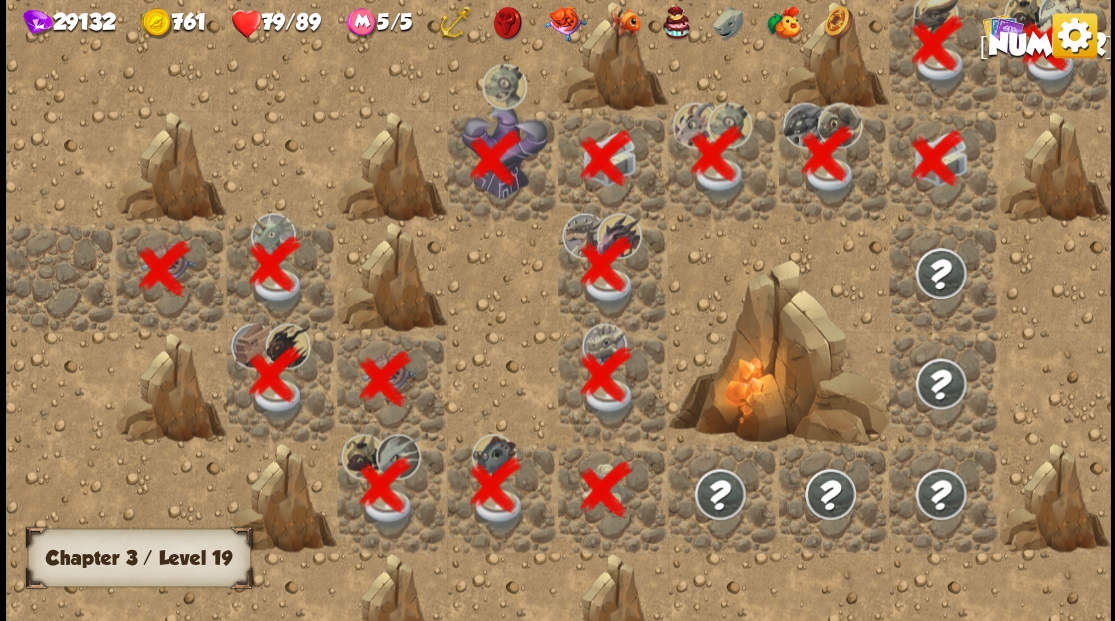 scroll, scrollTop: 0, scrollLeft: 384, axis: horizontal 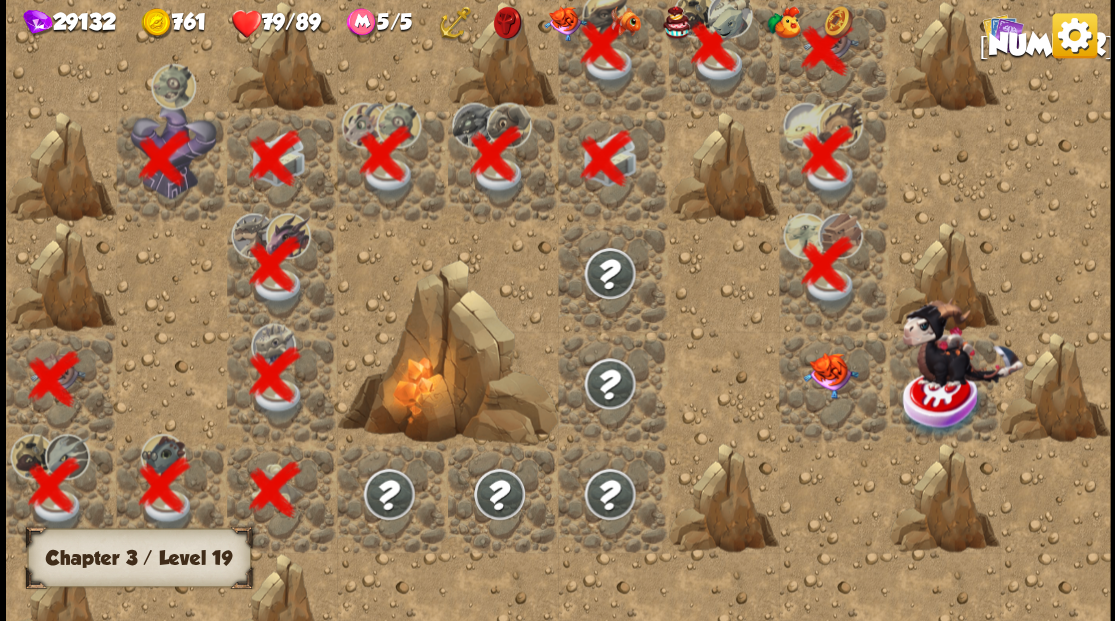 click at bounding box center [833, 386] 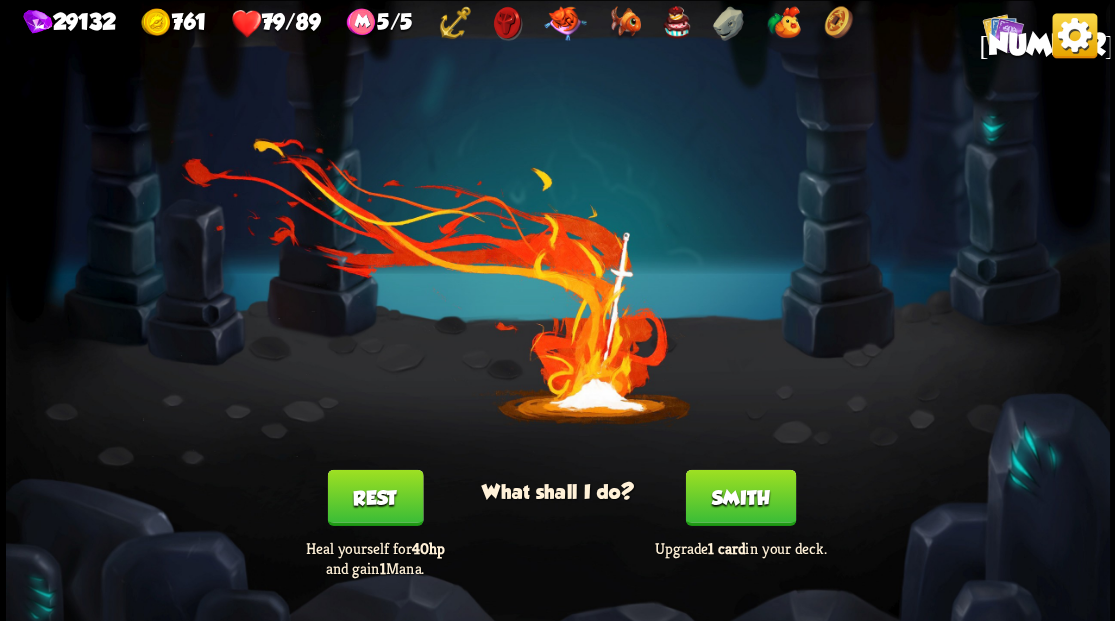 click on "Smith" at bounding box center (740, 497) 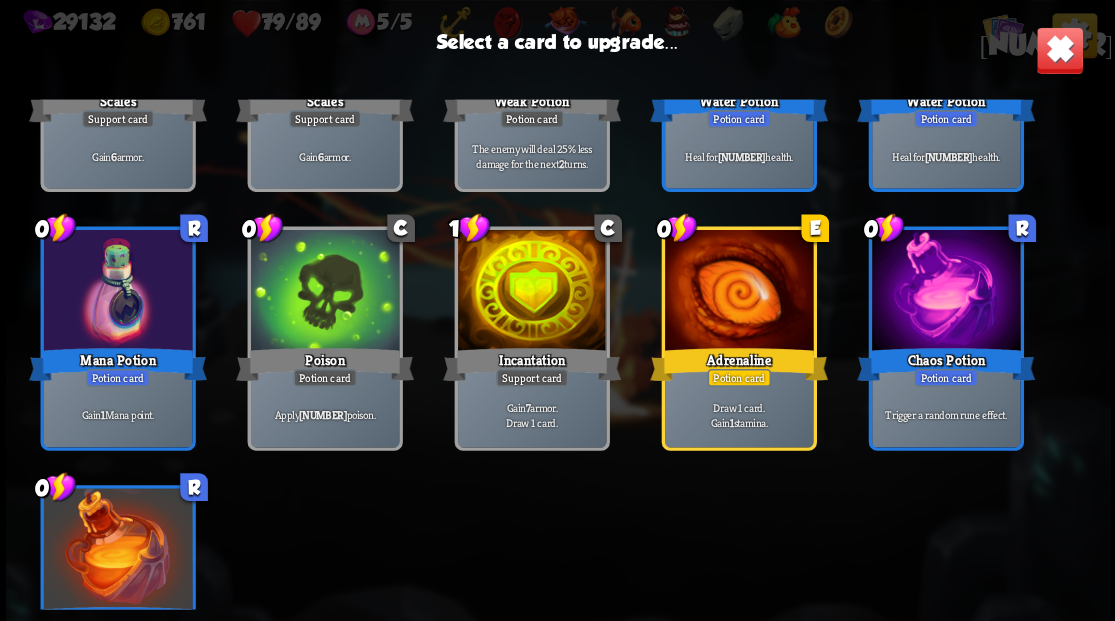 scroll, scrollTop: 496, scrollLeft: 0, axis: vertical 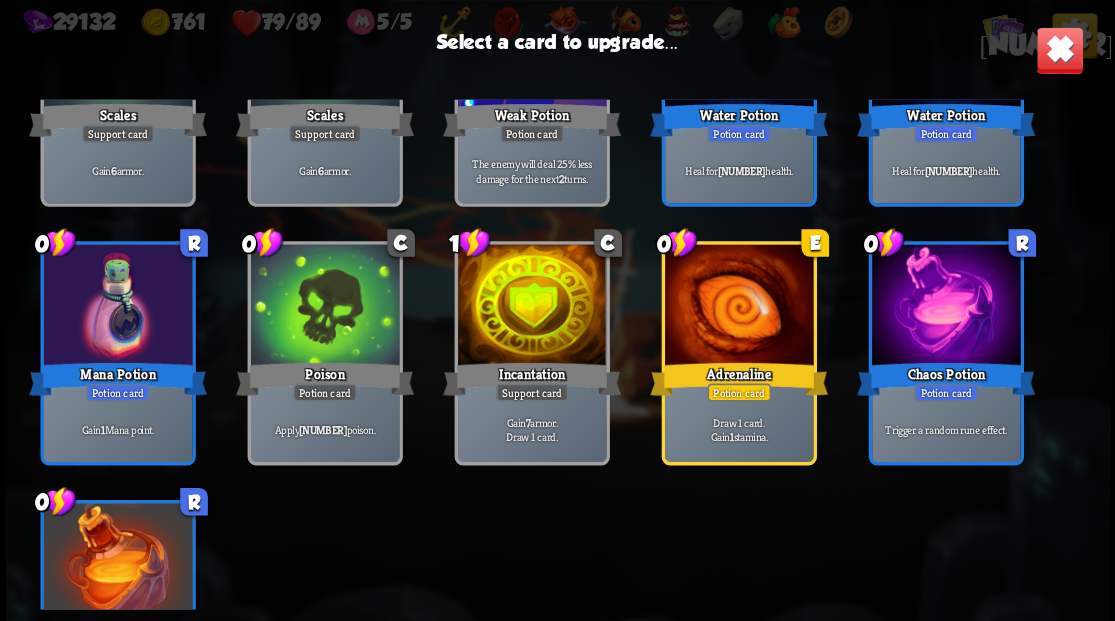 click at bounding box center (531, 306) 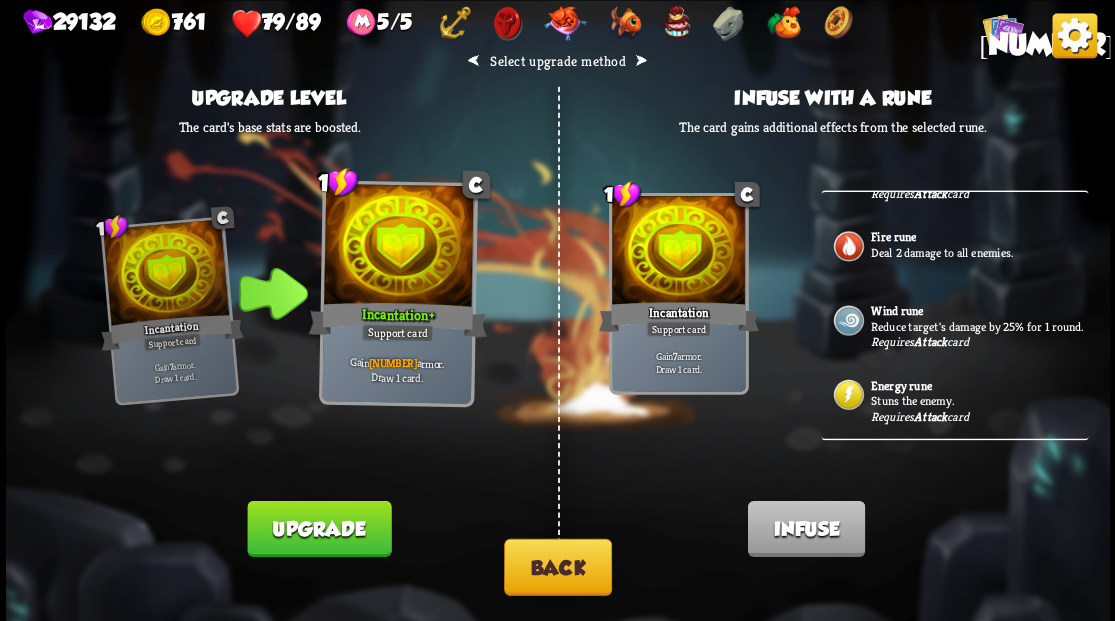 scroll, scrollTop: 849, scrollLeft: 0, axis: vertical 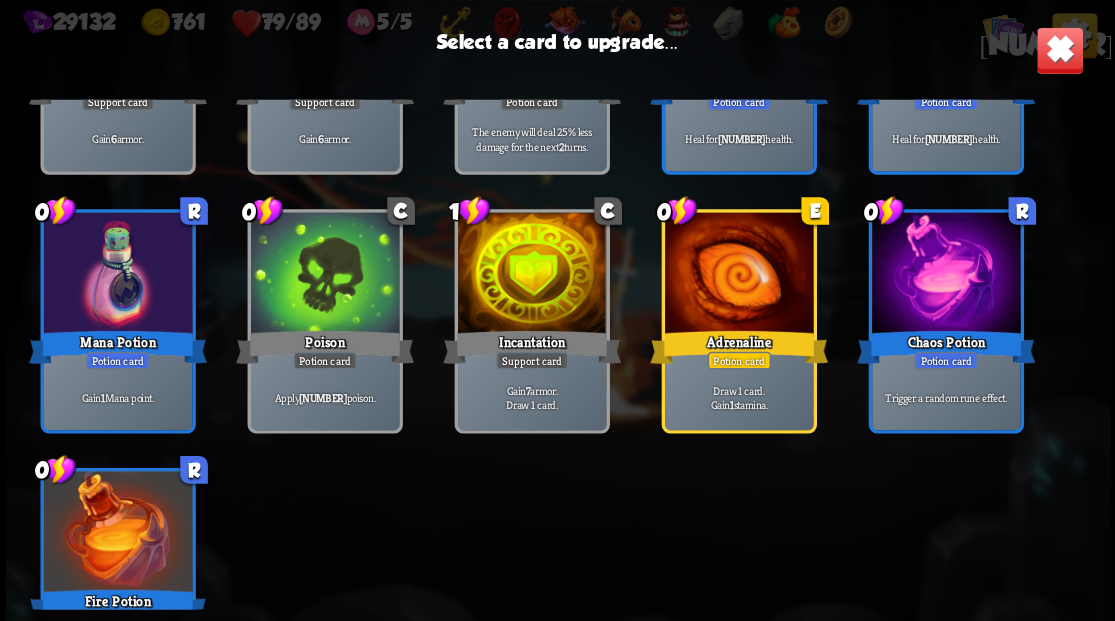 click on "Adrenaline" at bounding box center (739, 347) 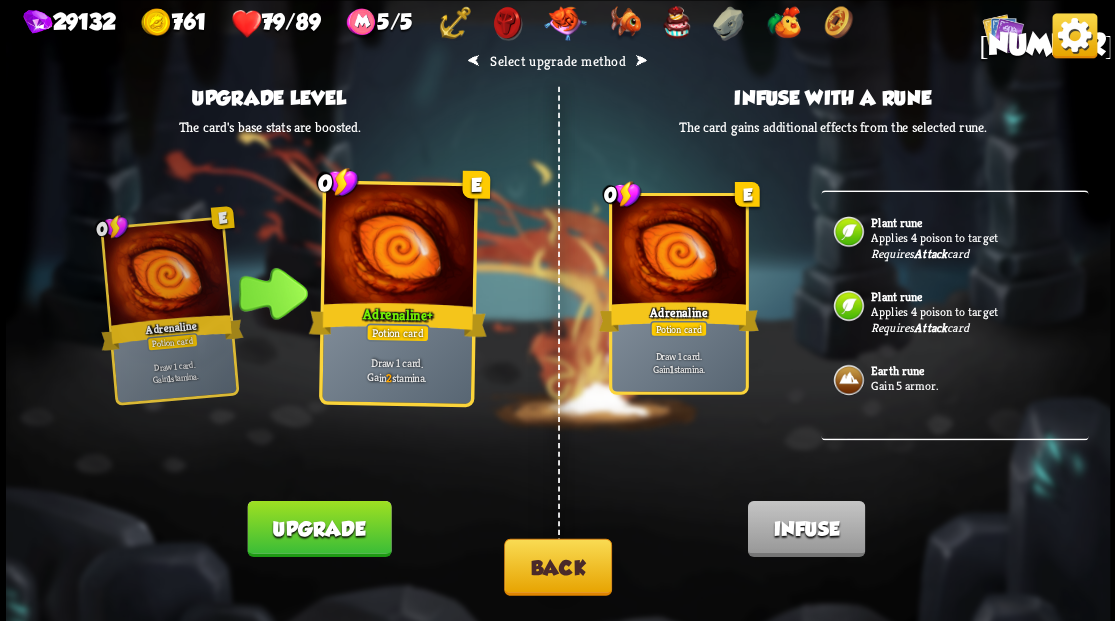 scroll, scrollTop: 466, scrollLeft: 0, axis: vertical 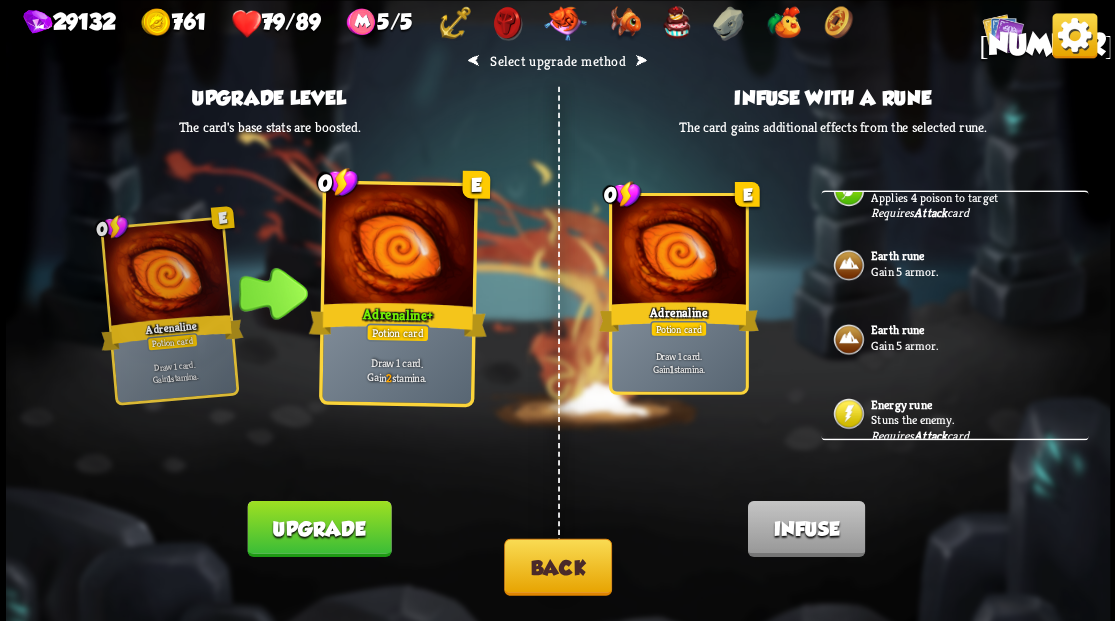 click on "Earth rune" at bounding box center (897, 256) 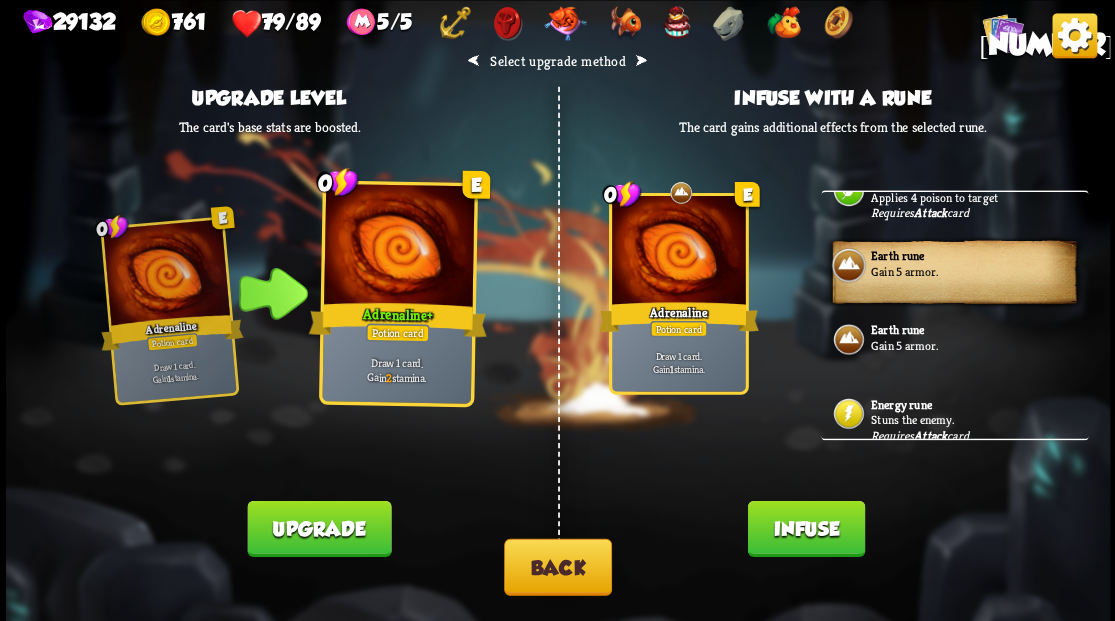 click on "Infuse" at bounding box center [805, 528] 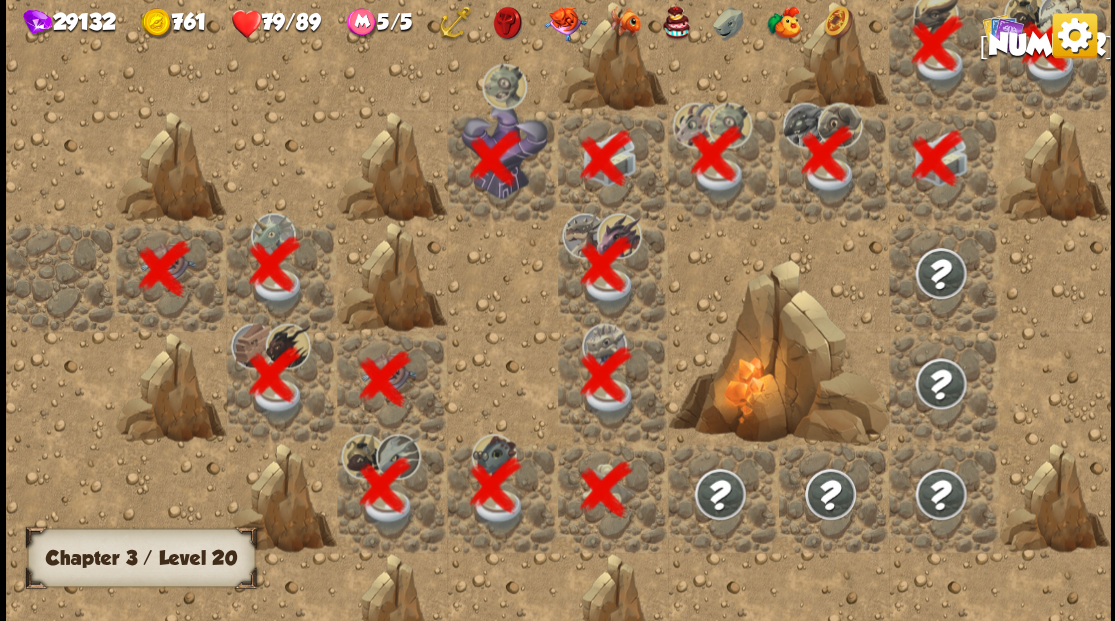 scroll, scrollTop: 0, scrollLeft: 384, axis: horizontal 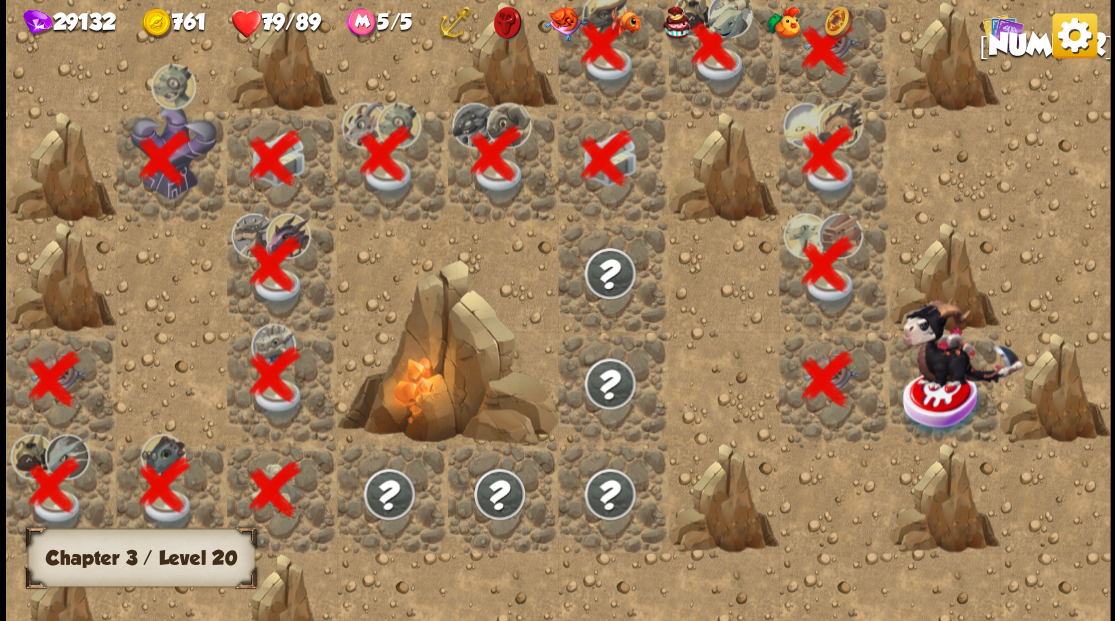 click at bounding box center (942, 402) 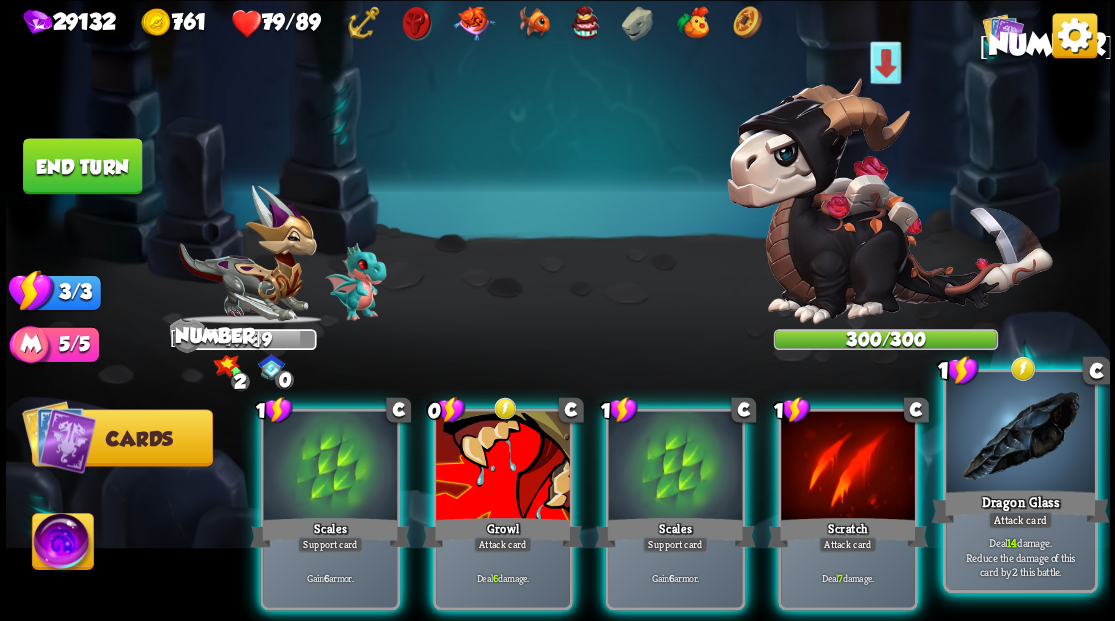click at bounding box center (1020, 434) 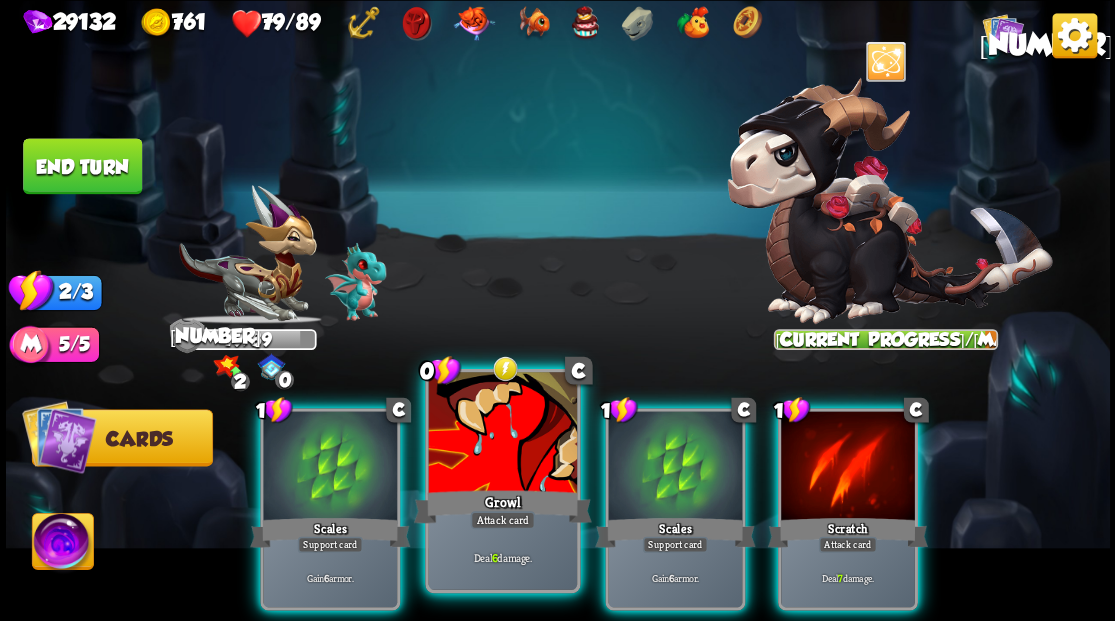click at bounding box center [502, 434] 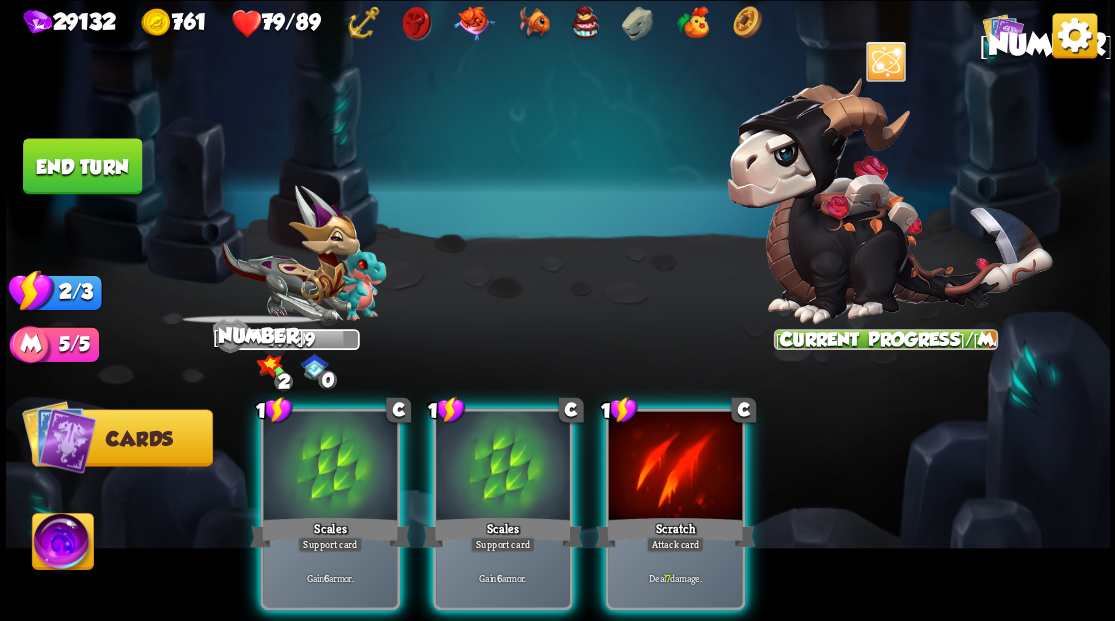 click at bounding box center [675, 467] 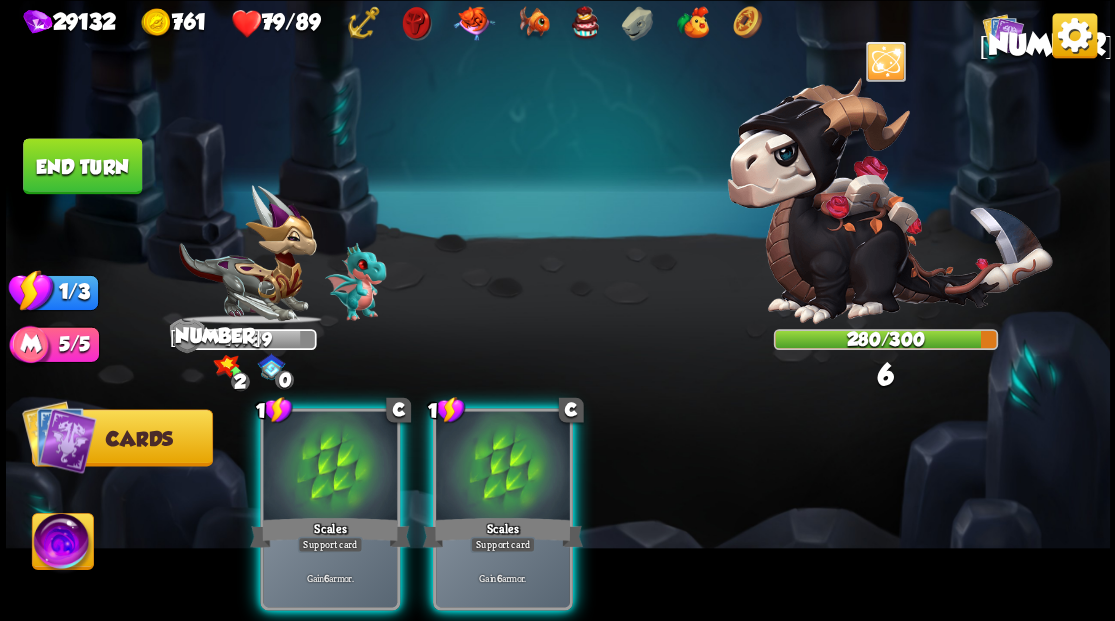 drag, startPoint x: 522, startPoint y: 454, endPoint x: 466, endPoint y: 450, distance: 56.142673 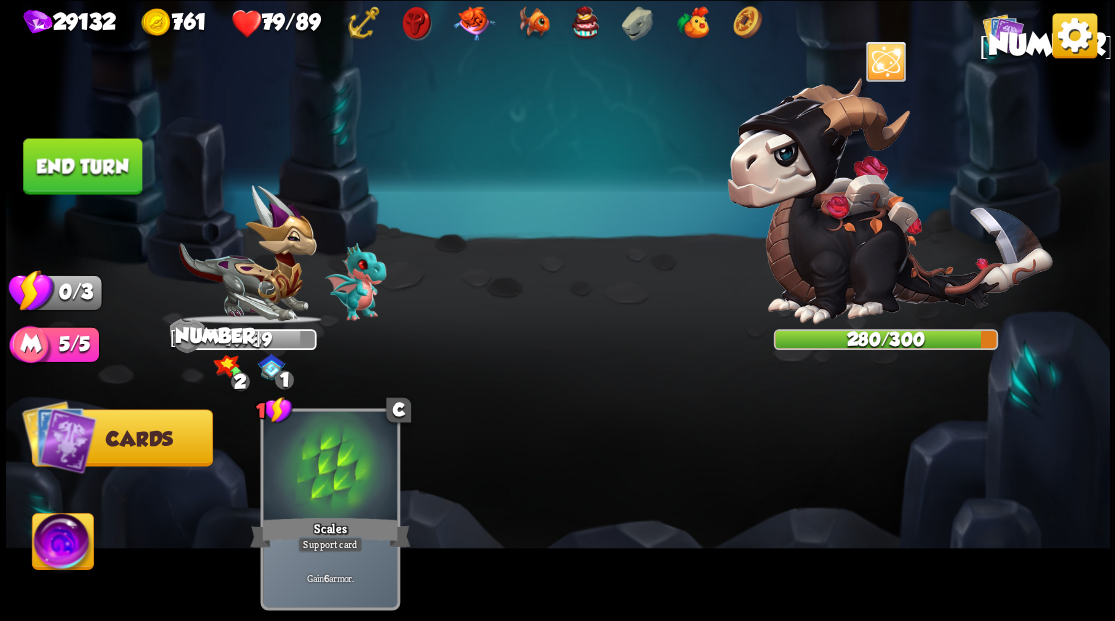click on "End turn" at bounding box center (82, 166) 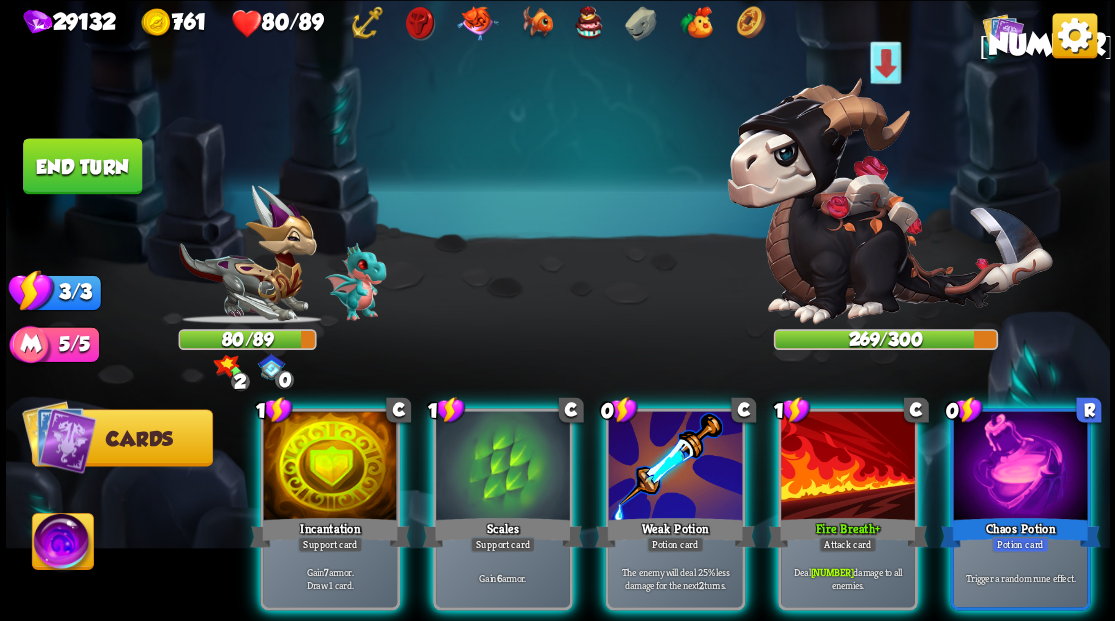 click at bounding box center [62, 544] 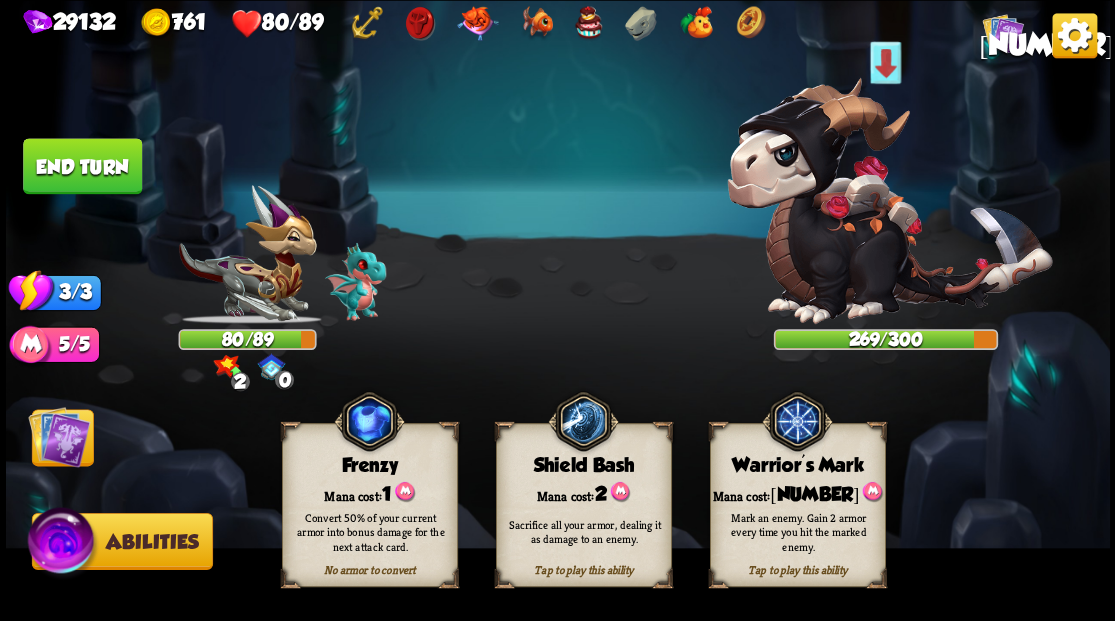 drag, startPoint x: 784, startPoint y: 473, endPoint x: 790, endPoint y: 463, distance: 11.661903 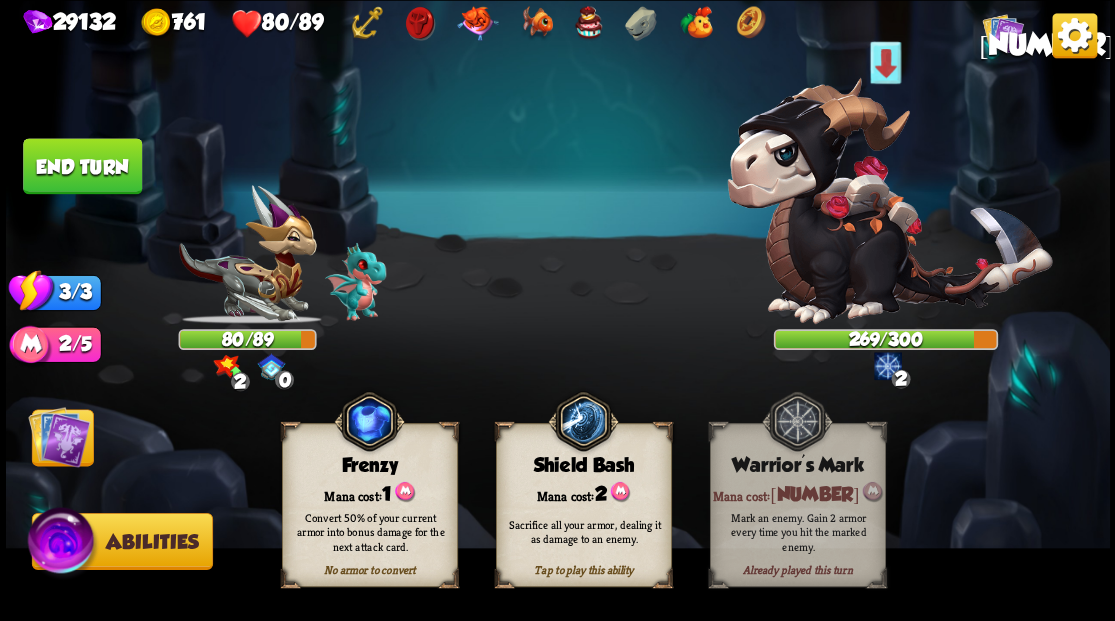 click at bounding box center [59, 436] 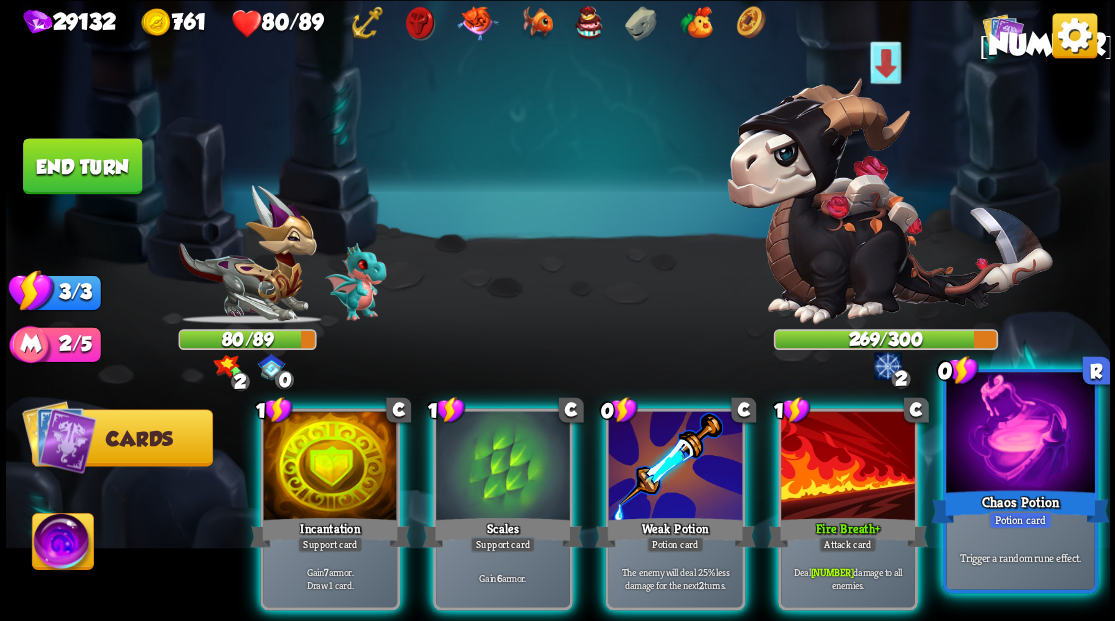 click at bounding box center (1020, 434) 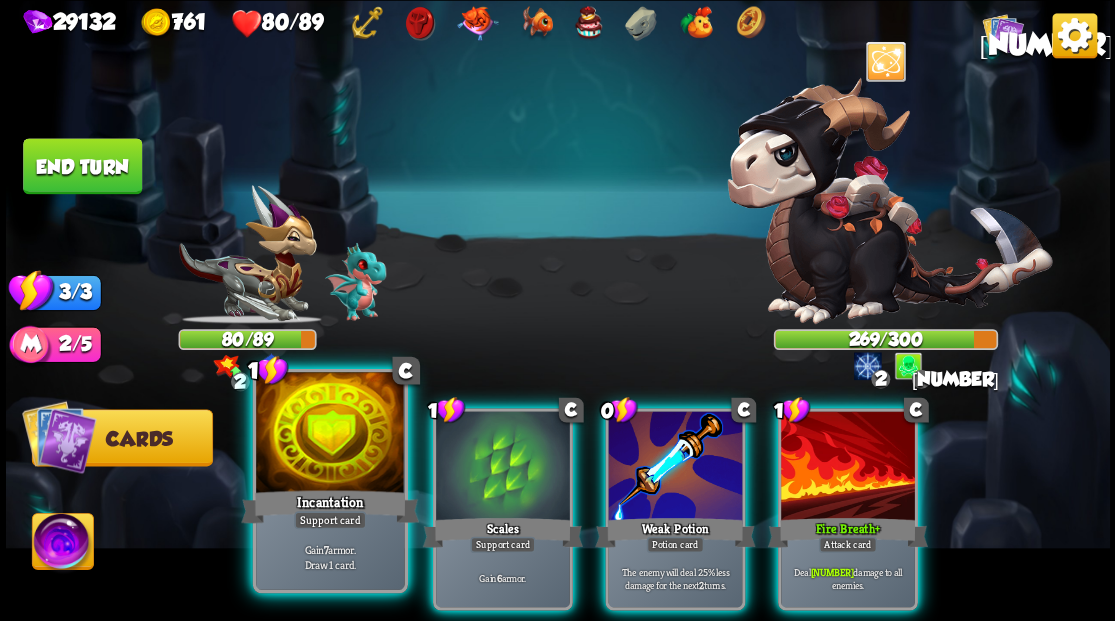 click at bounding box center (330, 434) 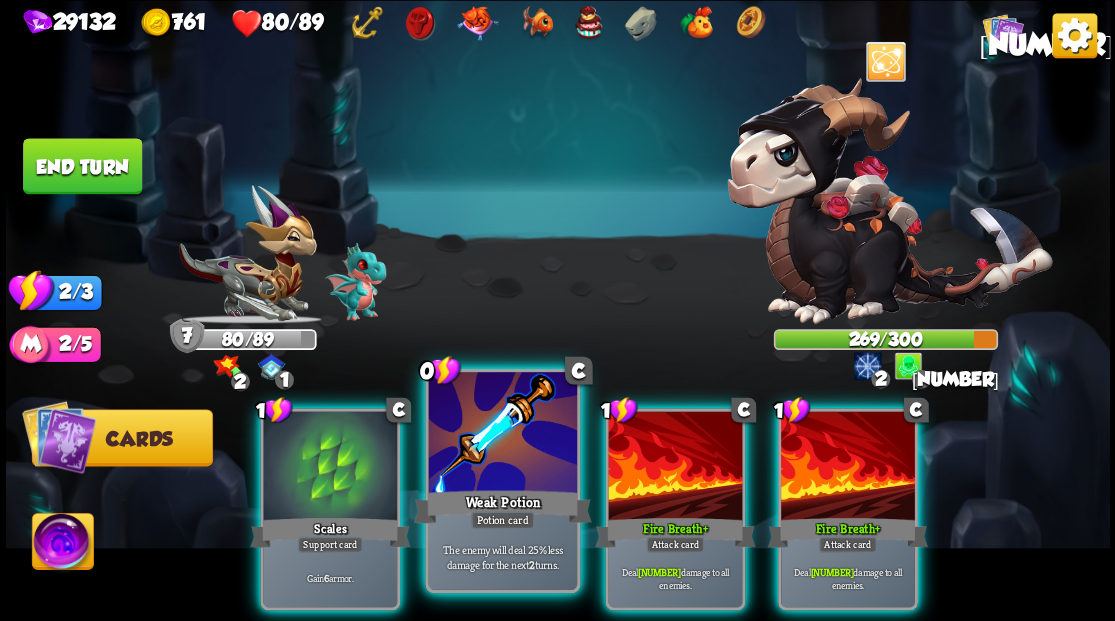 click at bounding box center (502, 434) 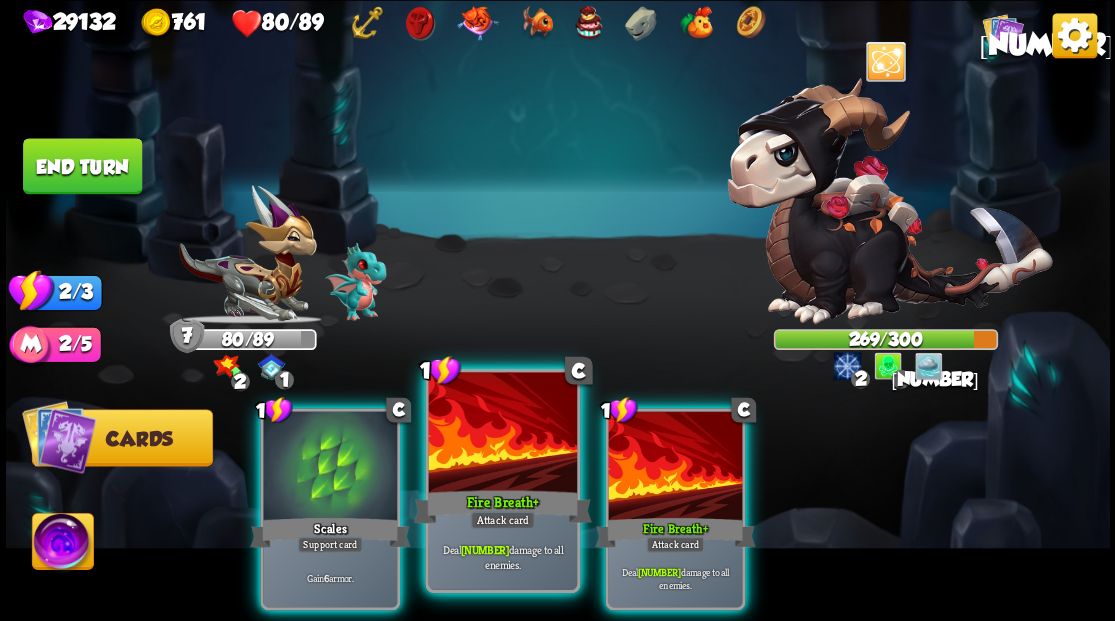 click at bounding box center (502, 434) 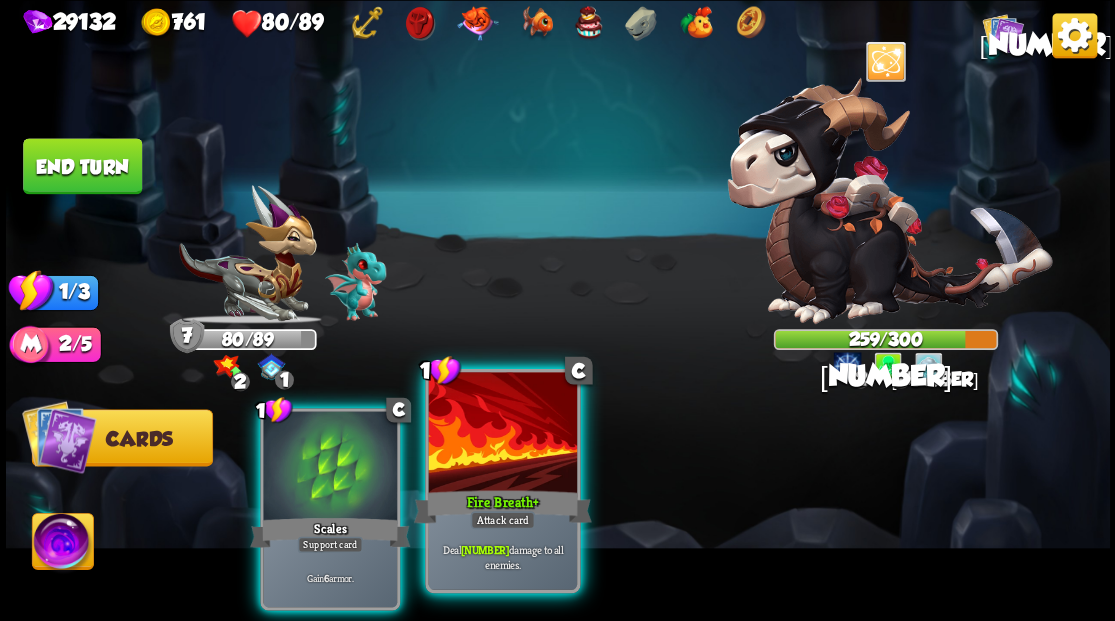 click at bounding box center [502, 434] 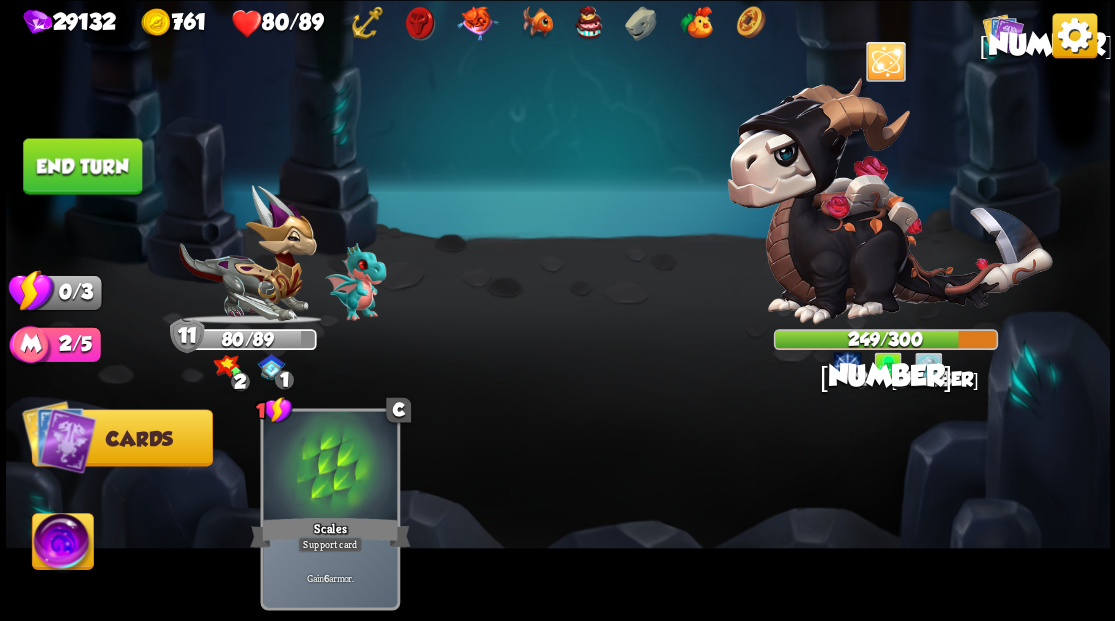 click on "End turn" at bounding box center (82, 166) 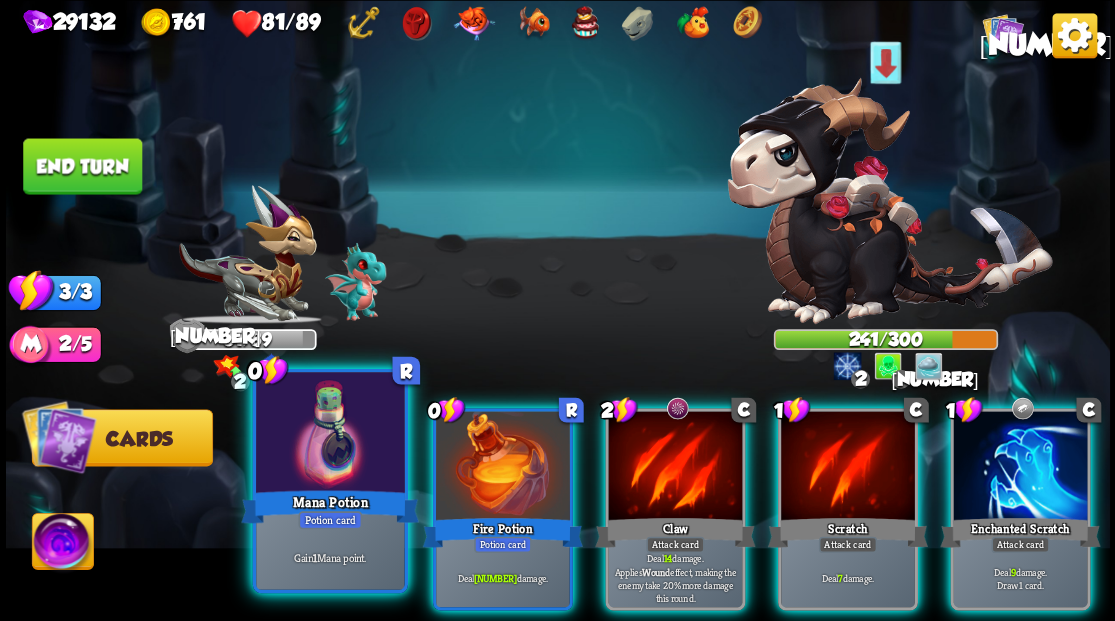 click at bounding box center (330, 434) 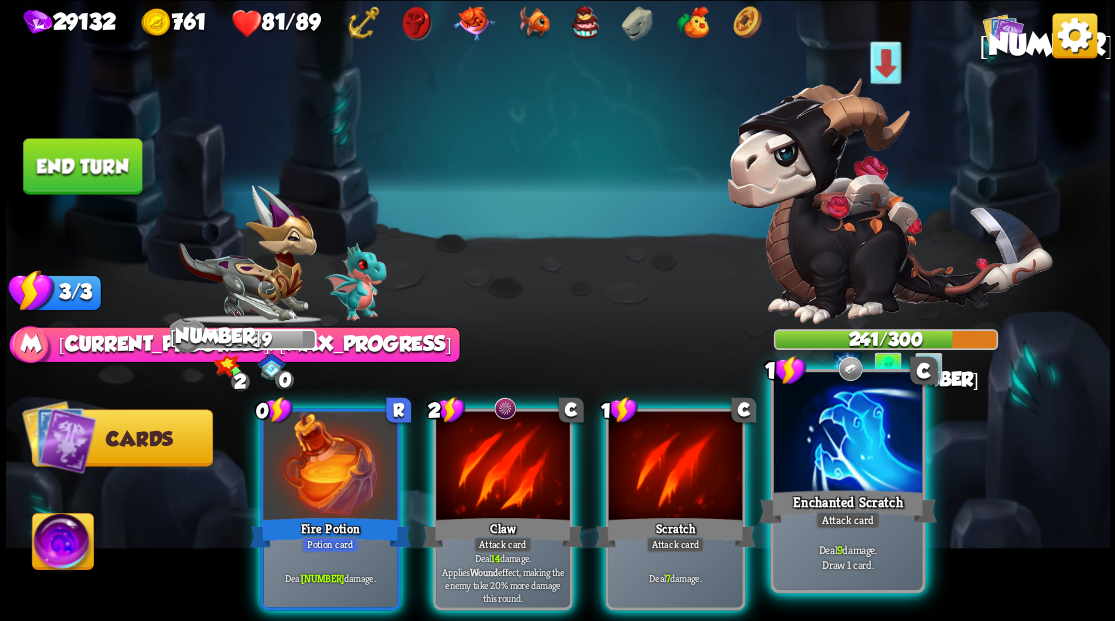 click at bounding box center (847, 434) 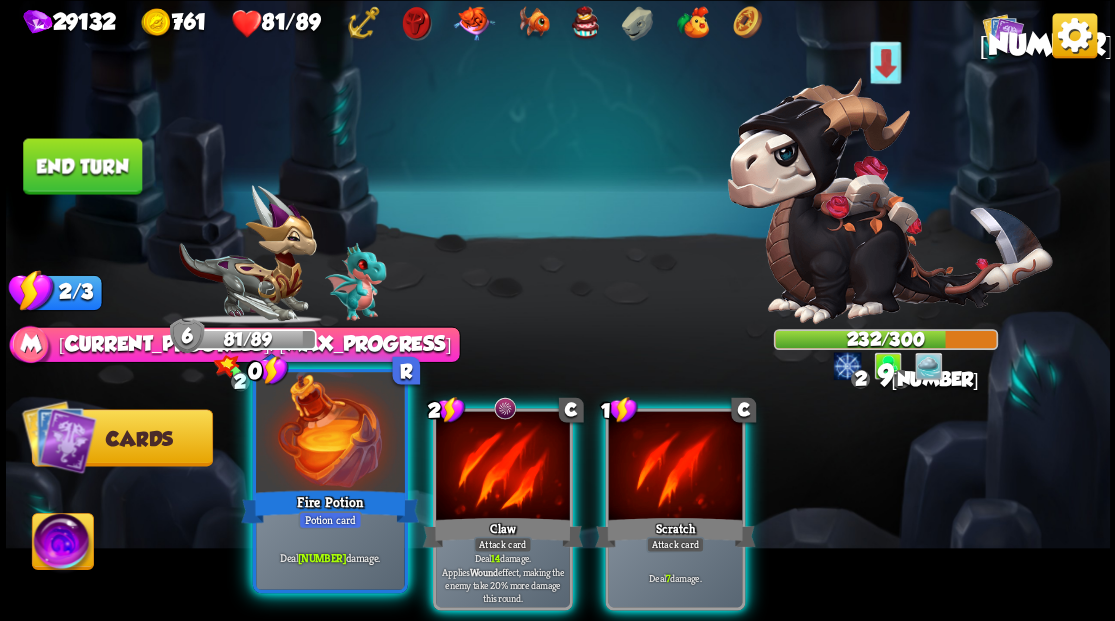 click at bounding box center (330, 434) 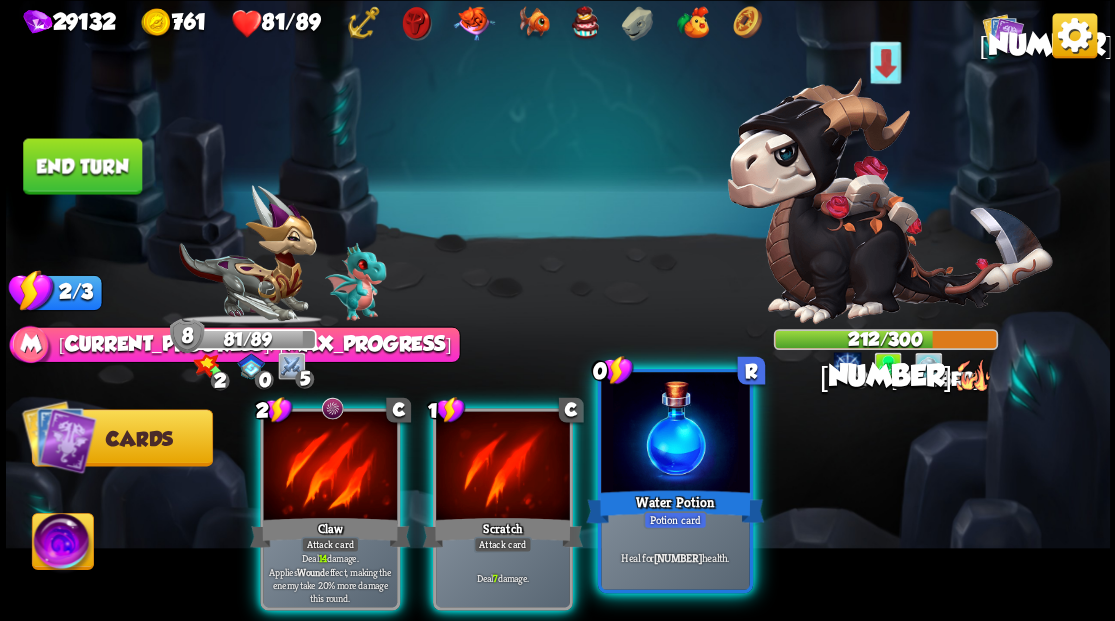 click at bounding box center [675, 434] 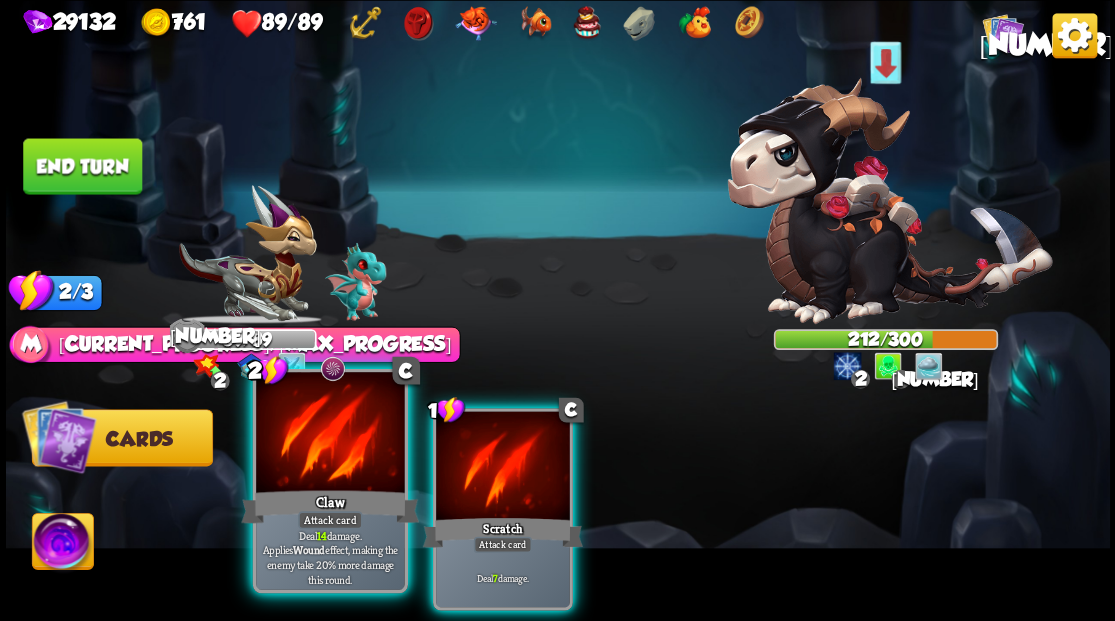 click at bounding box center (330, 434) 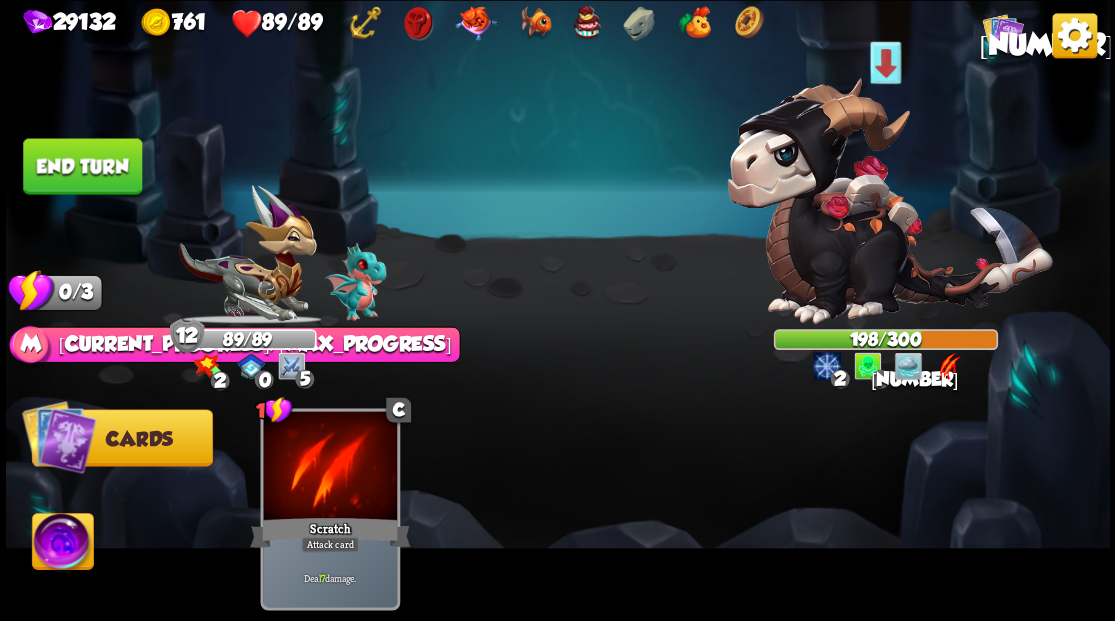 click on "End turn" at bounding box center [82, 166] 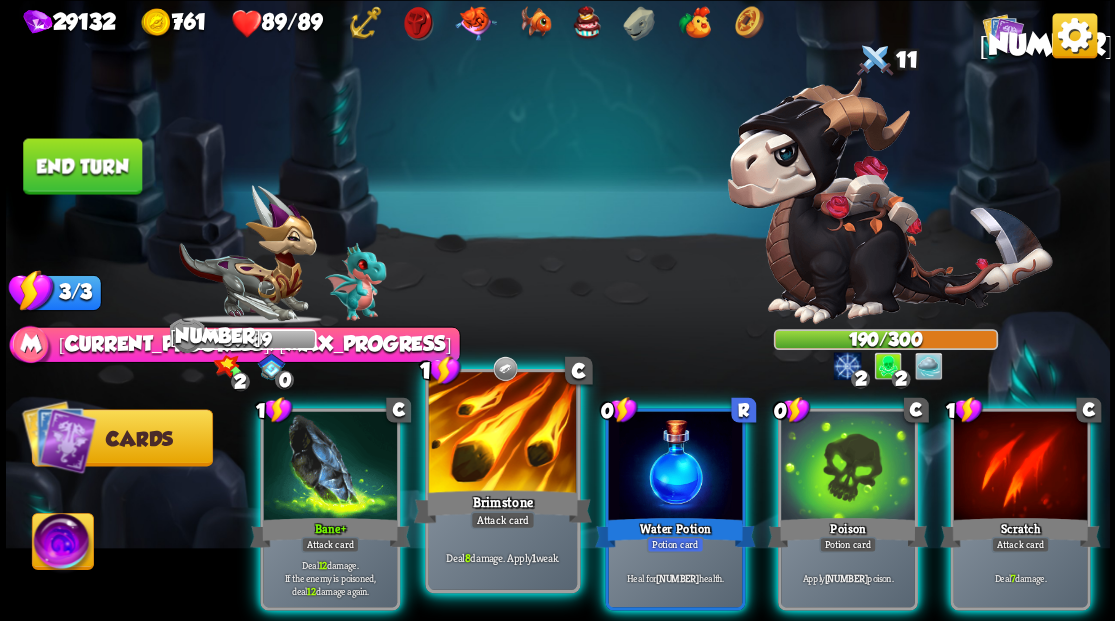 click at bounding box center (502, 434) 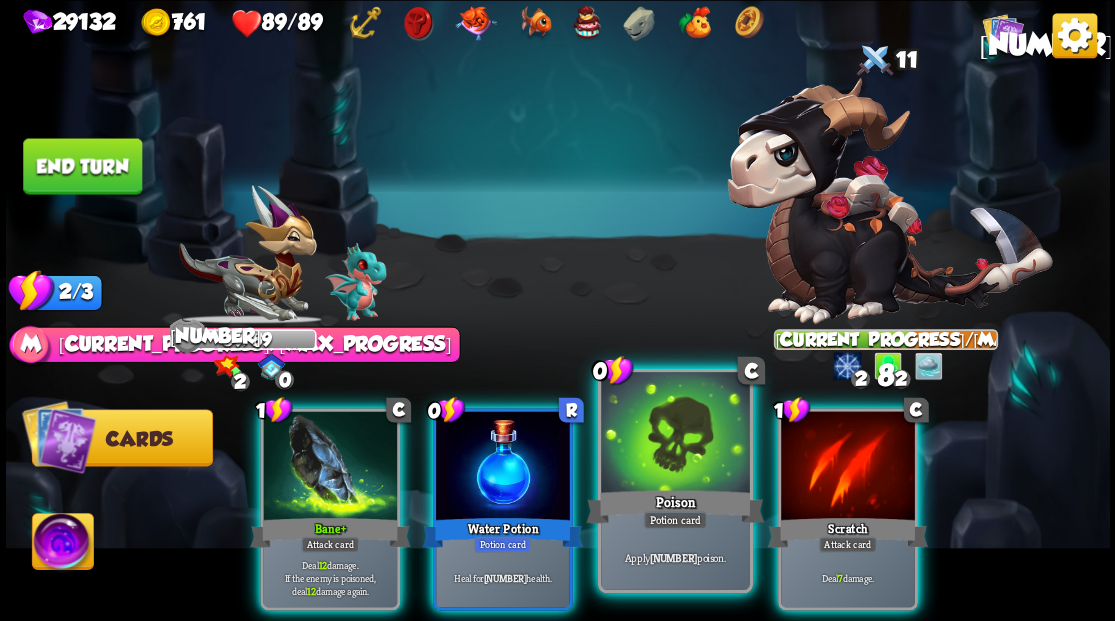 click at bounding box center (675, 434) 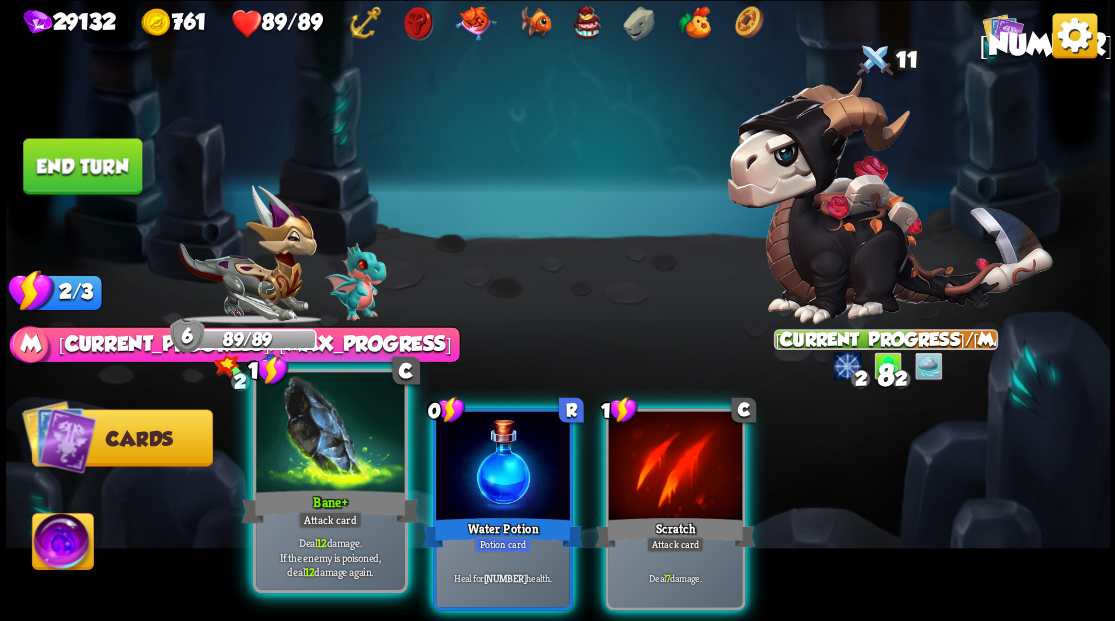 click at bounding box center (330, 434) 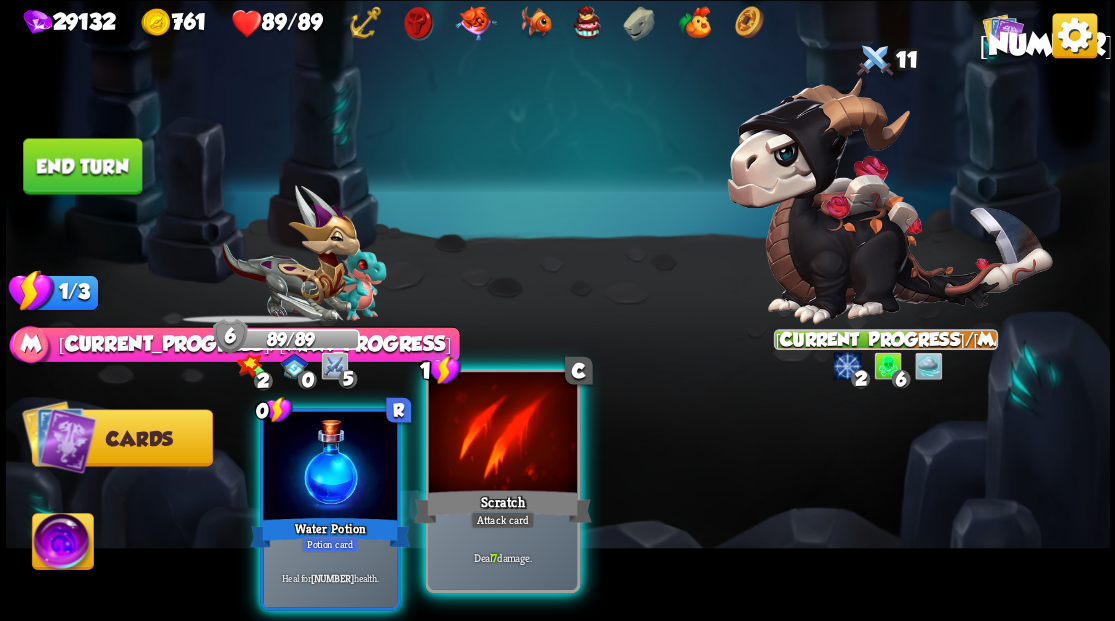 click at bounding box center [502, 434] 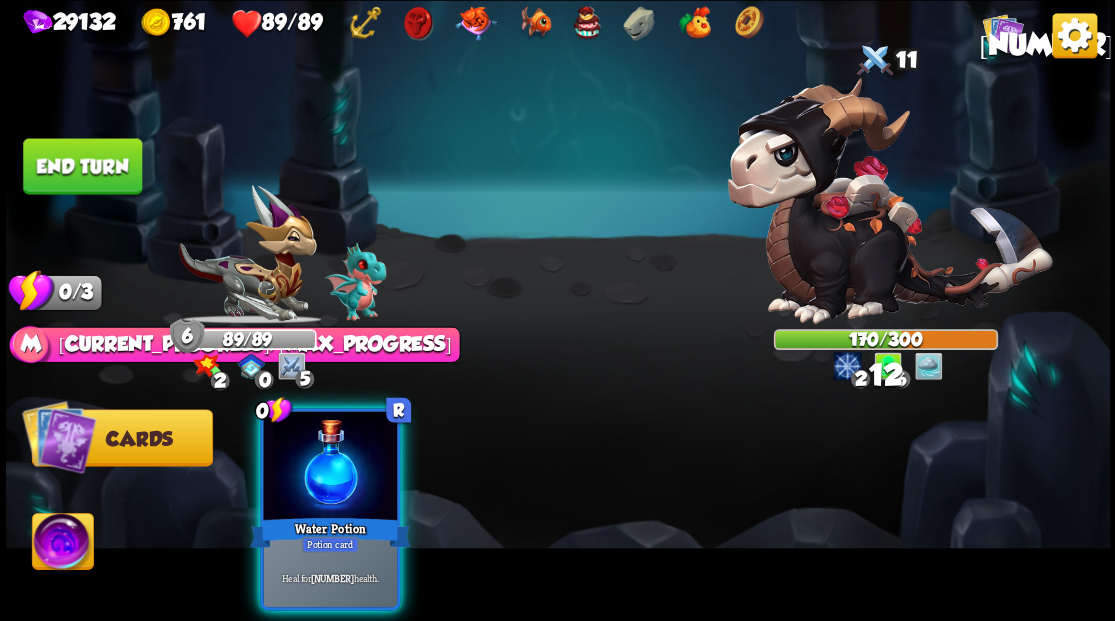drag, startPoint x: 333, startPoint y: 463, endPoint x: 296, endPoint y: 332, distance: 136.12494 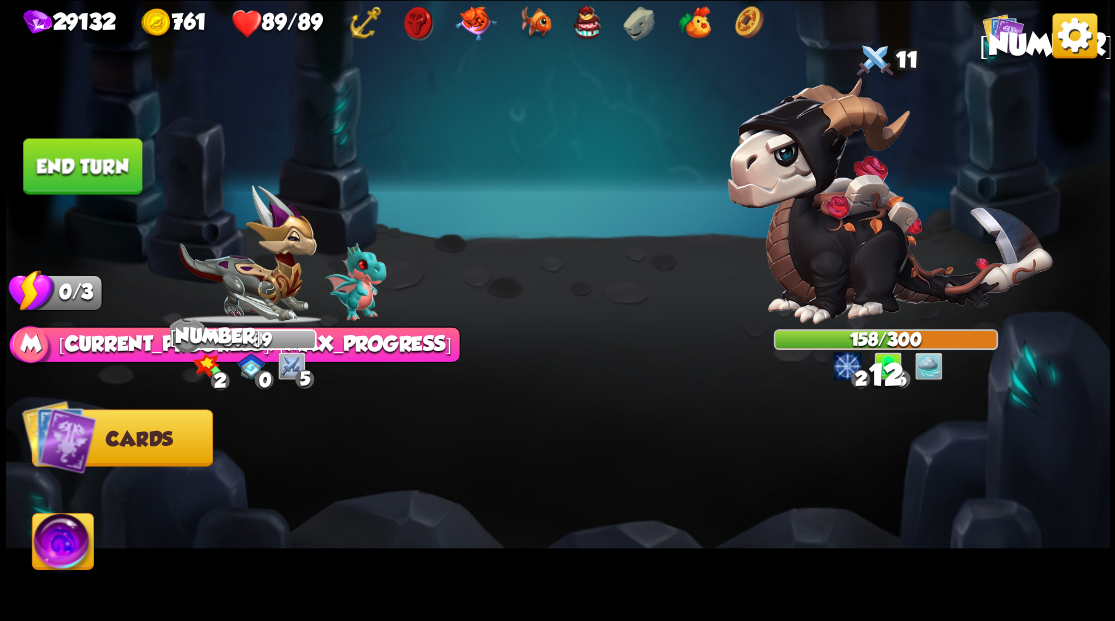 drag, startPoint x: 99, startPoint y: 152, endPoint x: 358, endPoint y: 165, distance: 259.32605 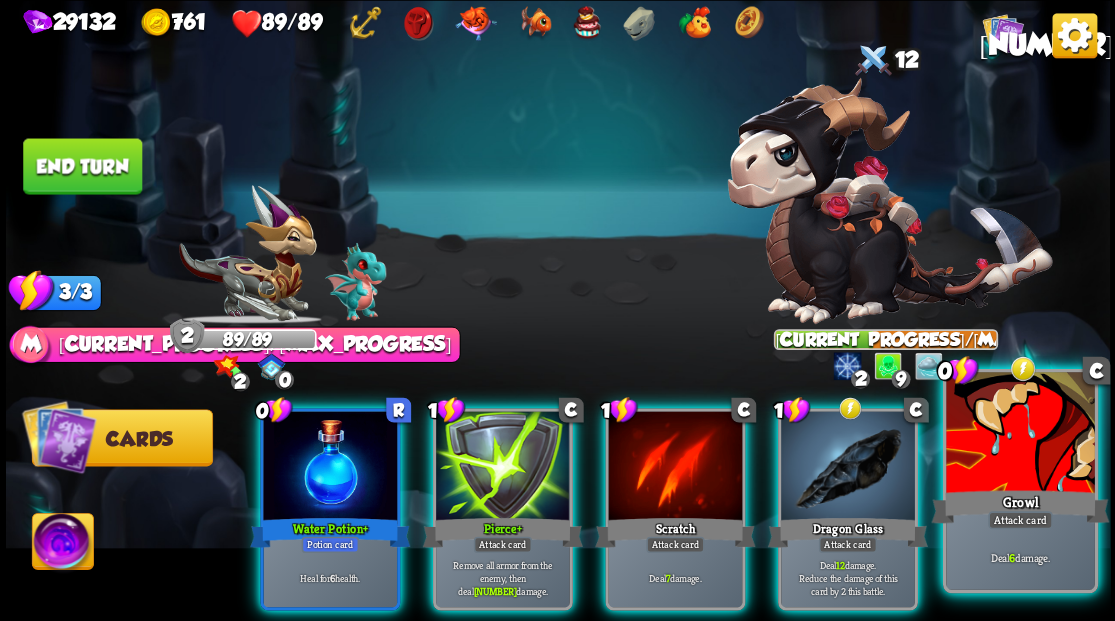 click at bounding box center [1020, 434] 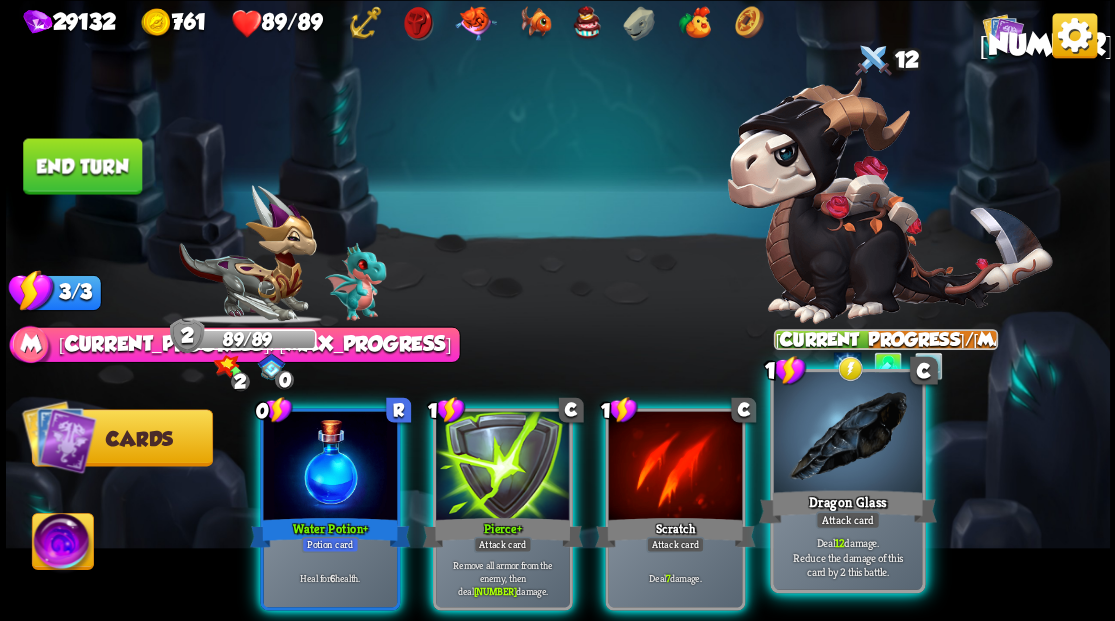 click at bounding box center (847, 434) 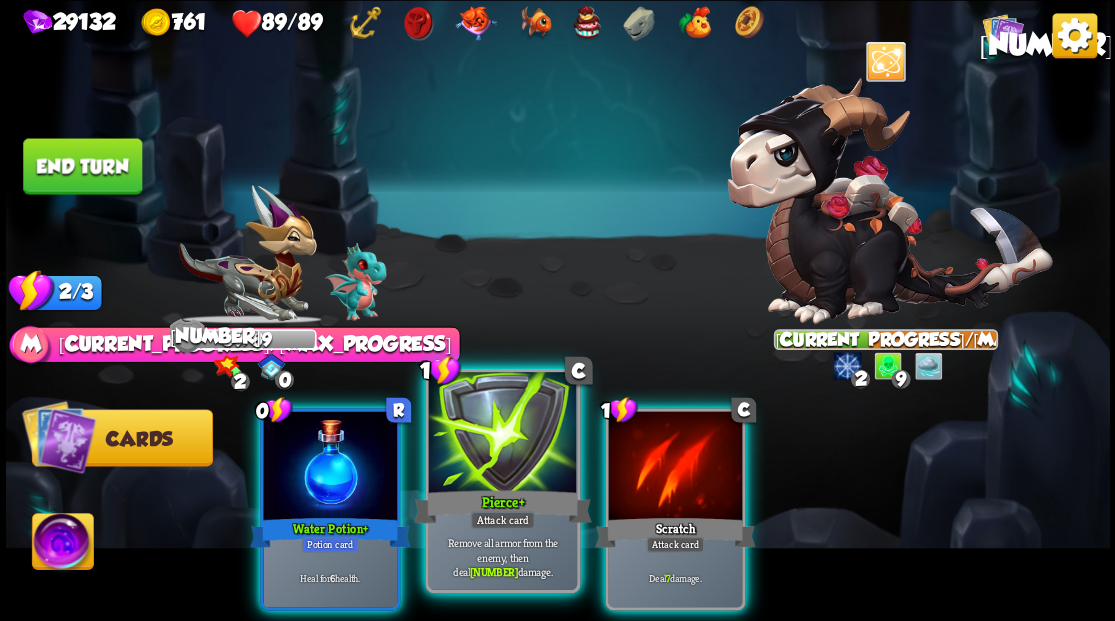 click at bounding box center [502, 434] 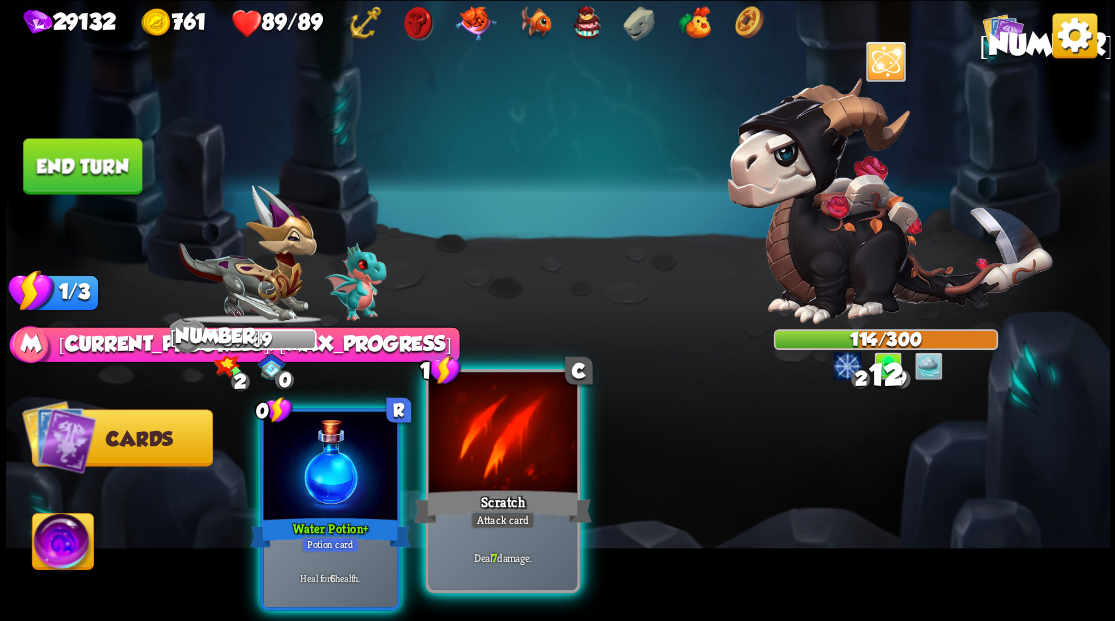 click at bounding box center [502, 434] 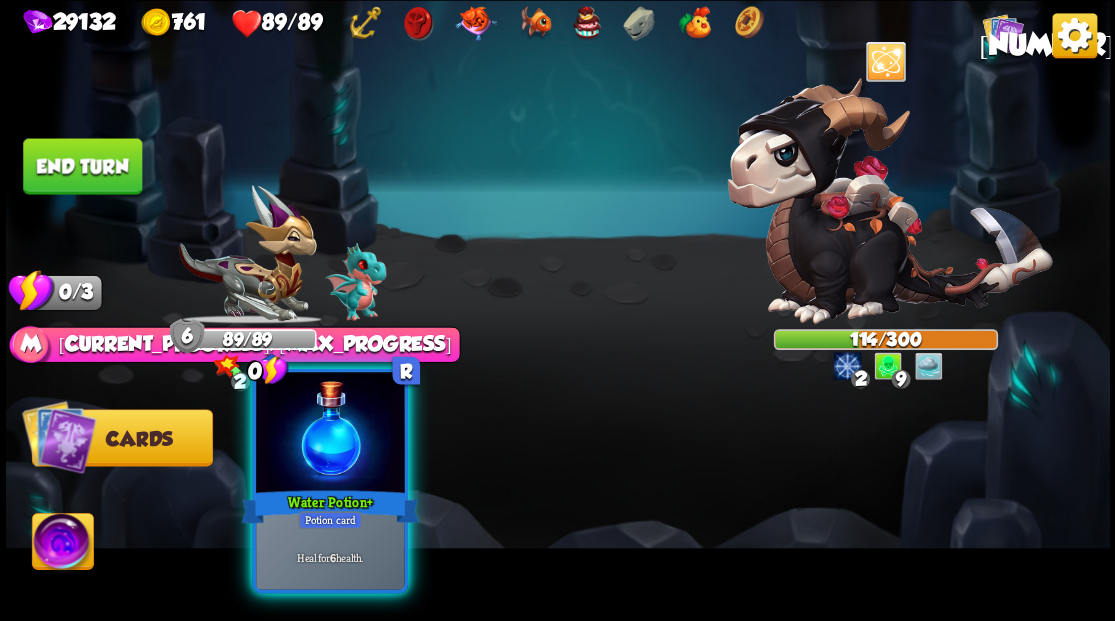 click at bounding box center (330, 434) 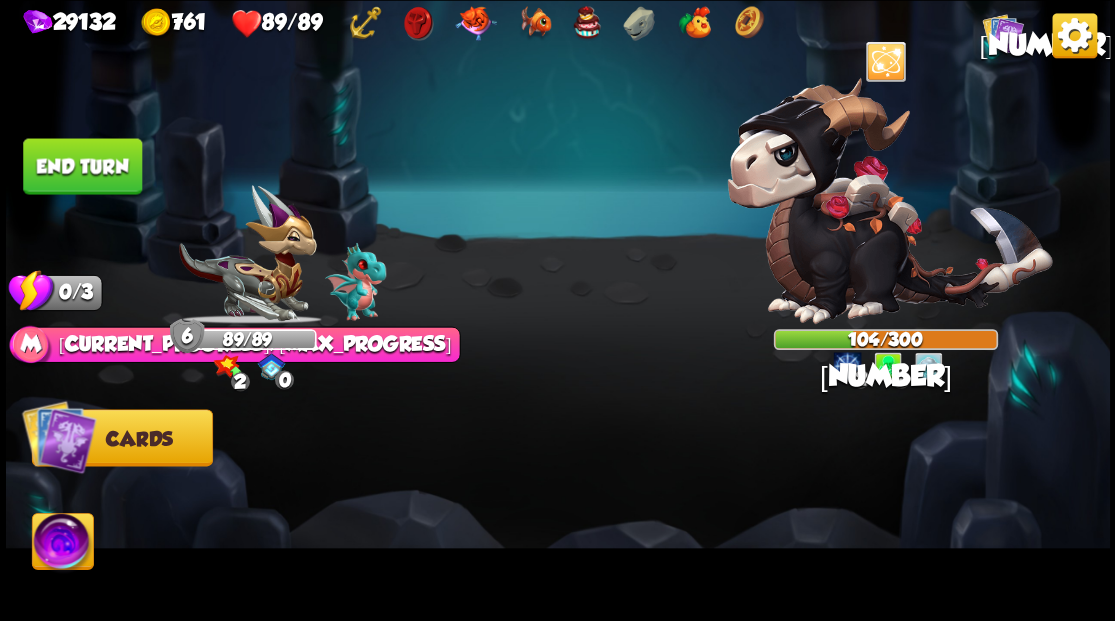 drag, startPoint x: 117, startPoint y: 175, endPoint x: 514, endPoint y: 208, distance: 398.36917 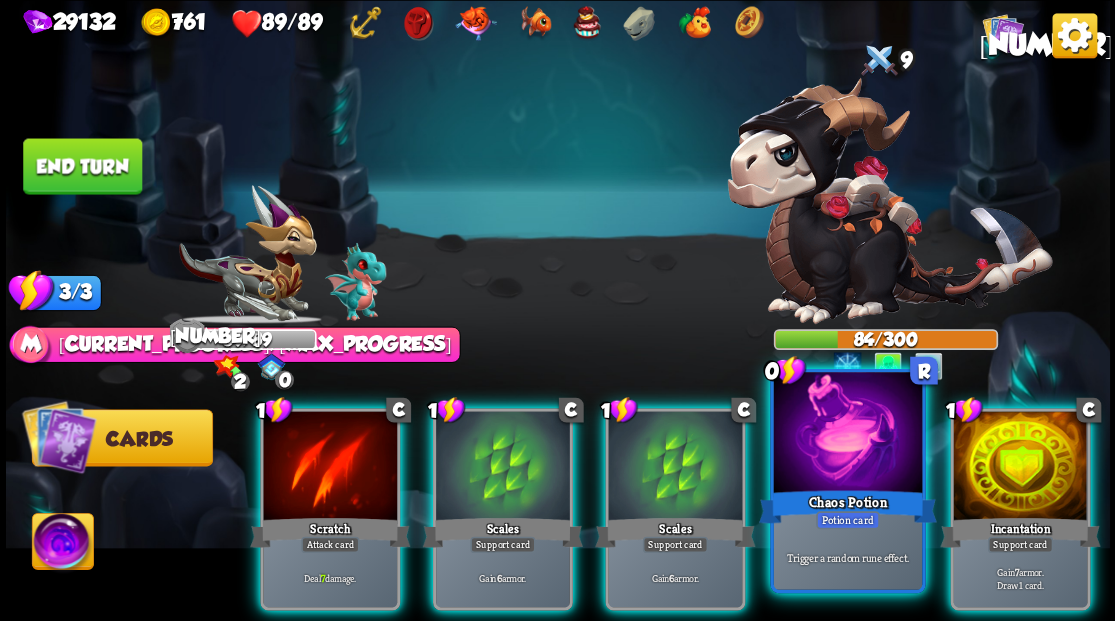 click at bounding box center (847, 434) 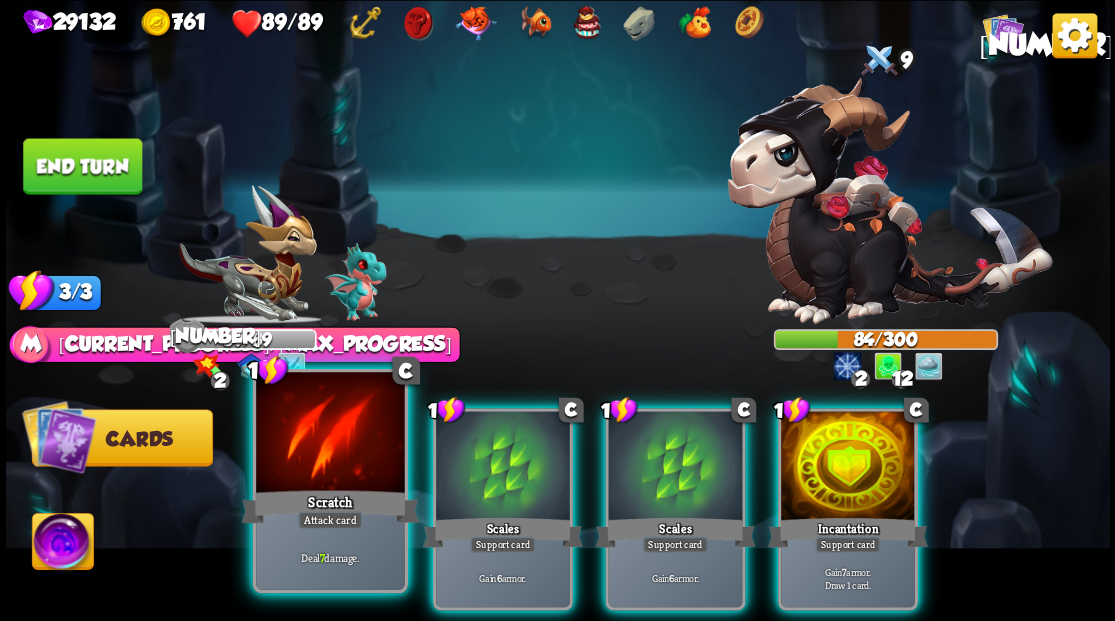 click at bounding box center [330, 434] 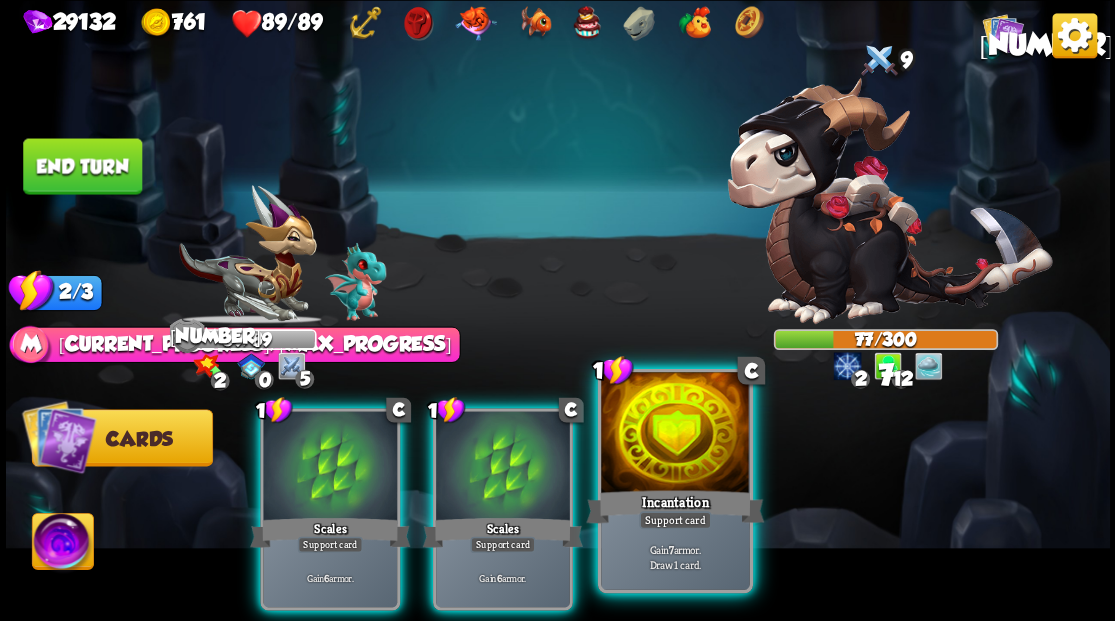 click at bounding box center [675, 434] 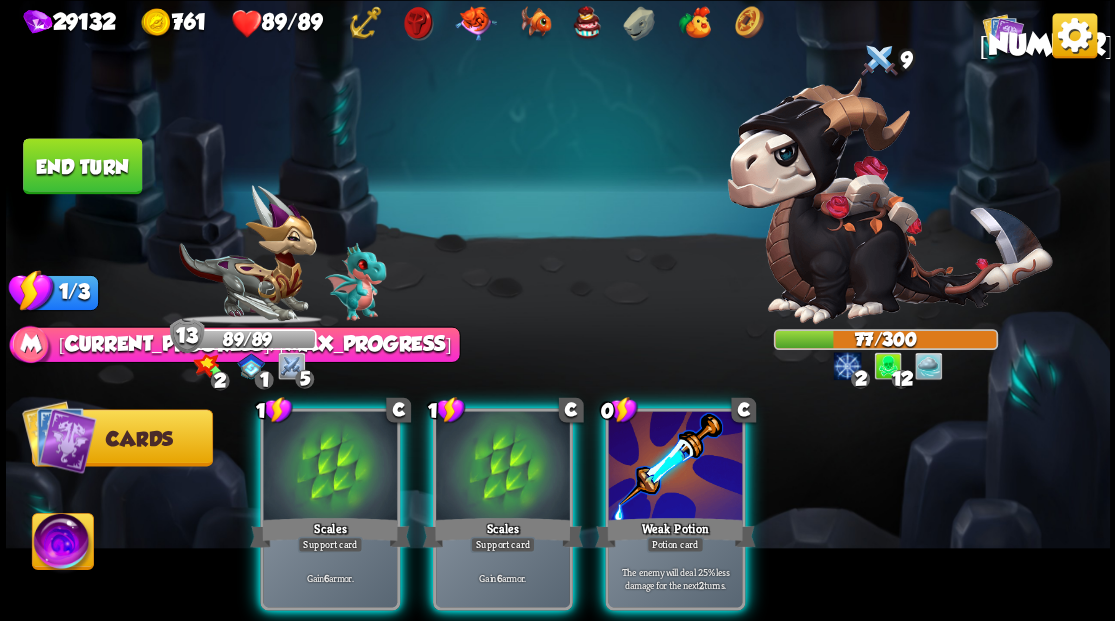 click at bounding box center [675, 467] 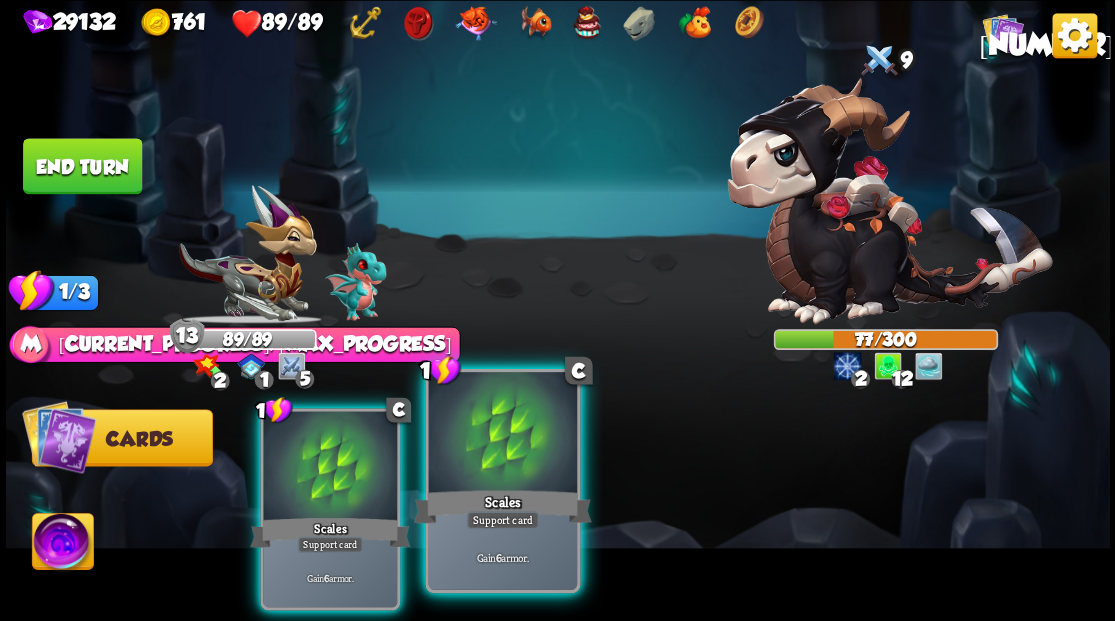 click at bounding box center (502, 434) 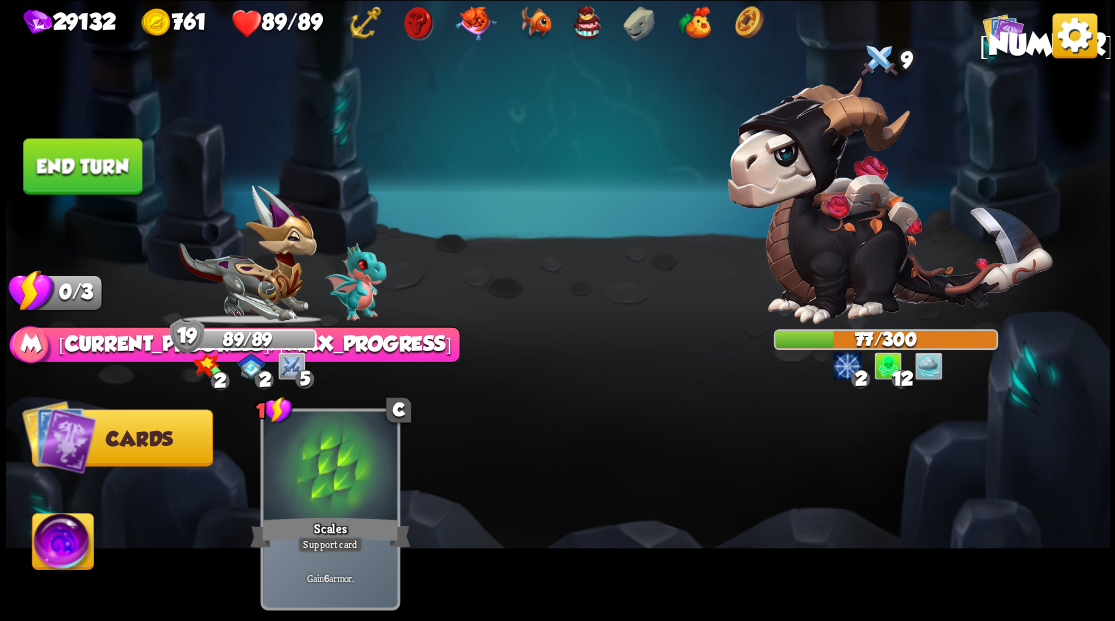 drag, startPoint x: 83, startPoint y: 150, endPoint x: 434, endPoint y: 209, distance: 355.92416 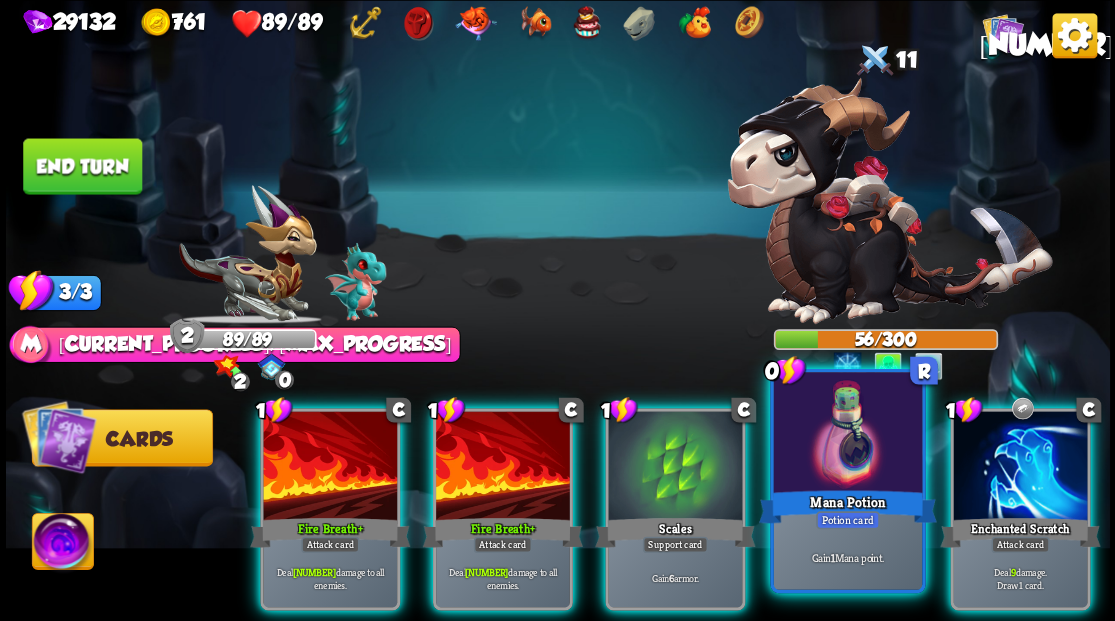 click at bounding box center [847, 434] 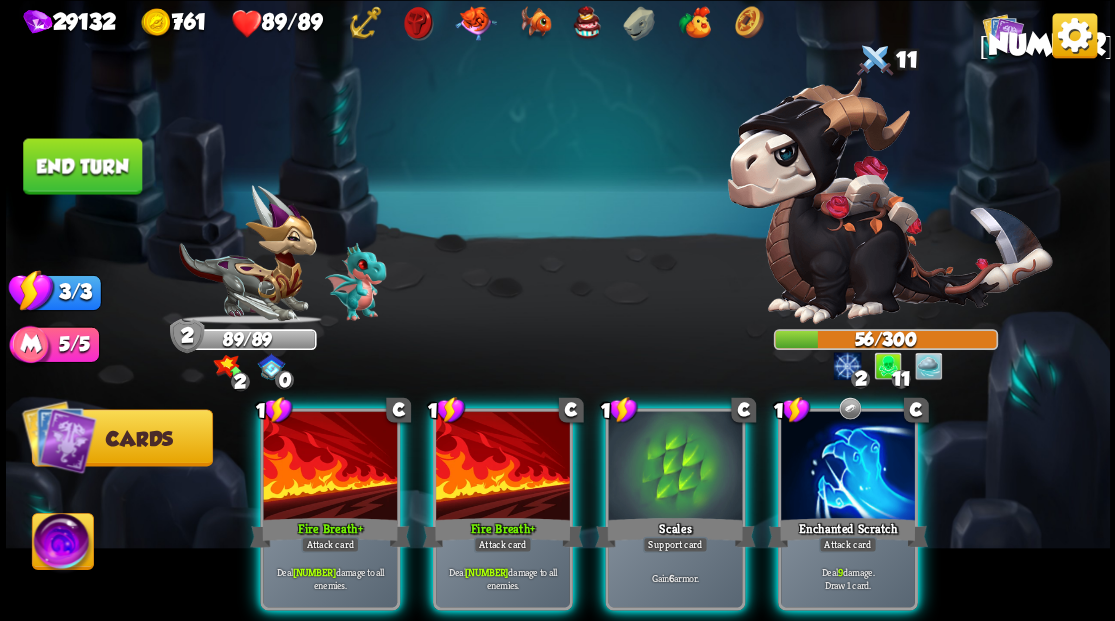 click at bounding box center [848, 467] 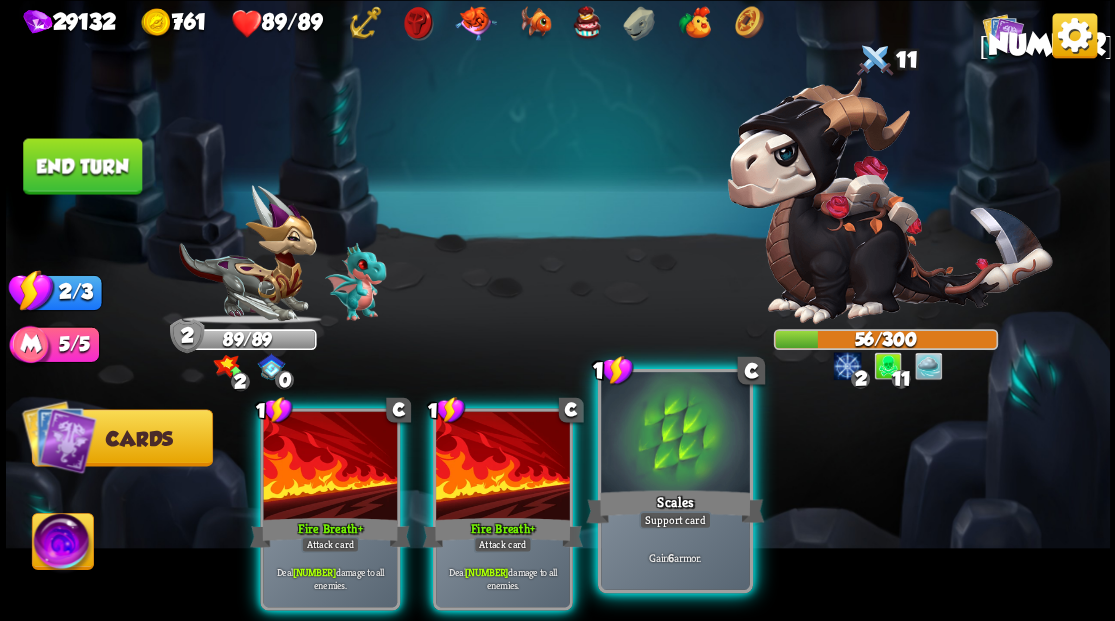 click at bounding box center [675, 434] 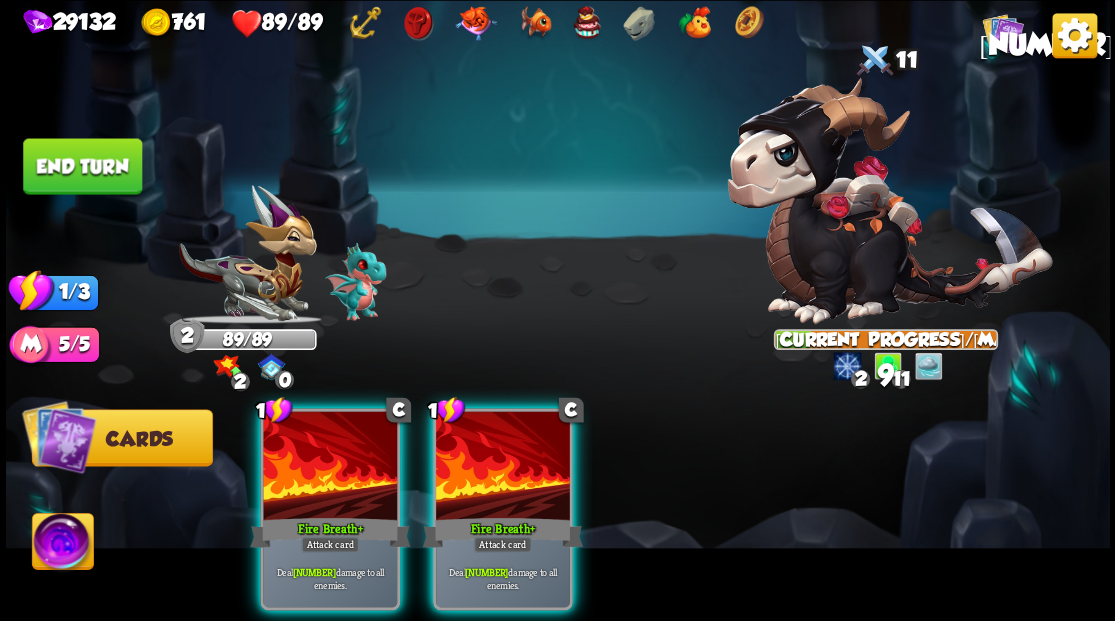 drag, startPoint x: 514, startPoint y: 459, endPoint x: 444, endPoint y: 452, distance: 70.34913 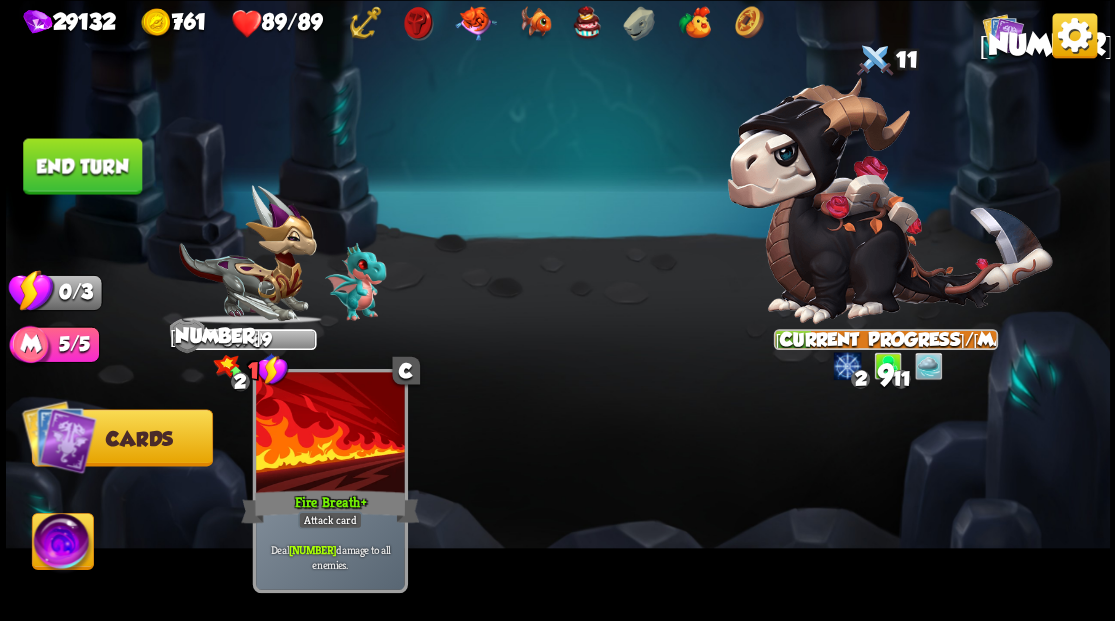 drag, startPoint x: 354, startPoint y: 440, endPoint x: 287, endPoint y: 372, distance: 95.462036 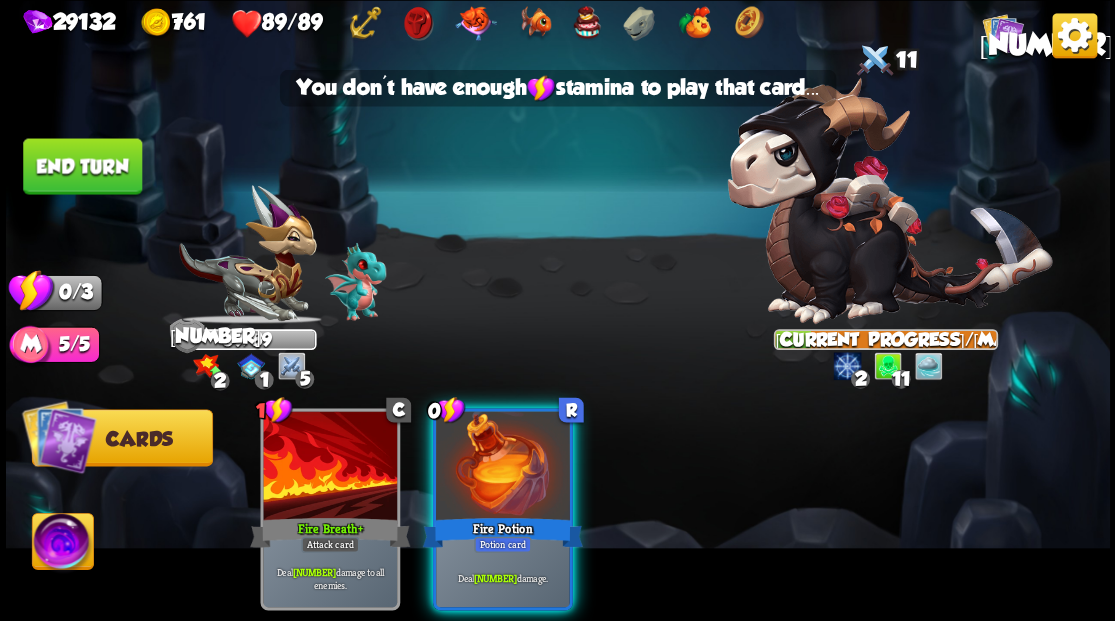 click at bounding box center [503, 467] 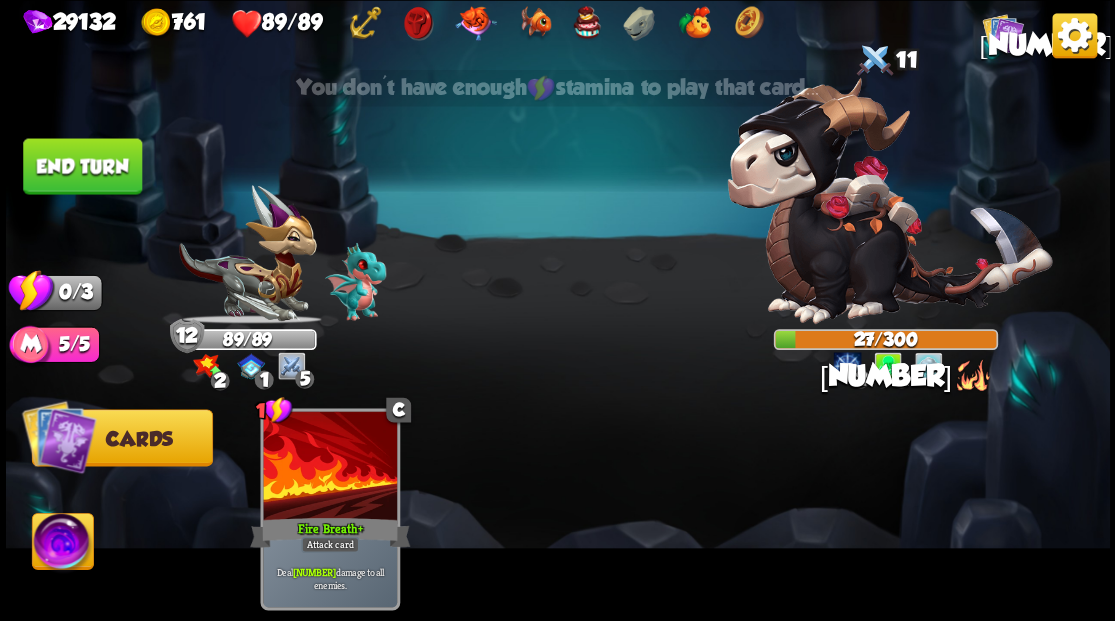 click on "End turn" at bounding box center [82, 166] 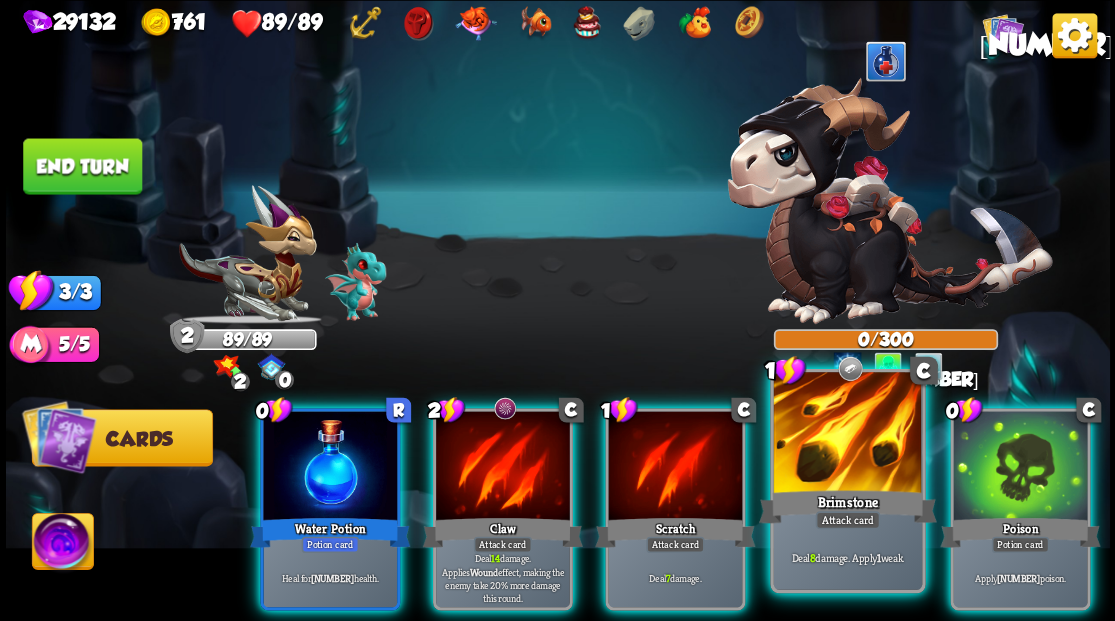 click at bounding box center [847, 434] 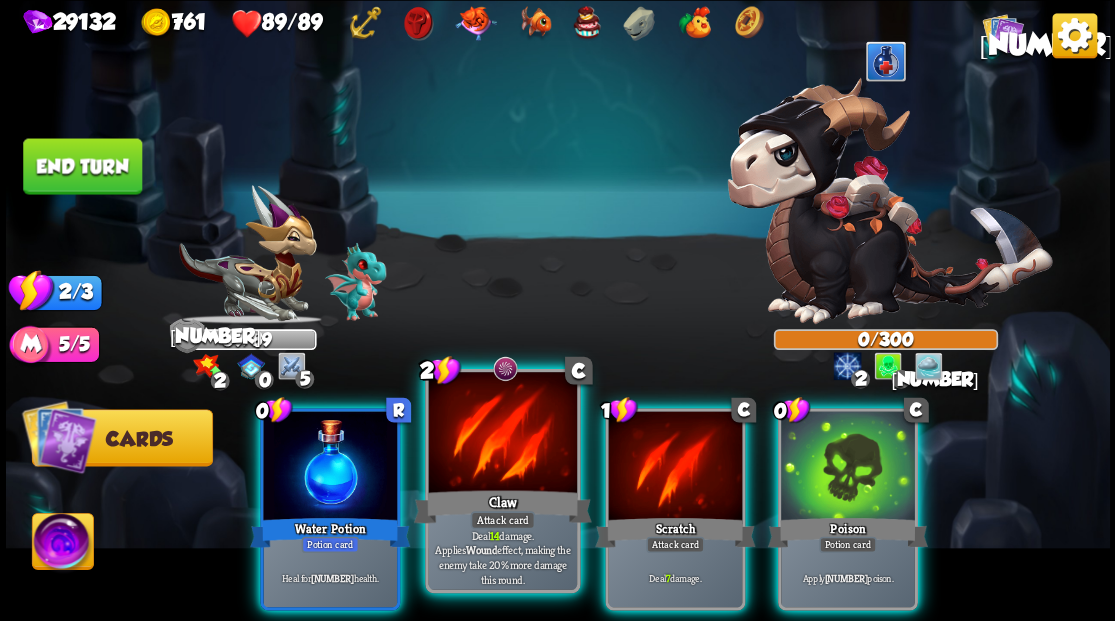 click at bounding box center [502, 434] 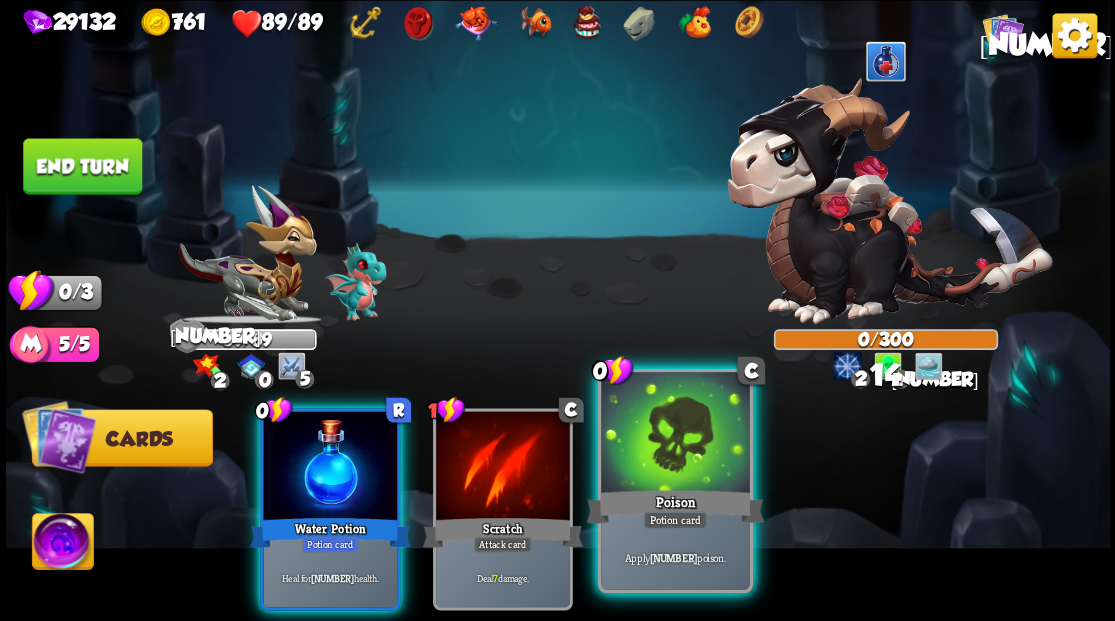 click at bounding box center [675, 434] 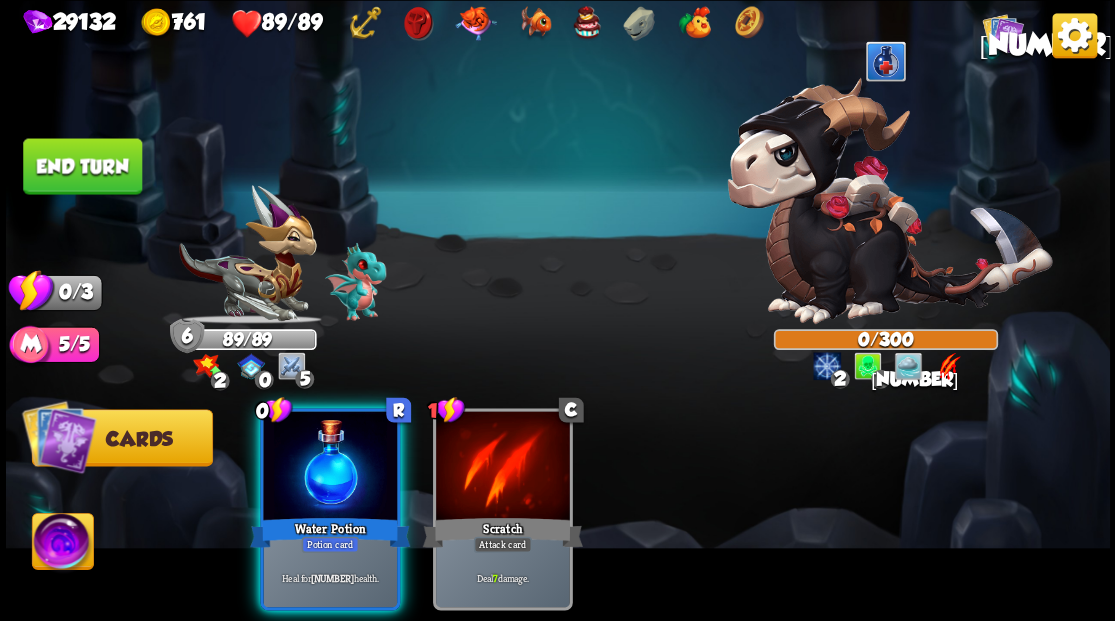 click on "End turn" at bounding box center (82, 166) 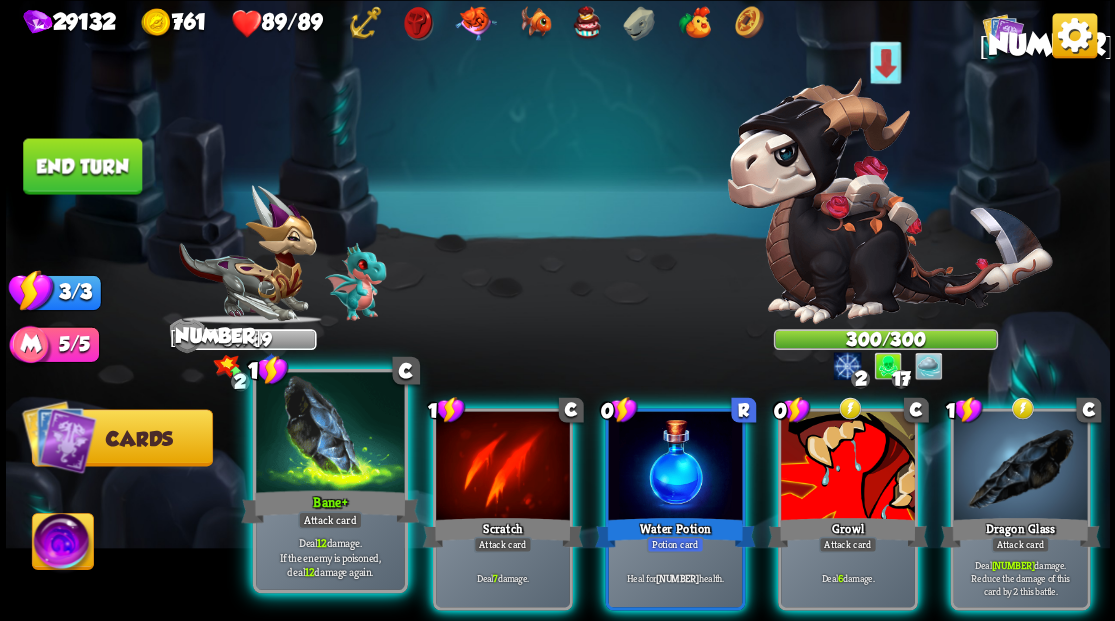 click at bounding box center [330, 434] 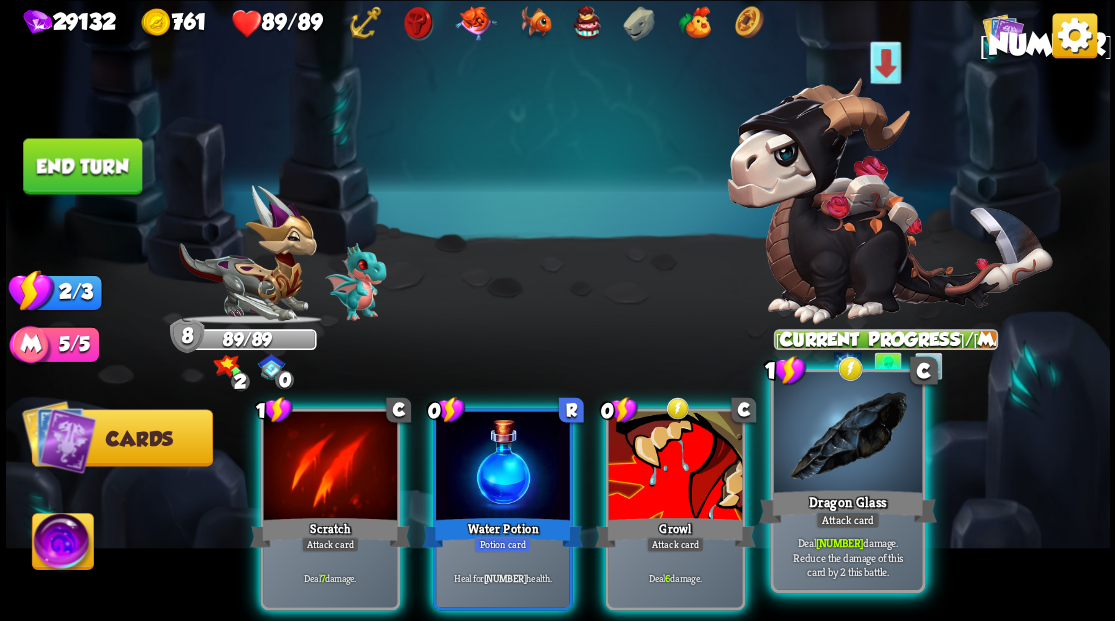 click on "Dragon Glass" at bounding box center (847, 506) 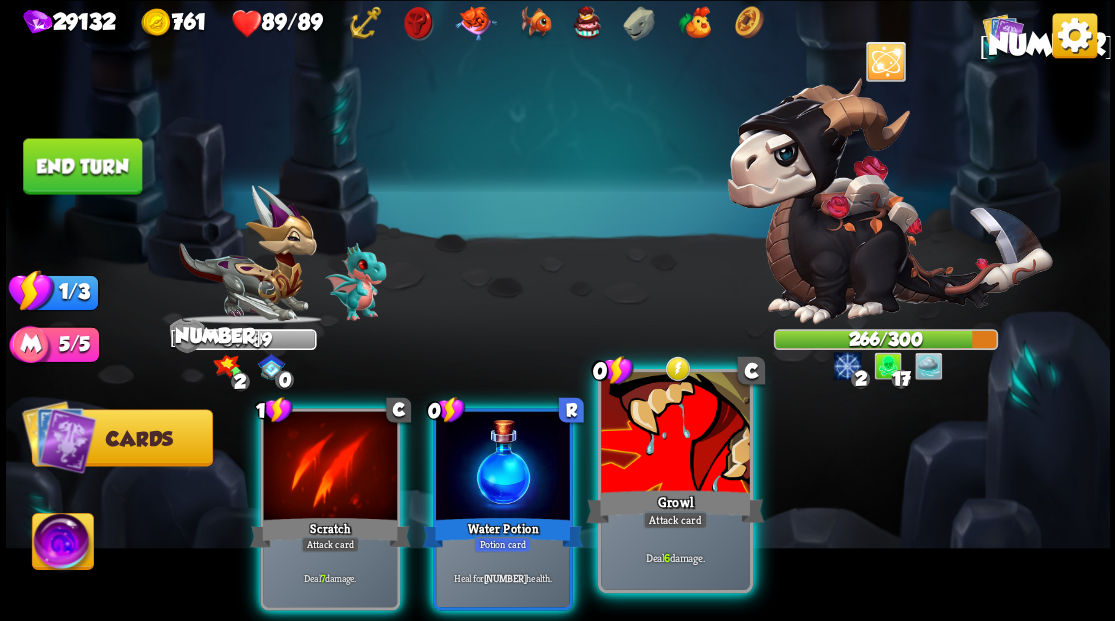 click at bounding box center [675, 434] 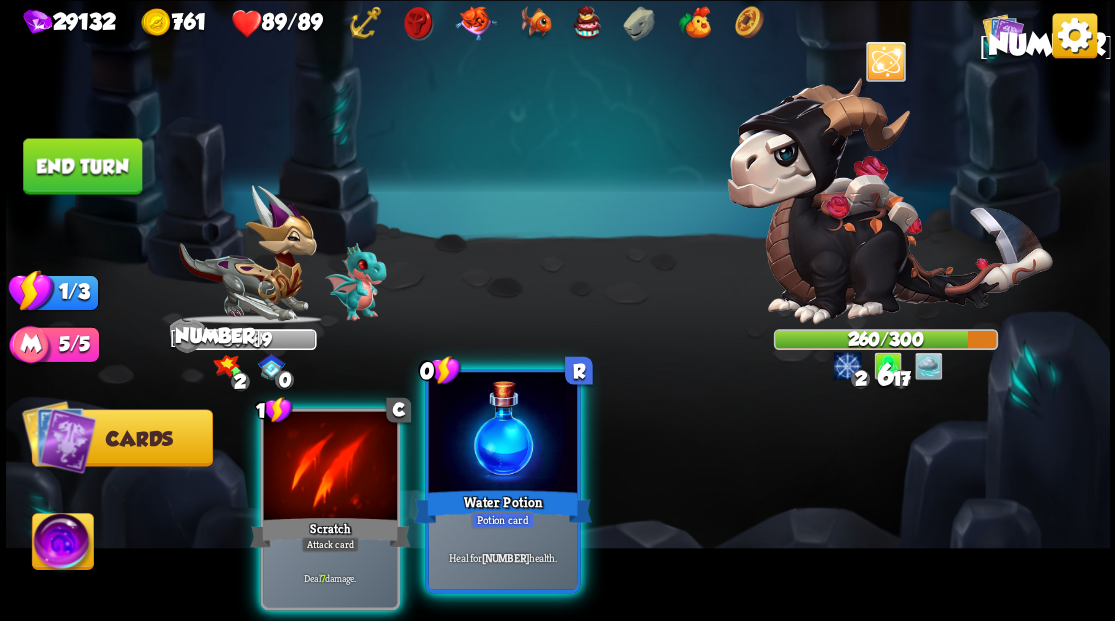 click at bounding box center (502, 434) 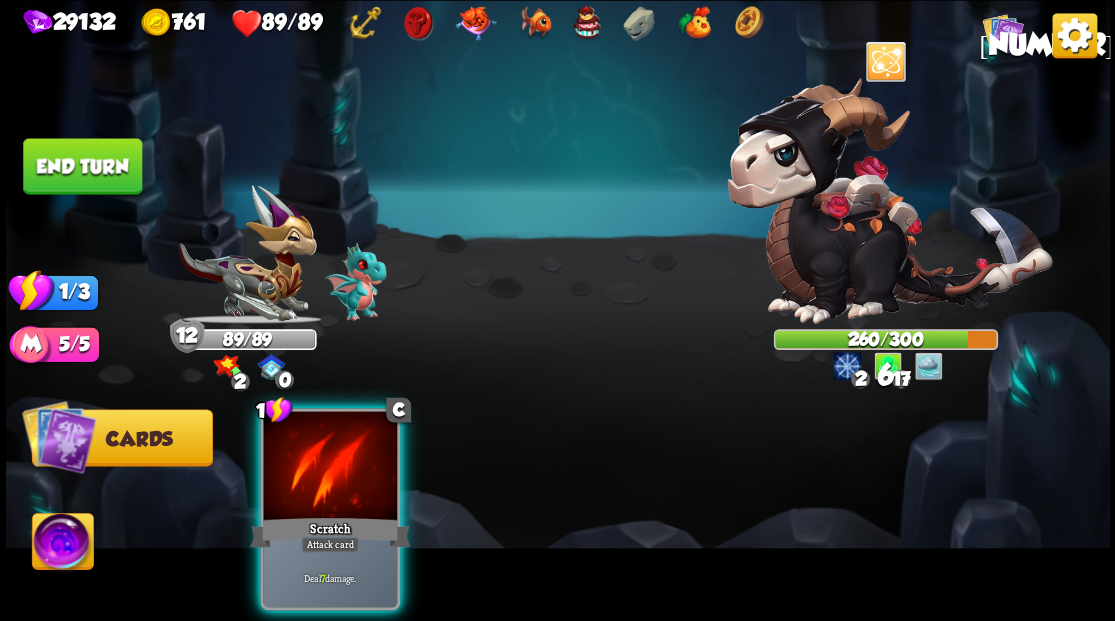 drag, startPoint x: 370, startPoint y: 434, endPoint x: 316, endPoint y: 393, distance: 67.80118 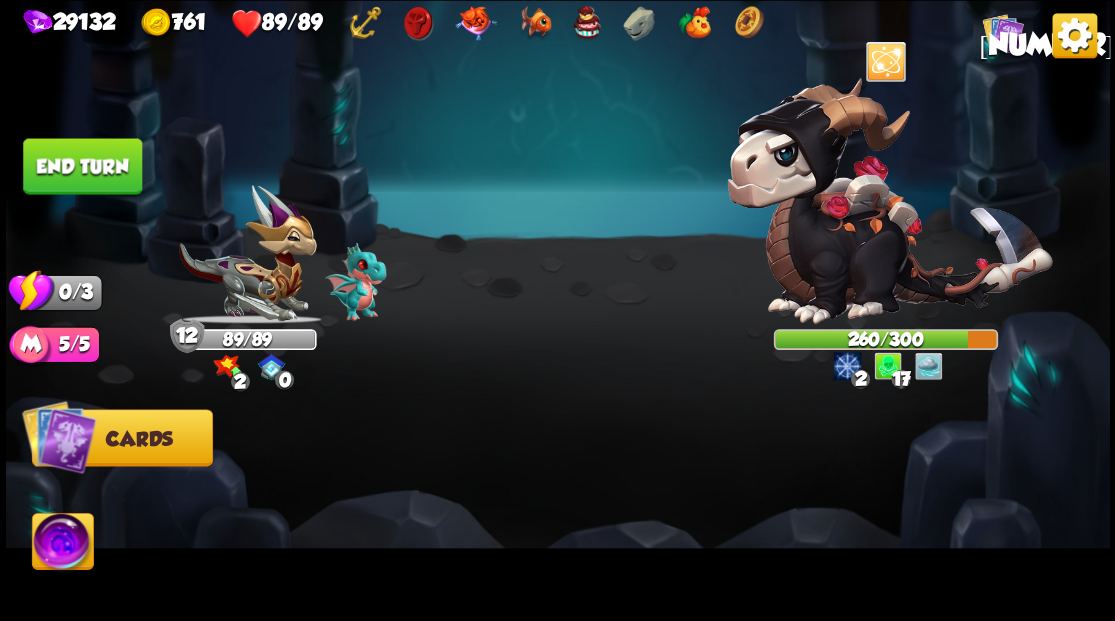 click on "End turn" at bounding box center [82, 166] 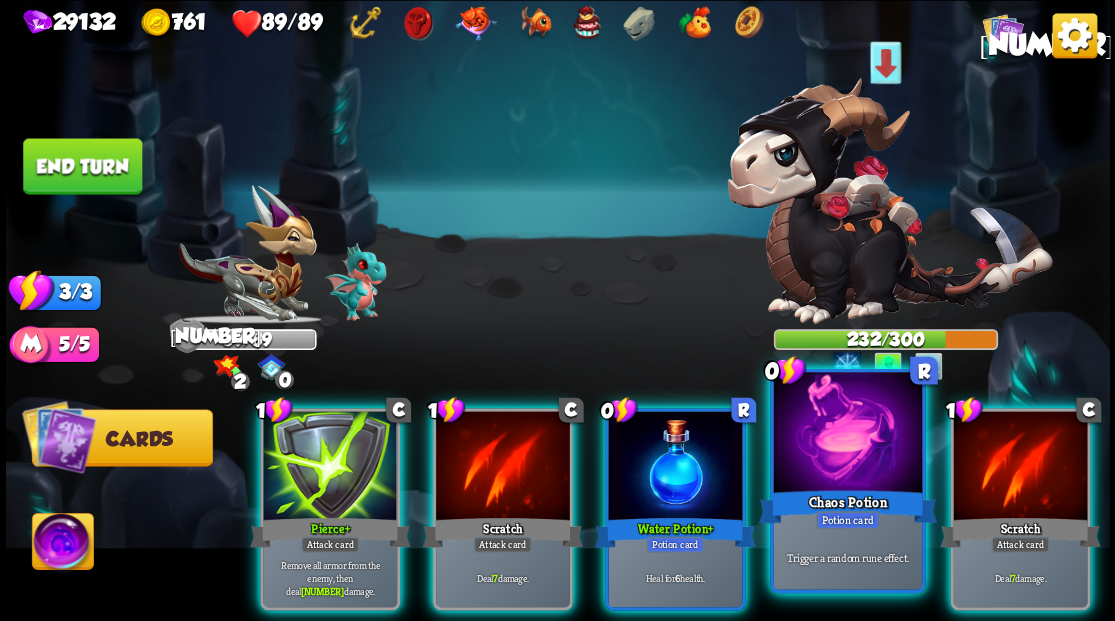 click on "Chaos Potion" at bounding box center (847, 506) 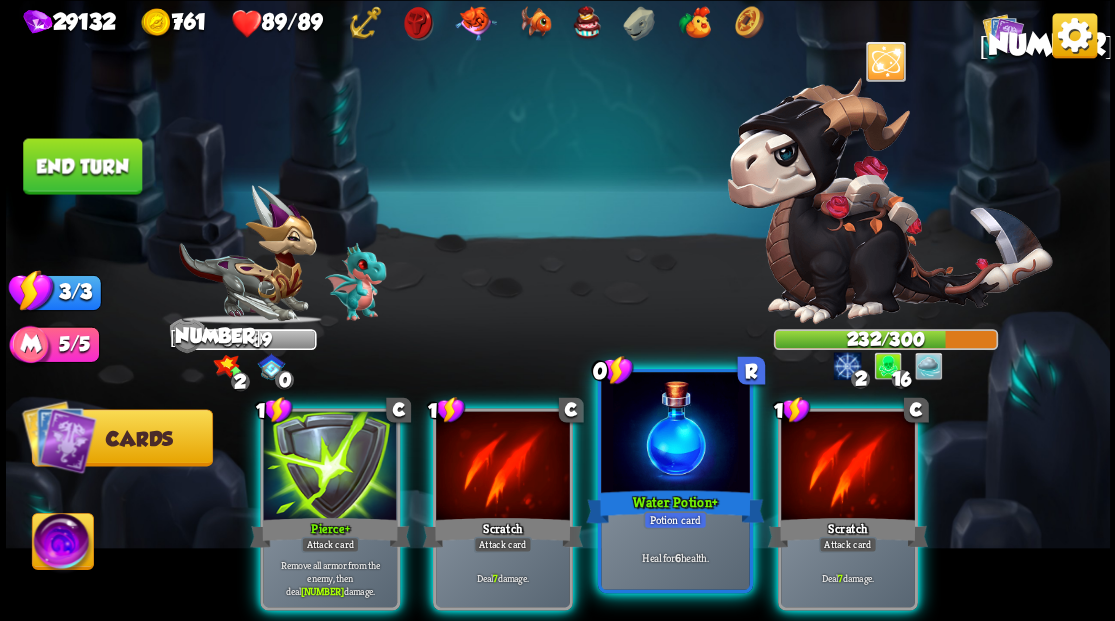 click at bounding box center (675, 434) 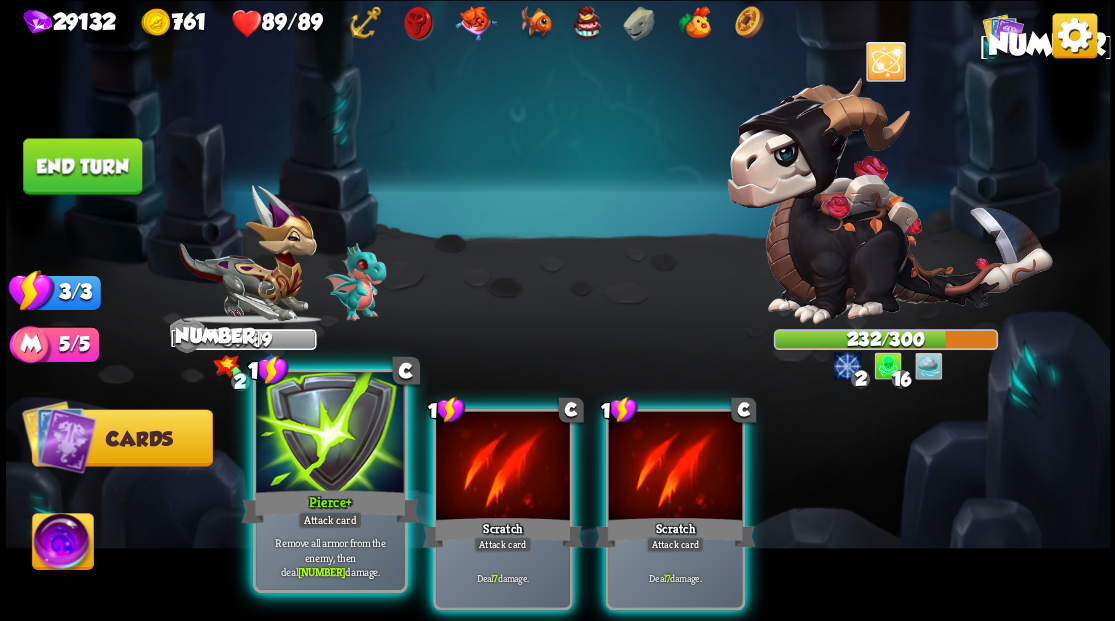 click at bounding box center (330, 434) 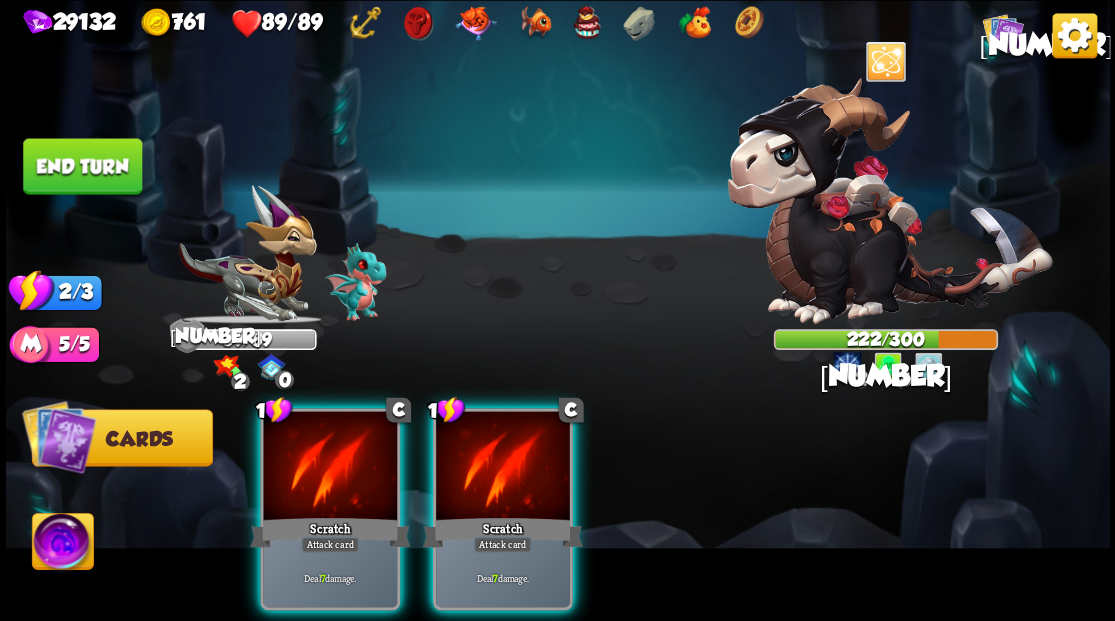 click at bounding box center (330, 467) 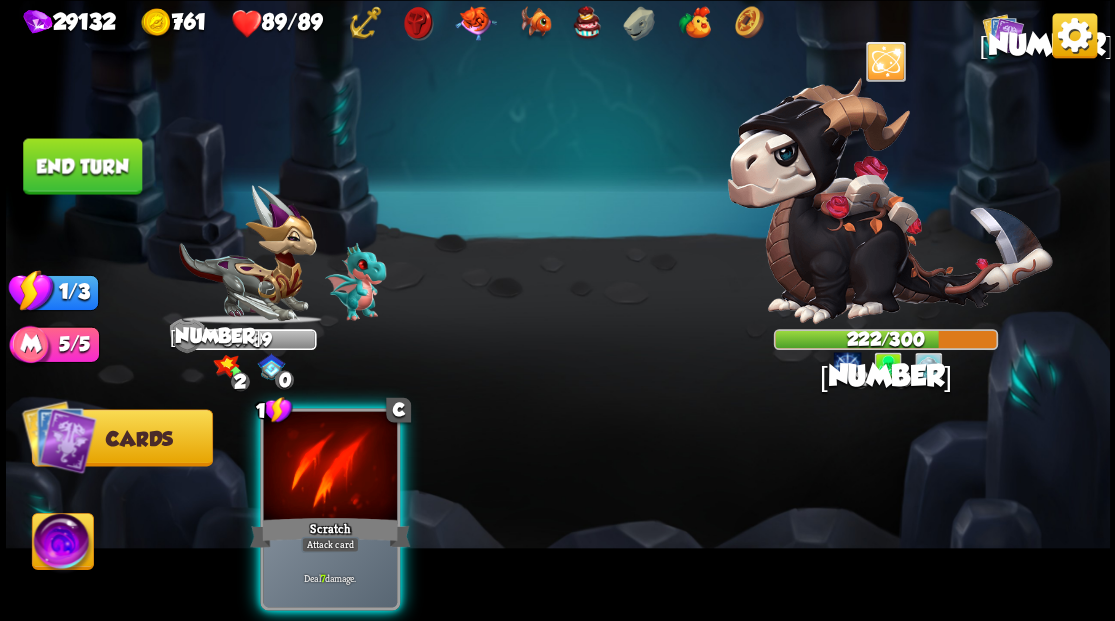 click at bounding box center (330, 467) 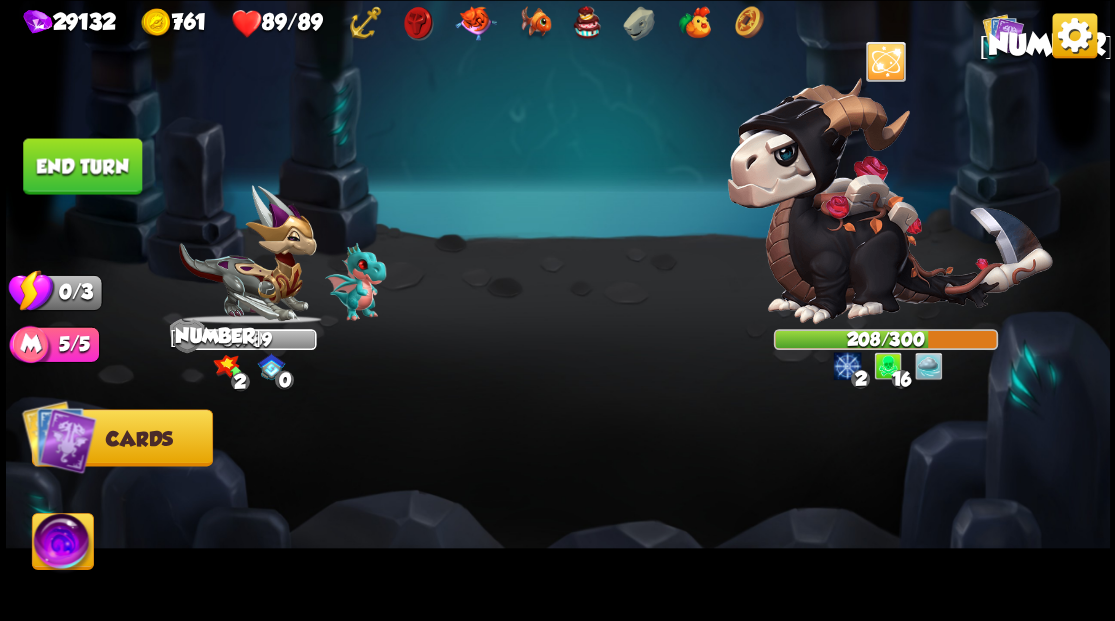 click on "End turn" at bounding box center (82, 166) 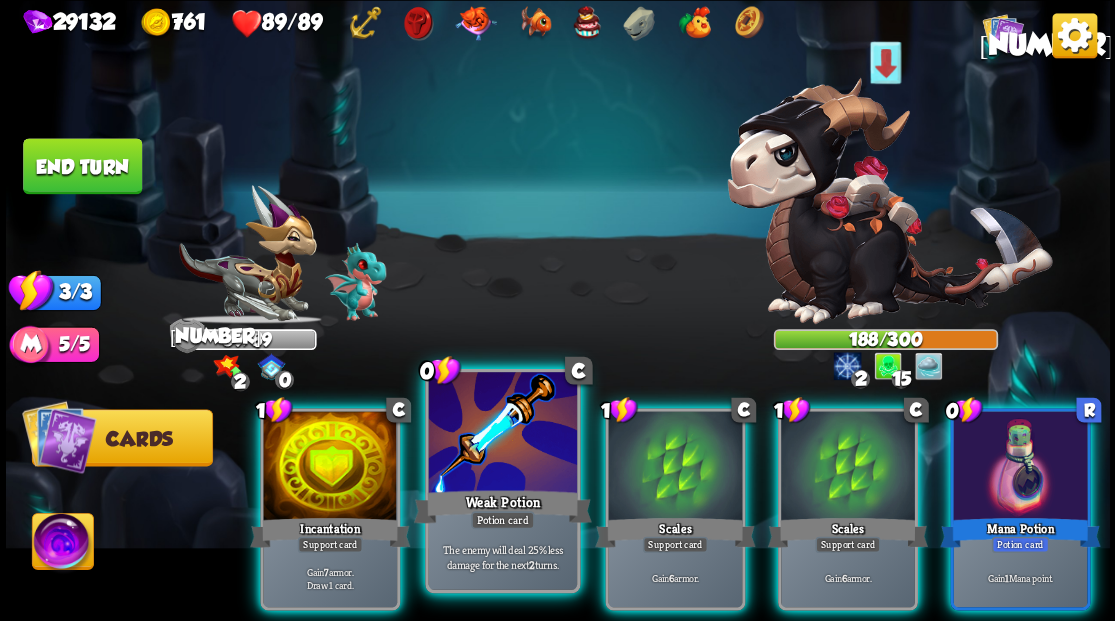click at bounding box center (502, 434) 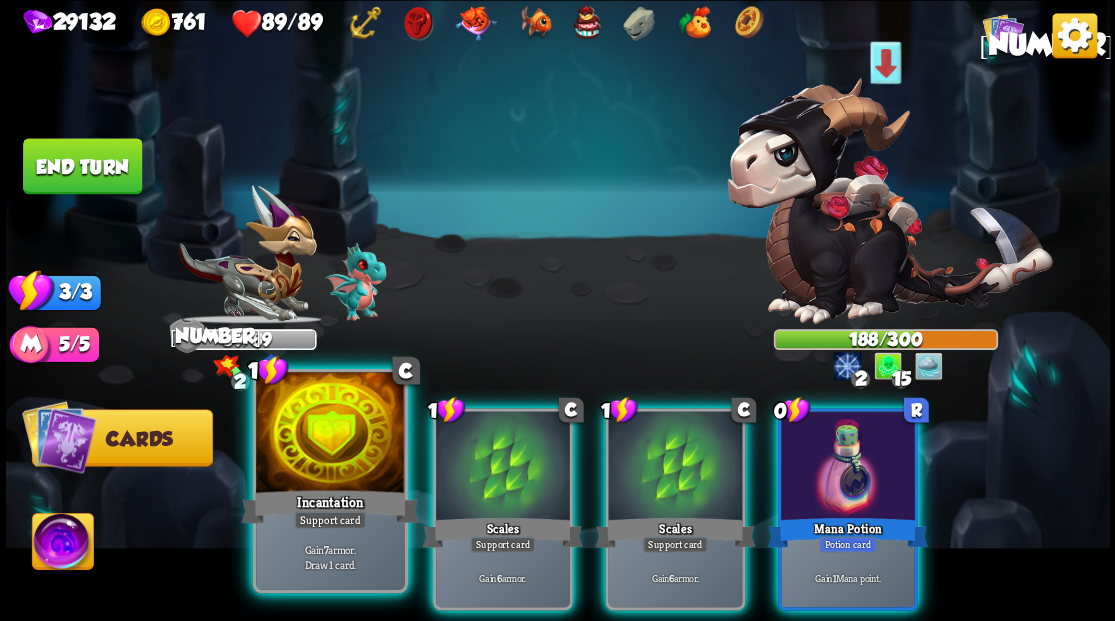 click at bounding box center [330, 434] 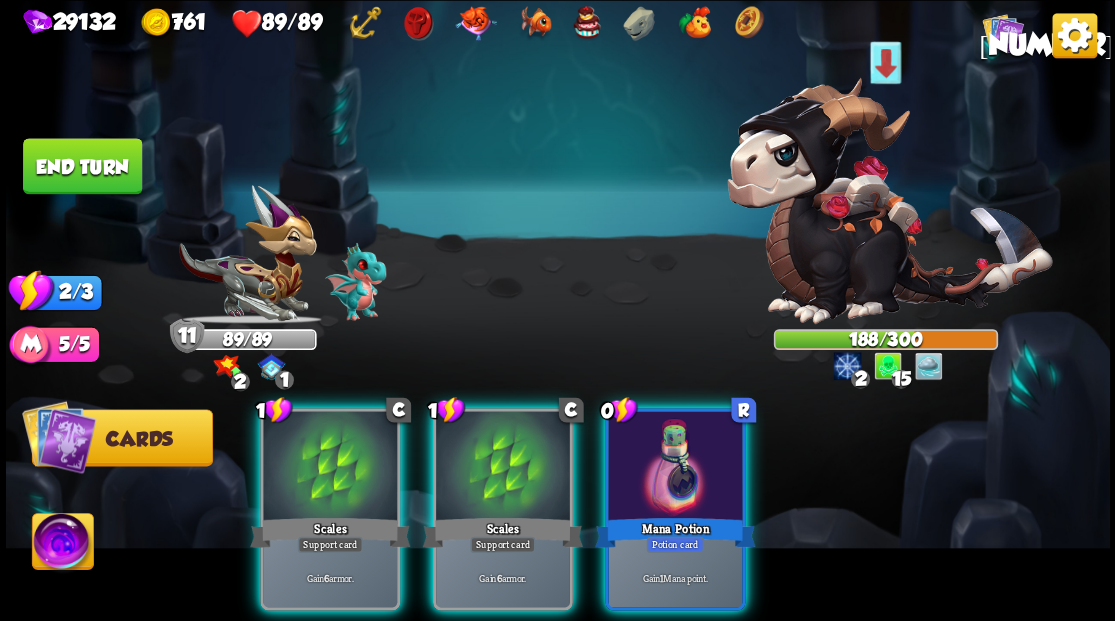 click at bounding box center (330, 467) 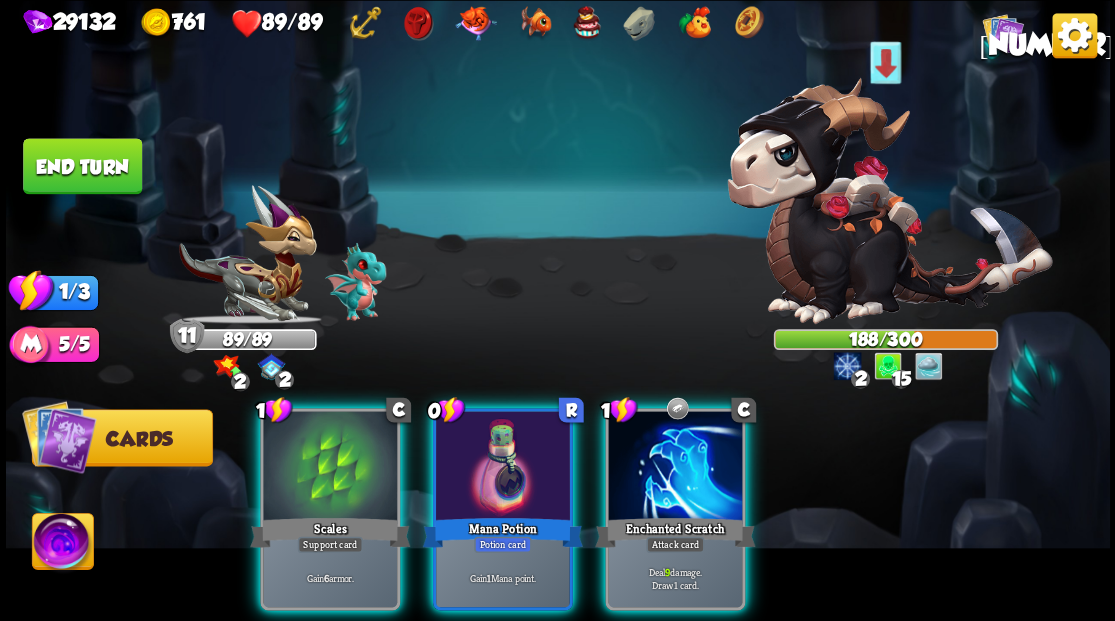 click at bounding box center (330, 467) 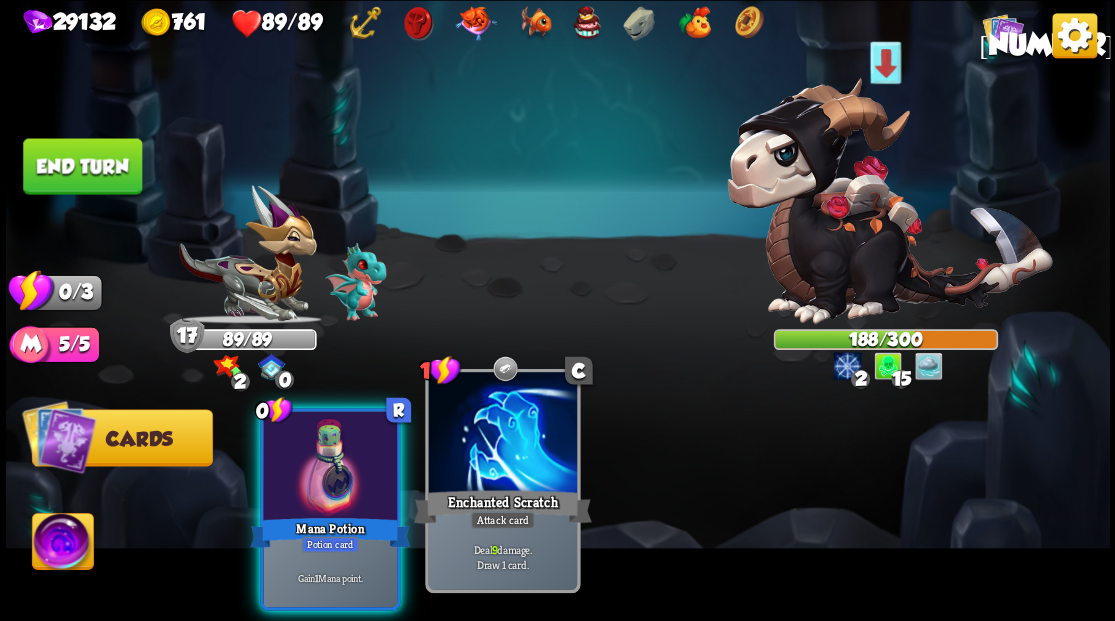 click at bounding box center (502, 434) 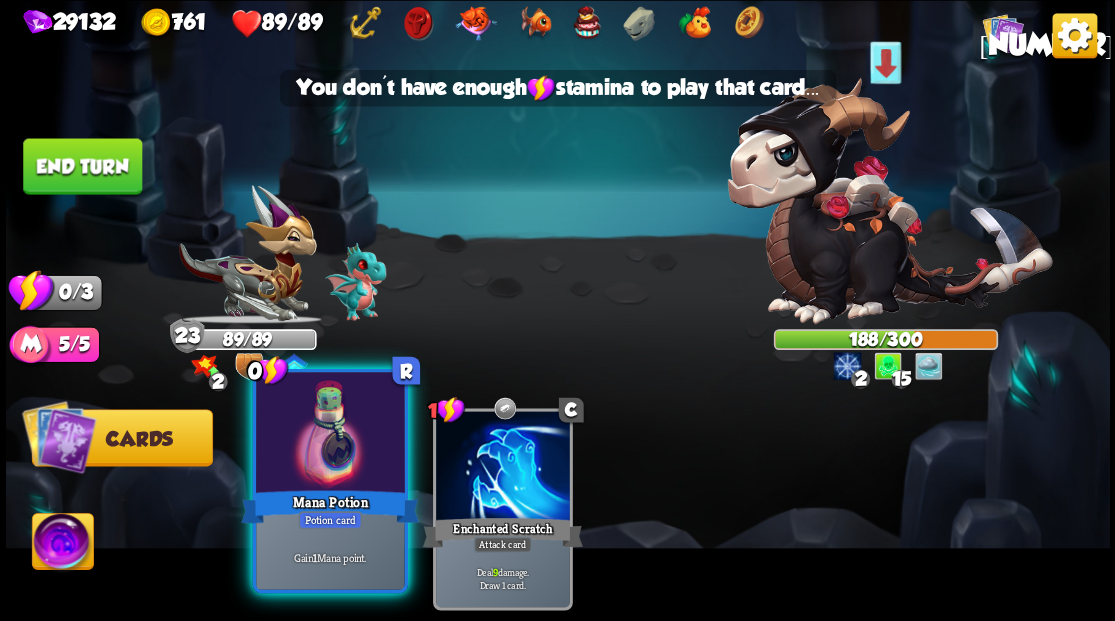 click on "Mana Potion" at bounding box center (330, 506) 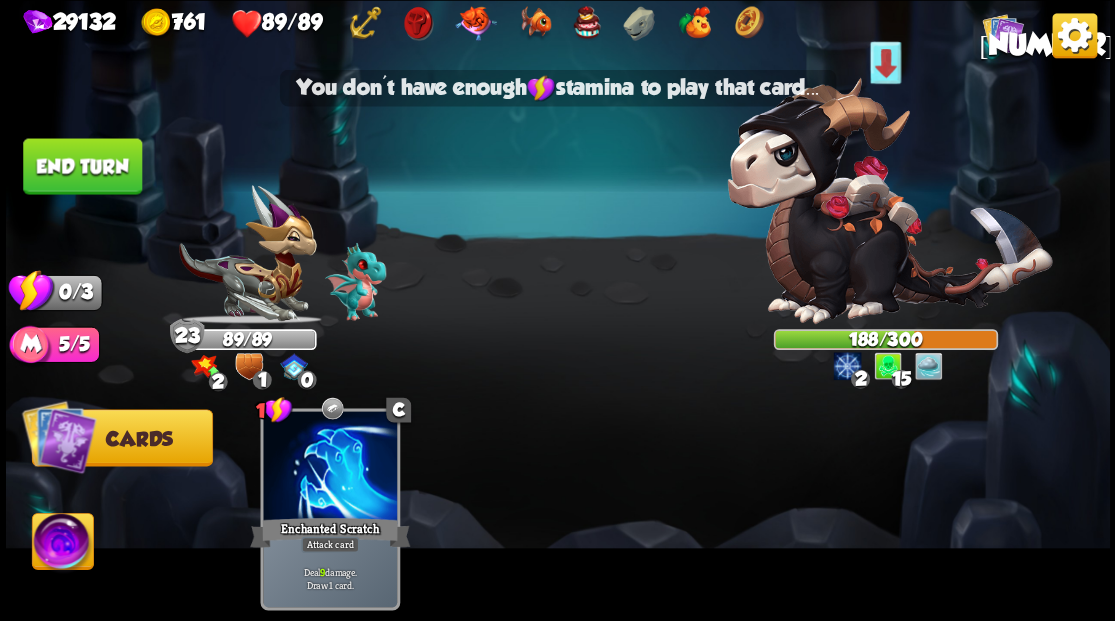 click on "End turn" at bounding box center (82, 166) 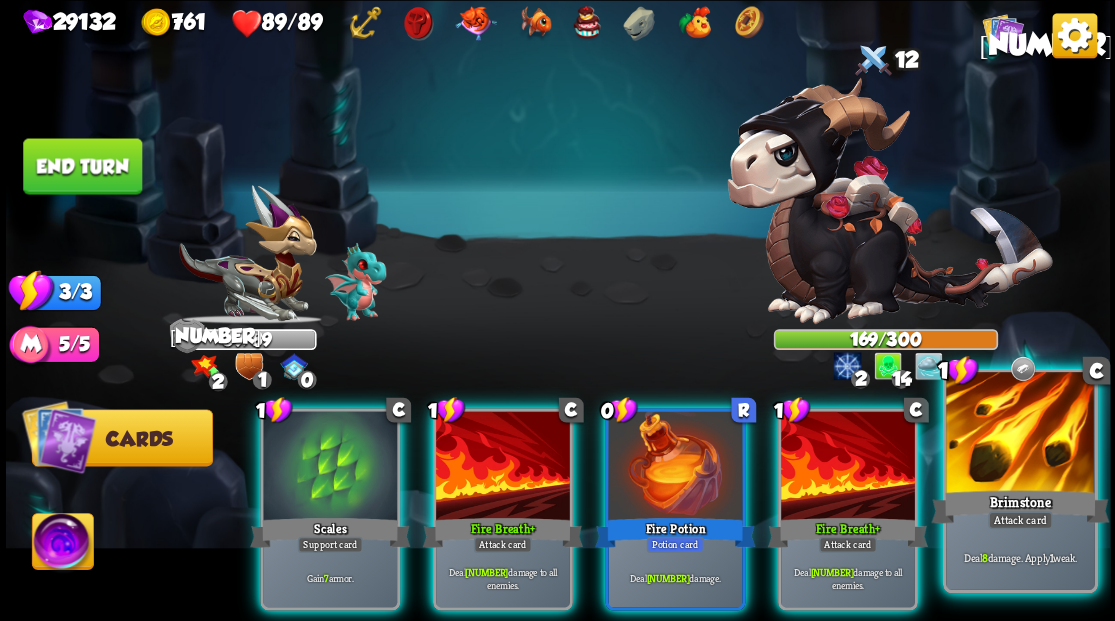 click at bounding box center (1020, 434) 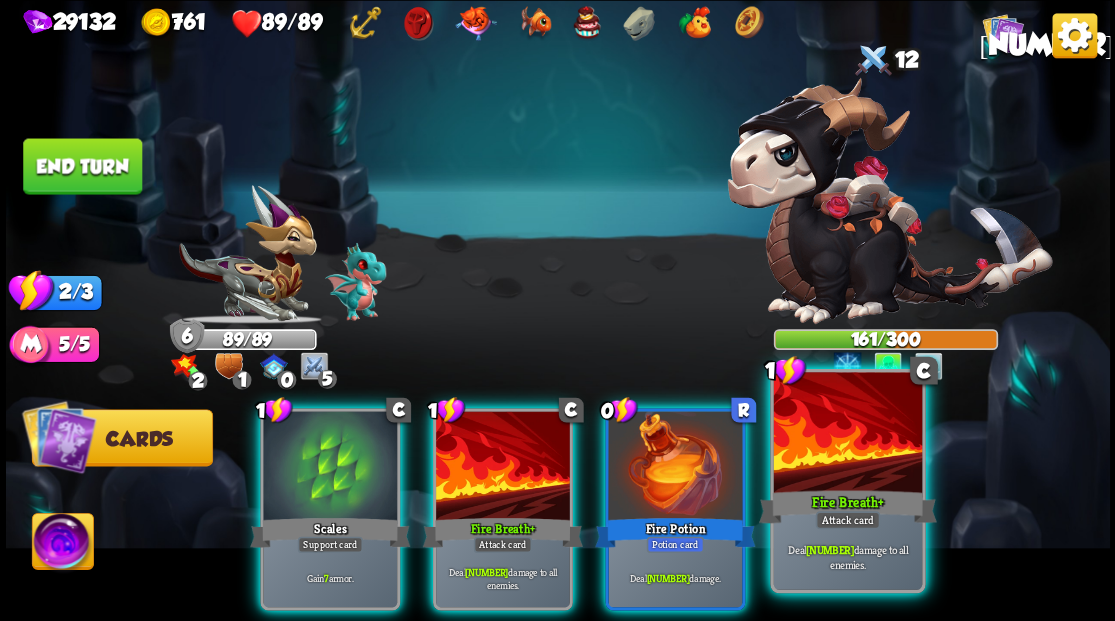 click at bounding box center (847, 434) 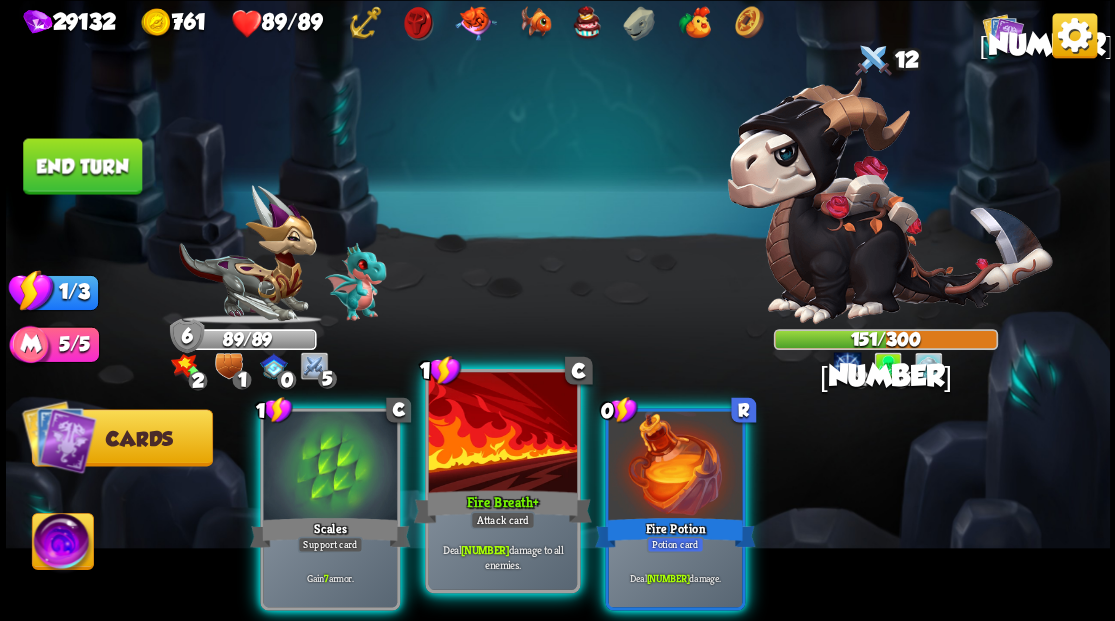 click at bounding box center [502, 434] 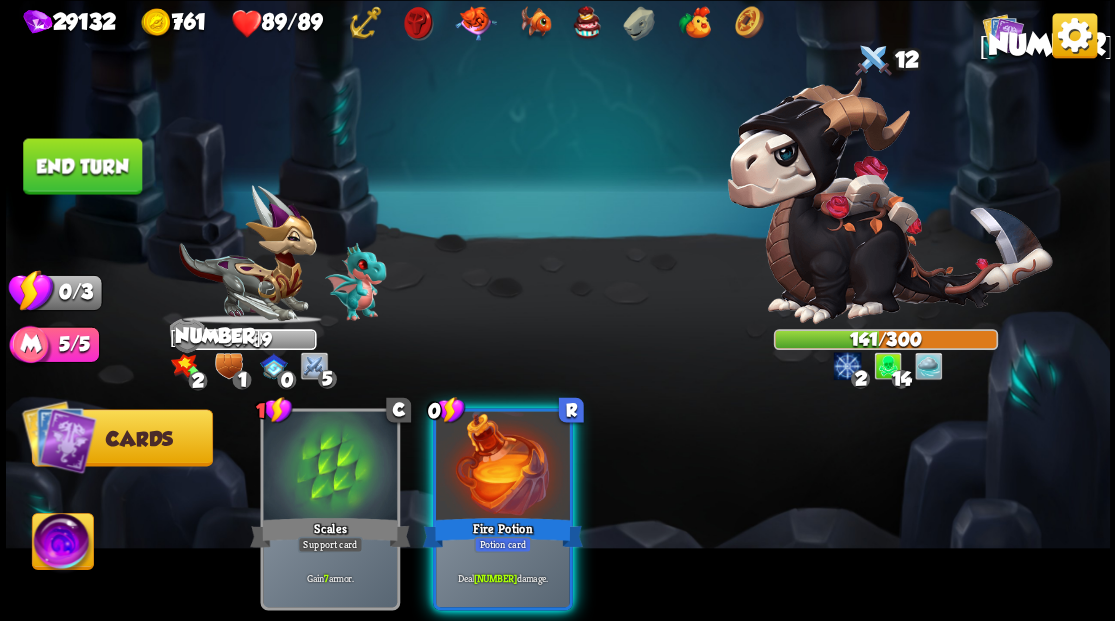 click at bounding box center [503, 467] 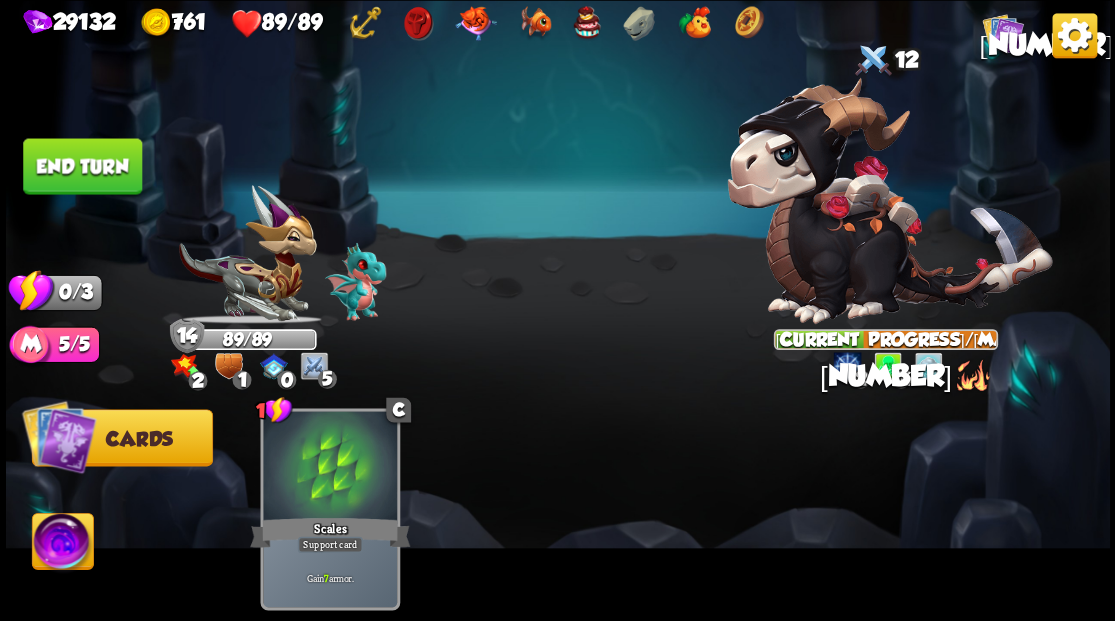click on "End turn" at bounding box center (82, 166) 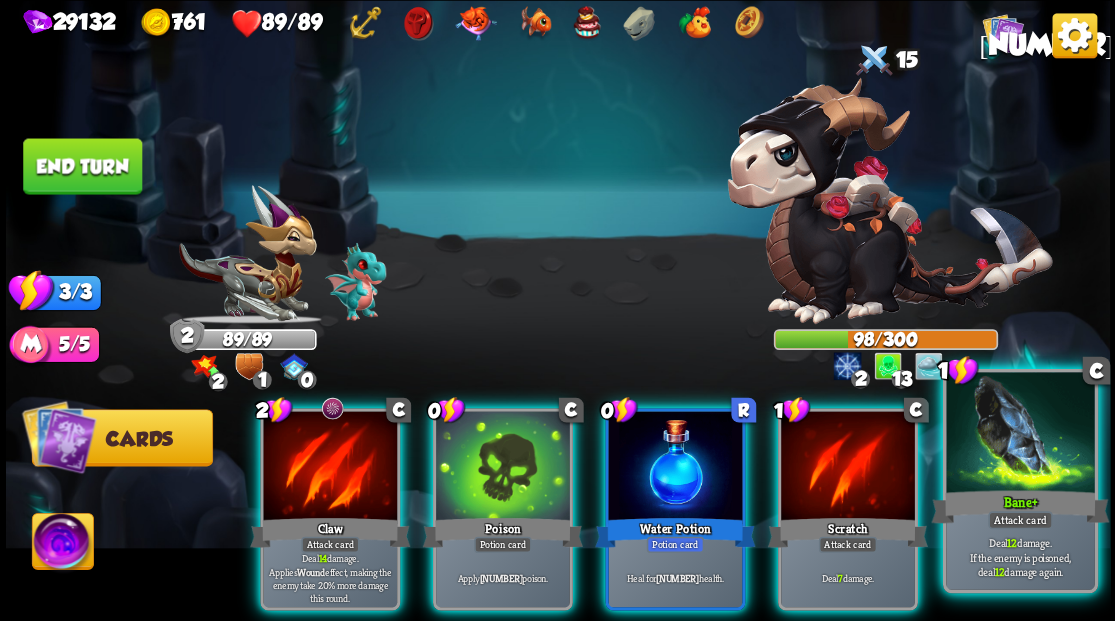 click at bounding box center (1020, 434) 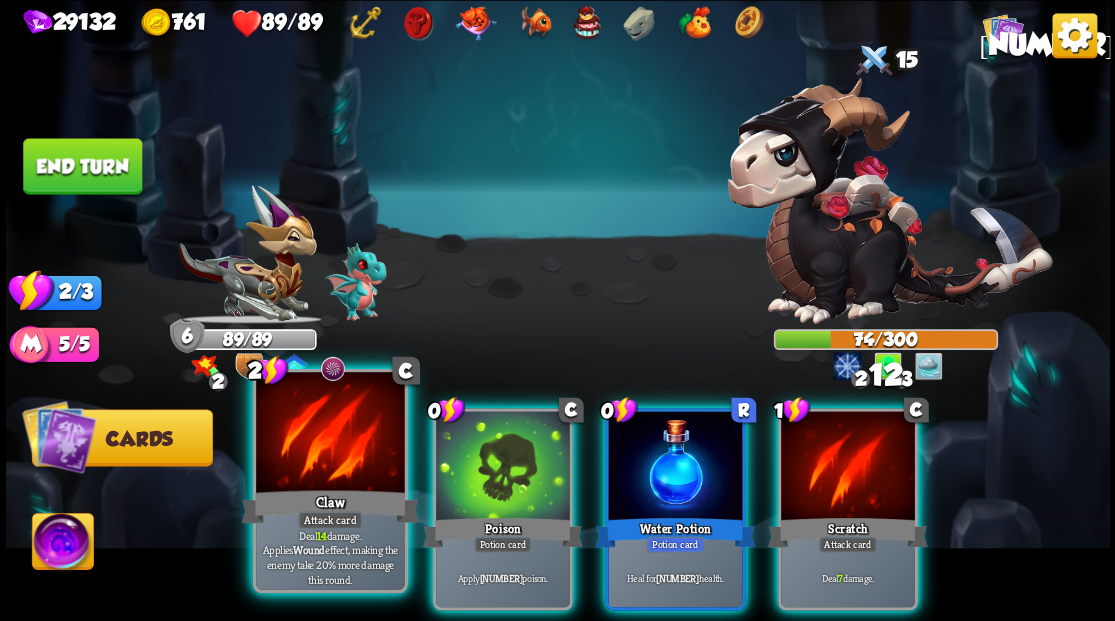 click on "Claw" at bounding box center [330, 506] 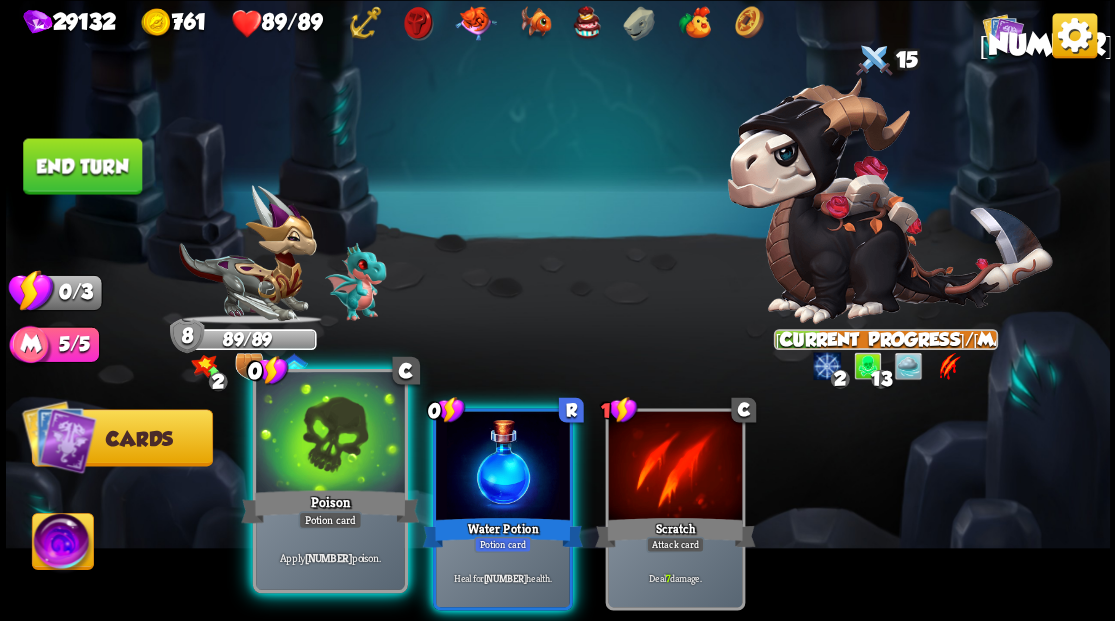 click on "Poison" at bounding box center (330, 506) 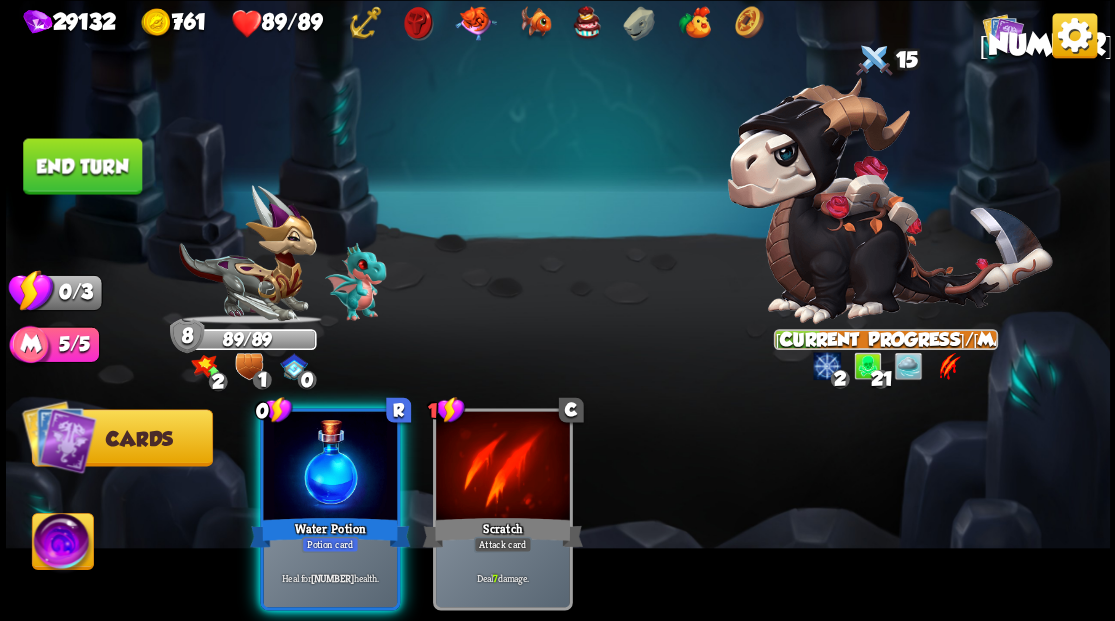 click on "Water Potion" at bounding box center (330, 532) 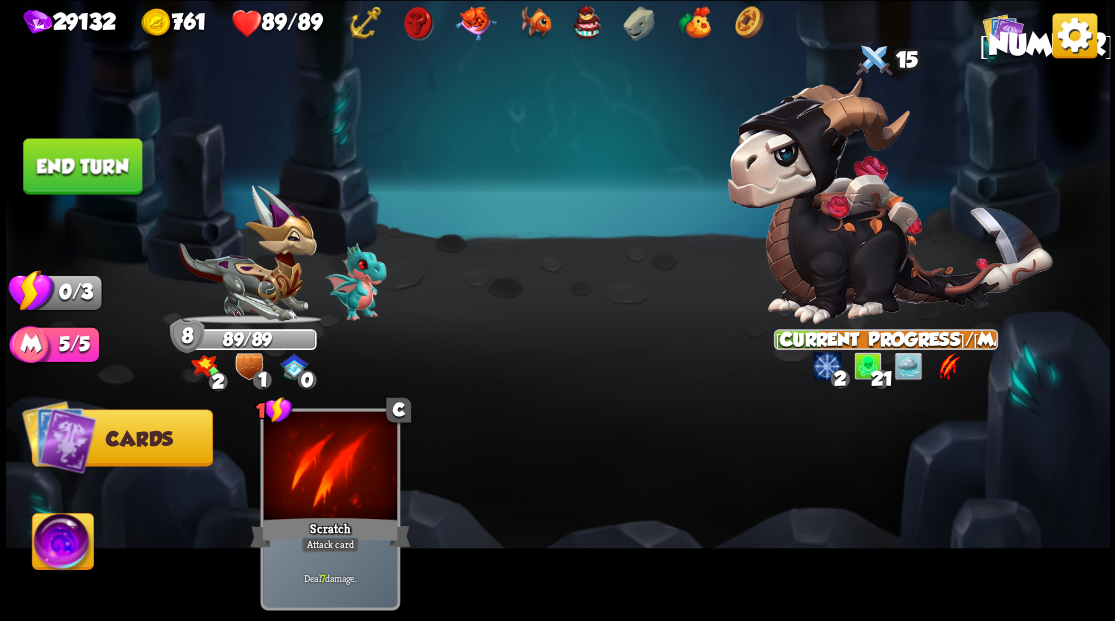 click on "End turn" at bounding box center (82, 166) 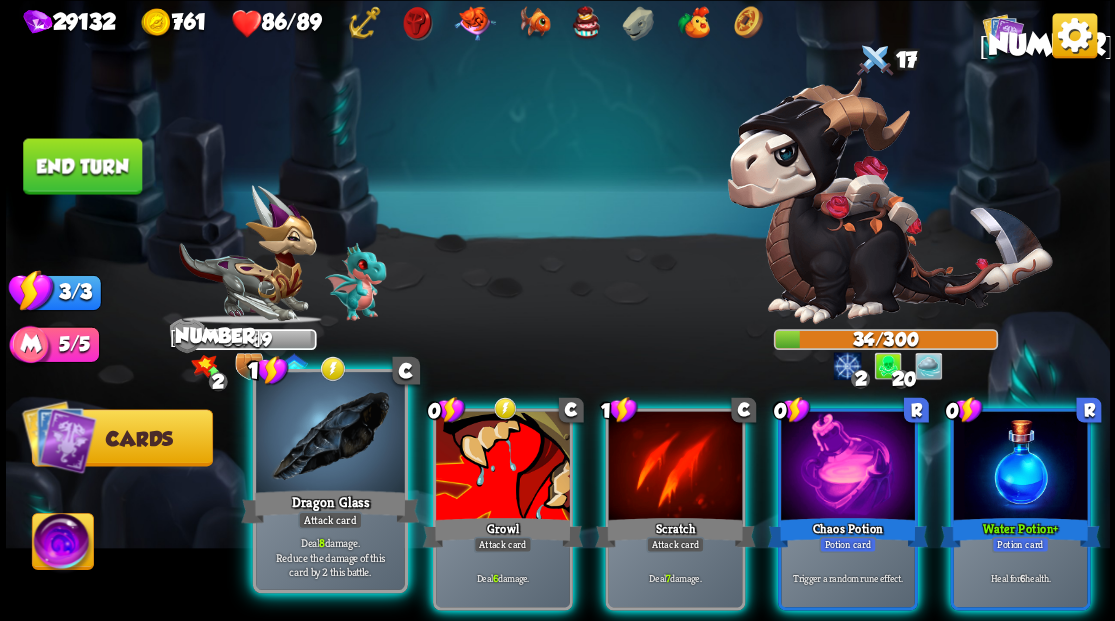 click at bounding box center [330, 434] 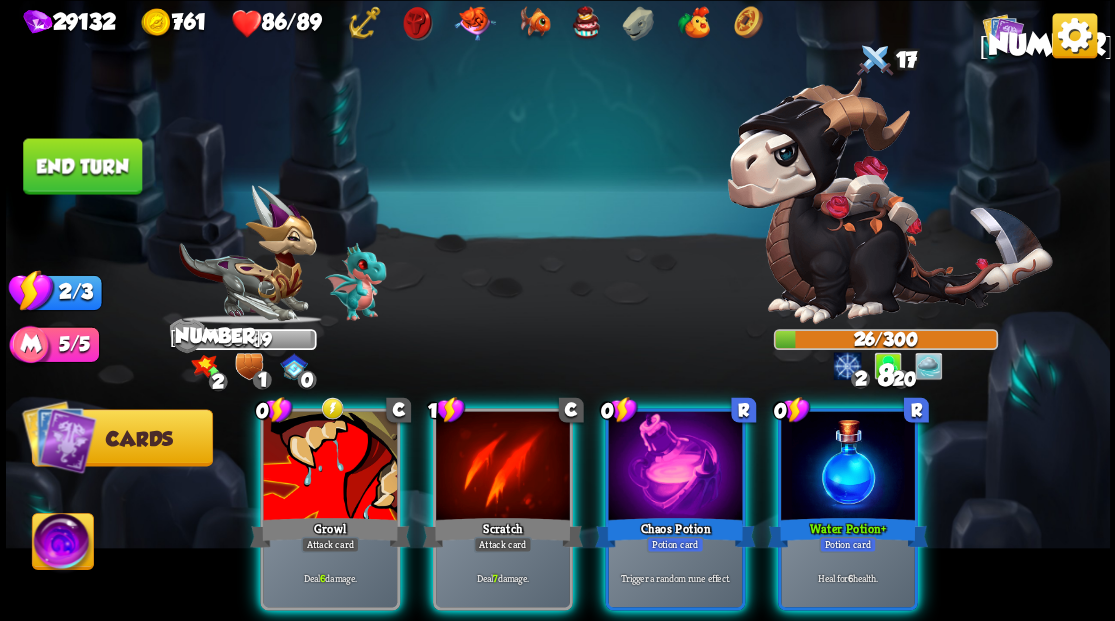 click at bounding box center [330, 467] 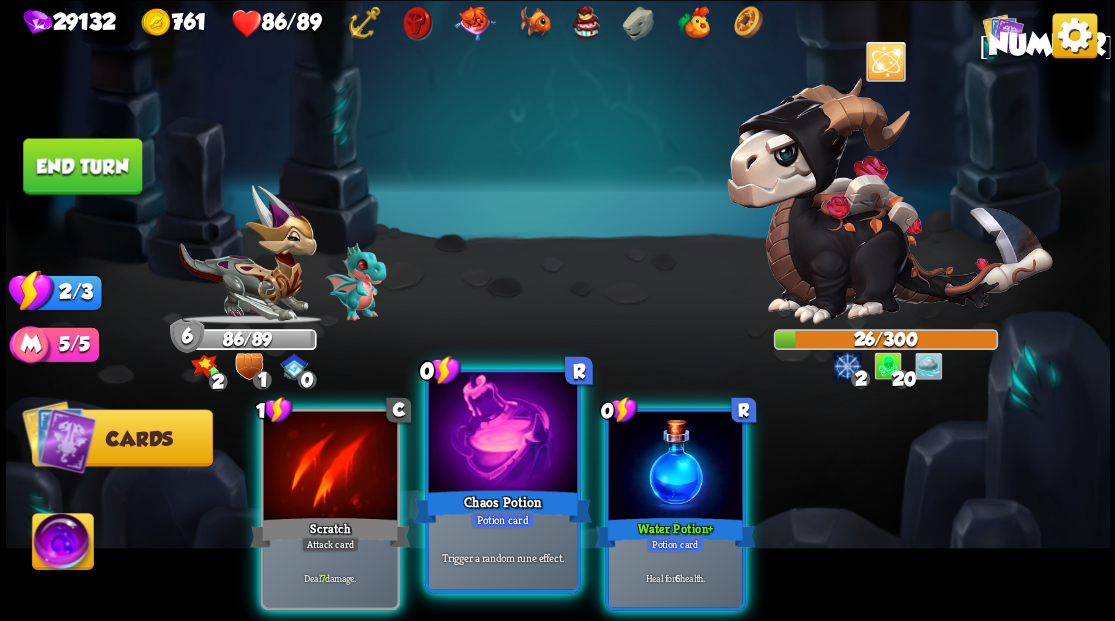 click at bounding box center (502, 434) 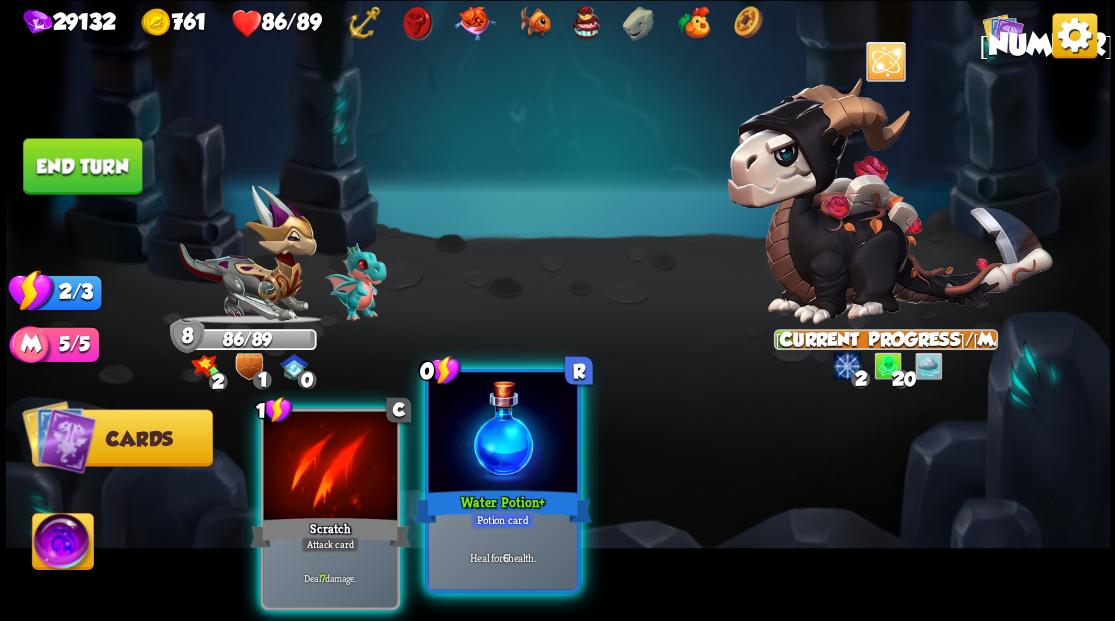 click at bounding box center (502, 434) 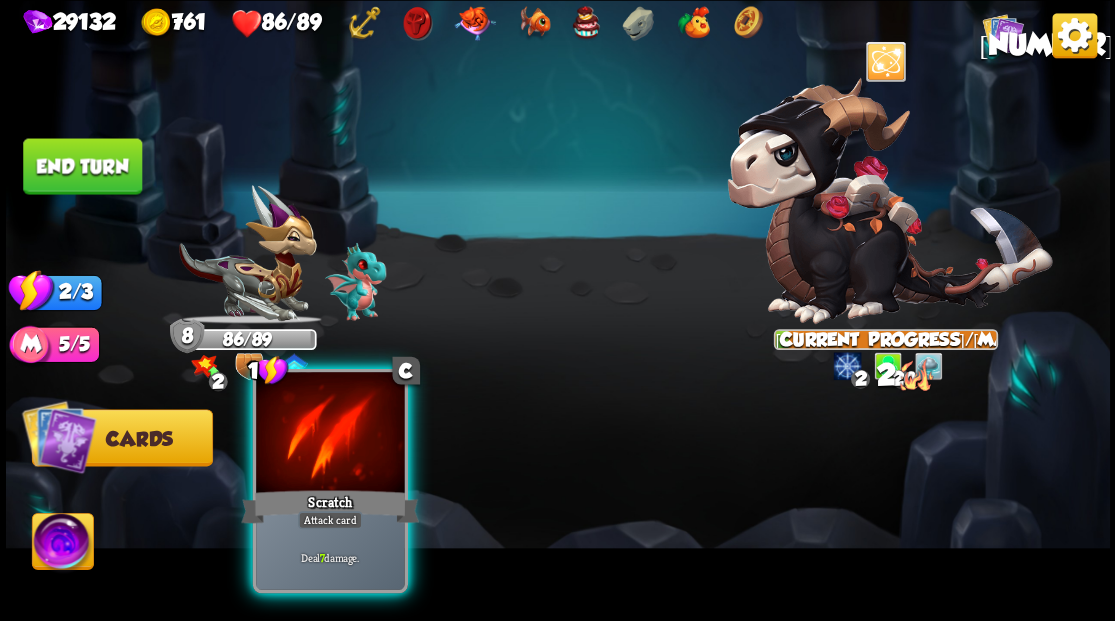 click on "Scratch" at bounding box center [330, 506] 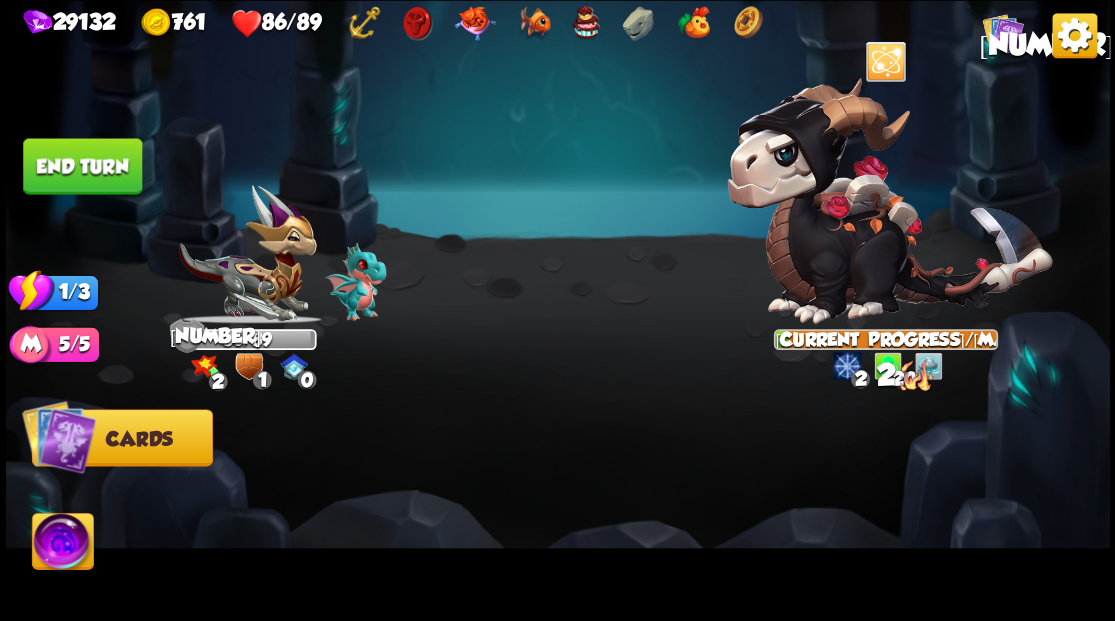 click on "End turn" at bounding box center [82, 166] 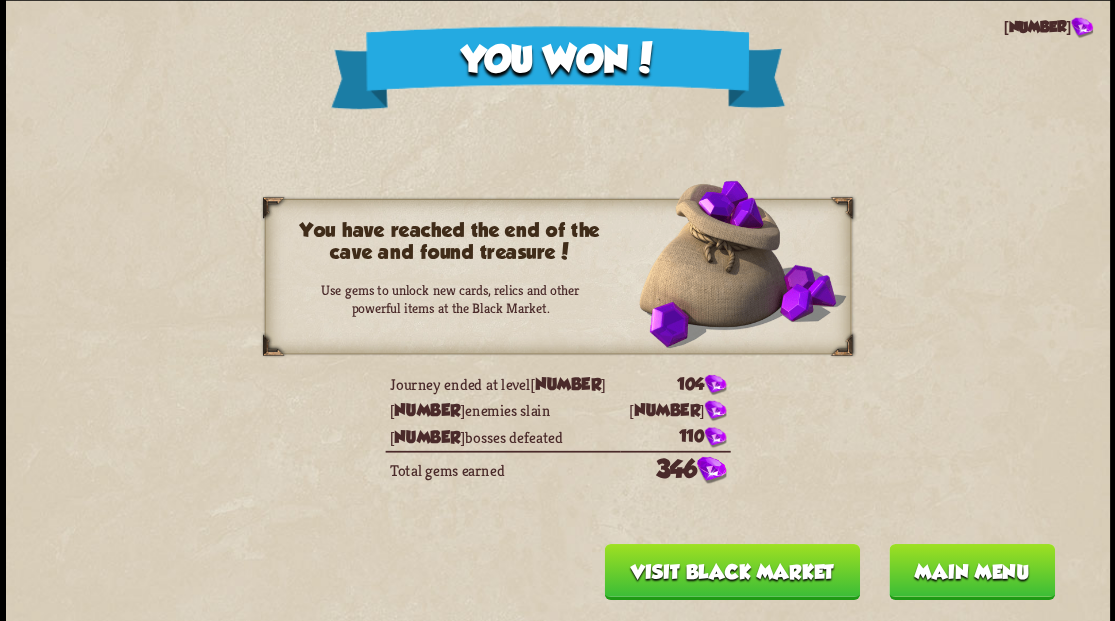 click on "Main menu" at bounding box center [971, 571] 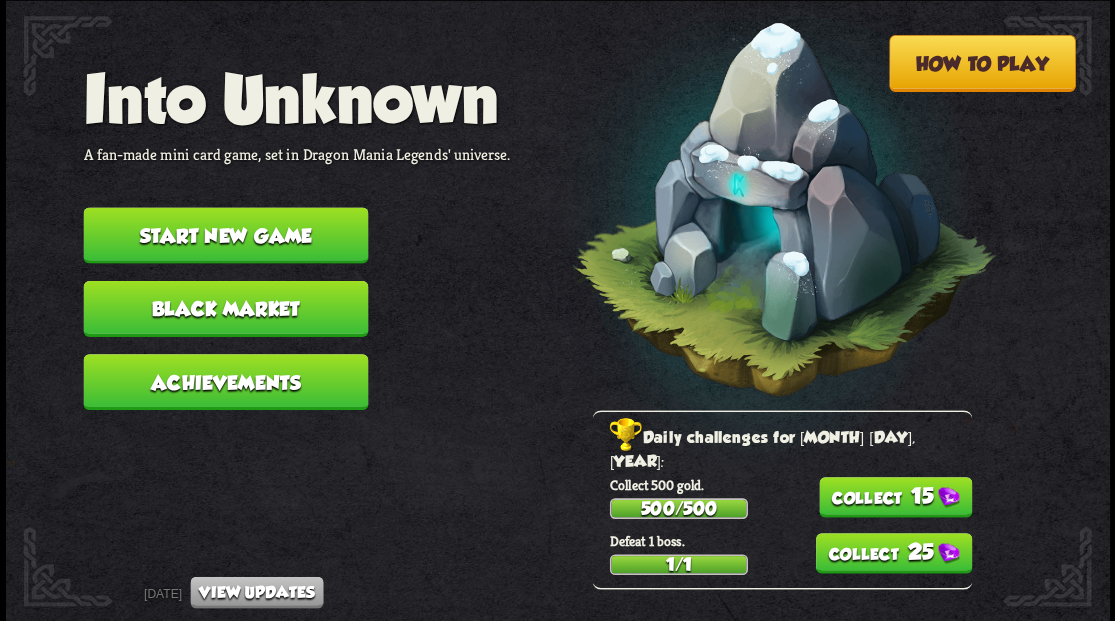 click on "Start new game" at bounding box center (225, 235) 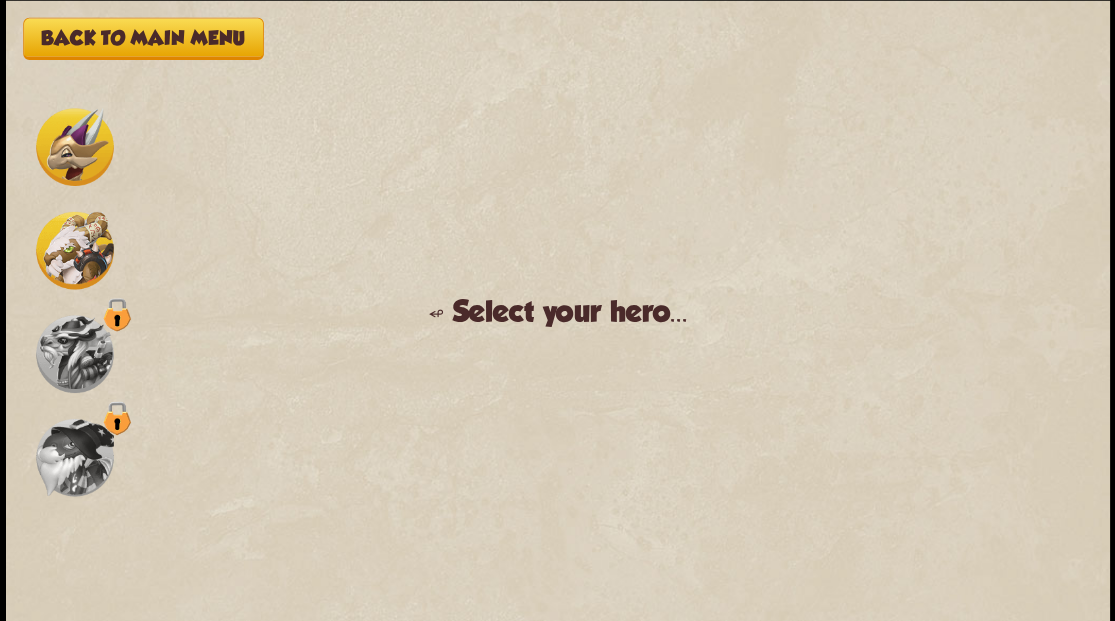 click on "Back
to main menu
↫ Select your hero...
You muster all your courage and set out to explore the cave, not knowing of dangers lurking ahead...   Continue" at bounding box center [558, 310] 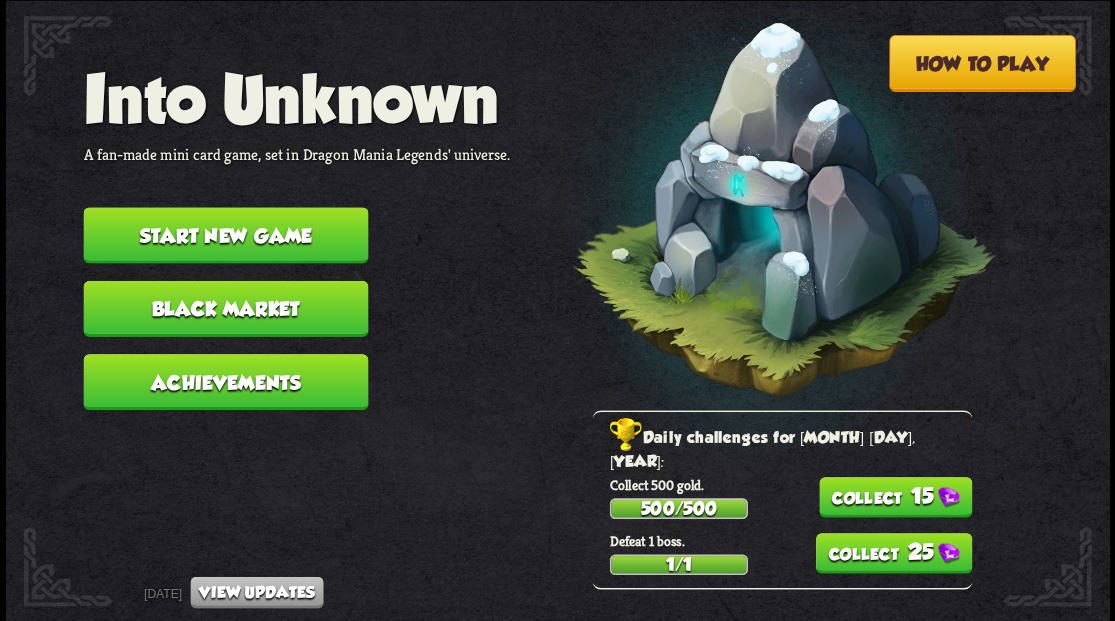 click on "Start new game" at bounding box center [225, 235] 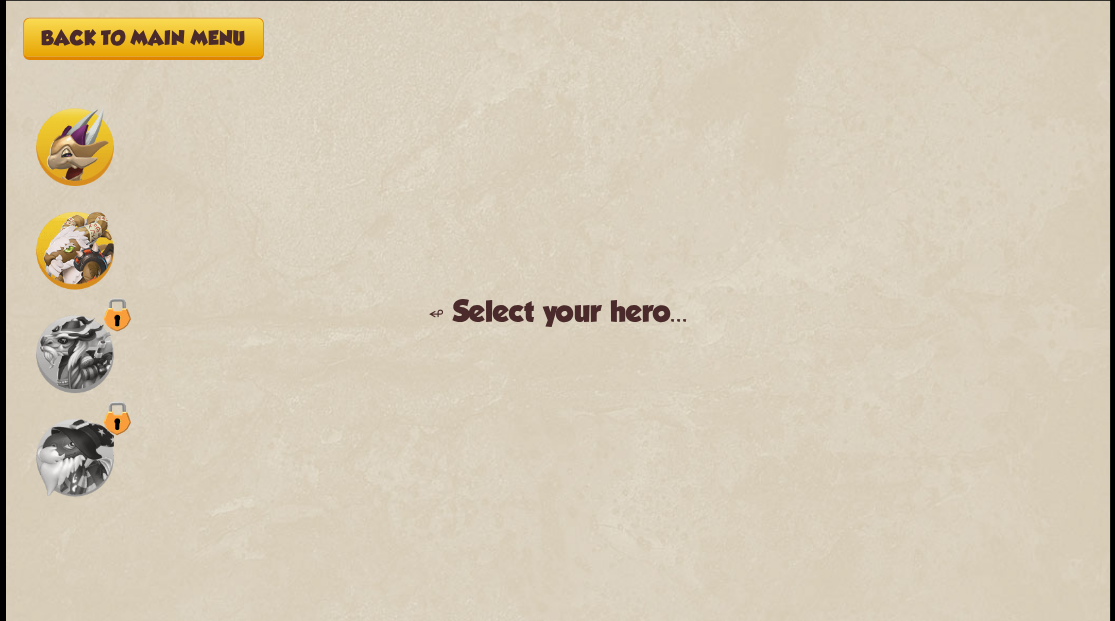 click at bounding box center (75, 147) 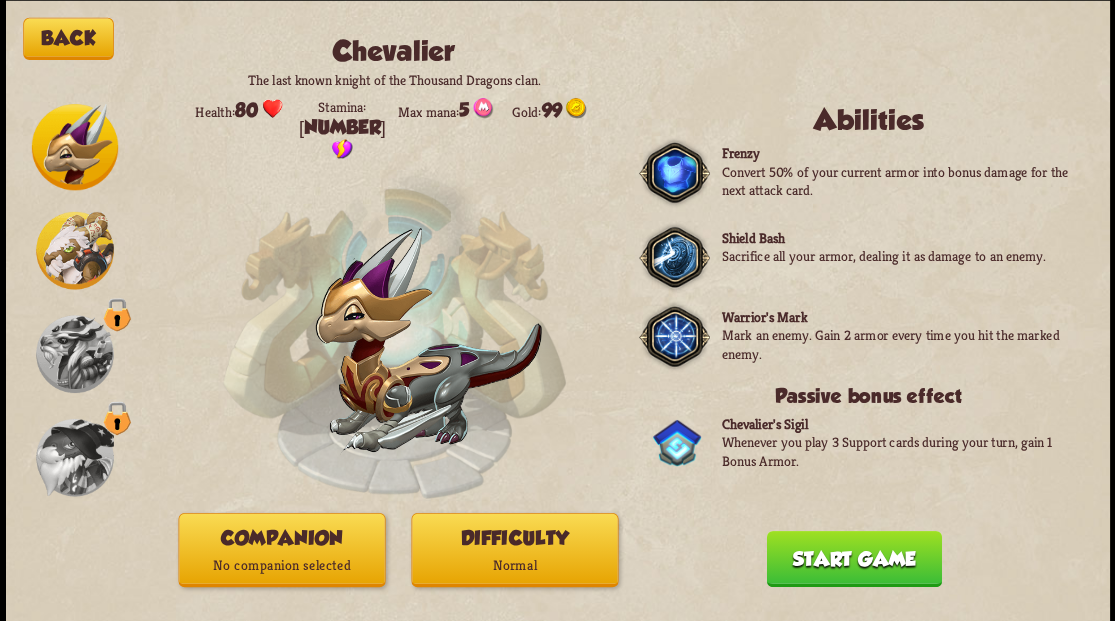 click on "No companion selected" at bounding box center [281, 565] 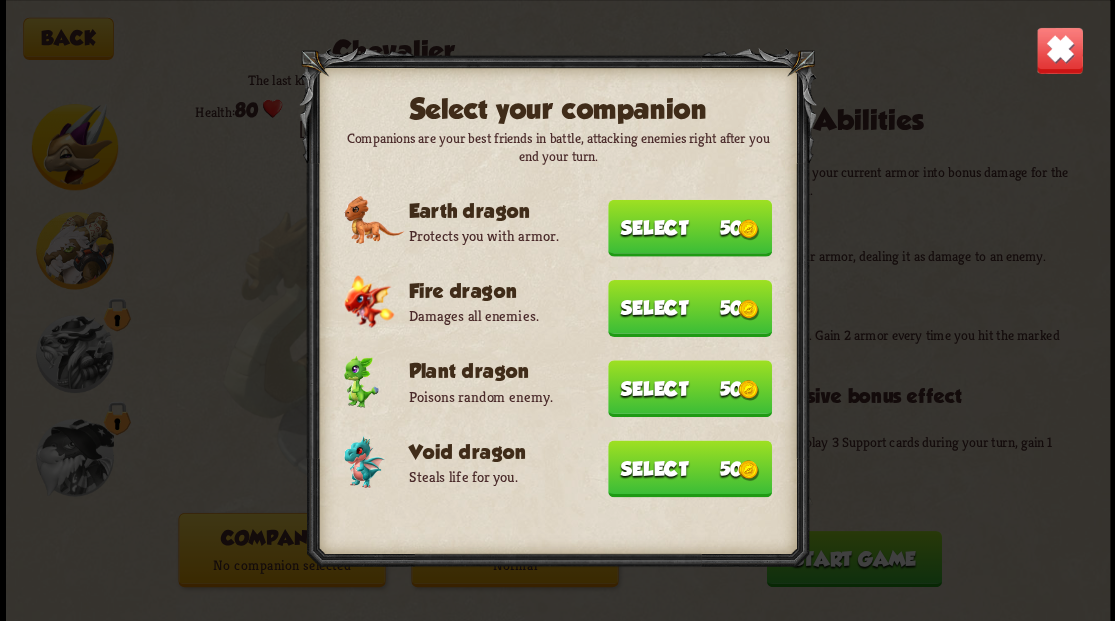click on "Select
50" at bounding box center (690, 468) 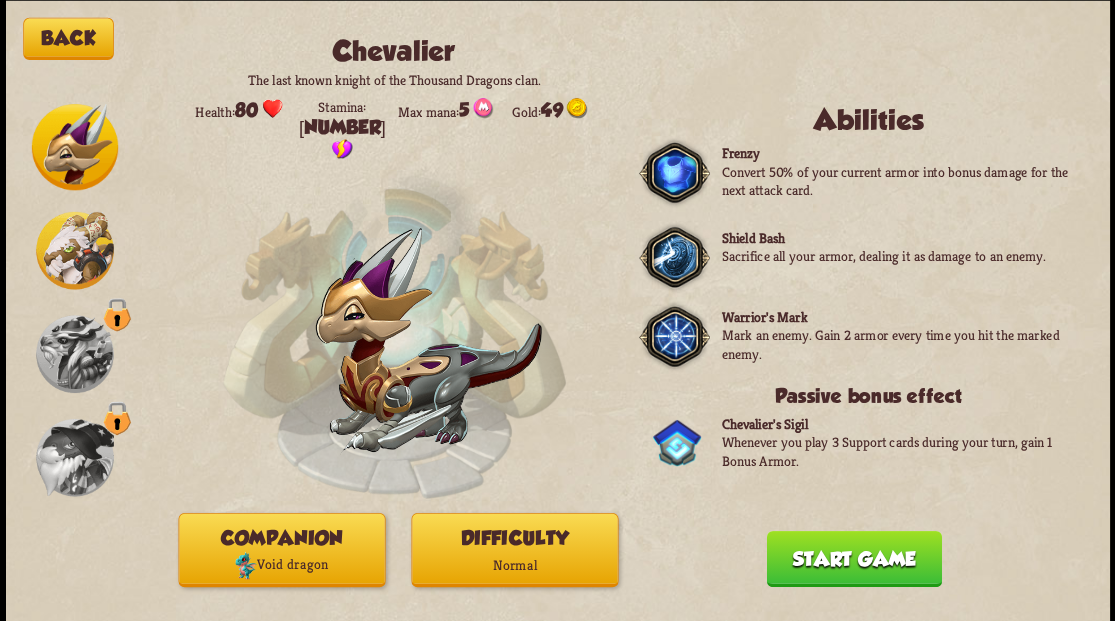 click on "Start game" at bounding box center [853, 558] 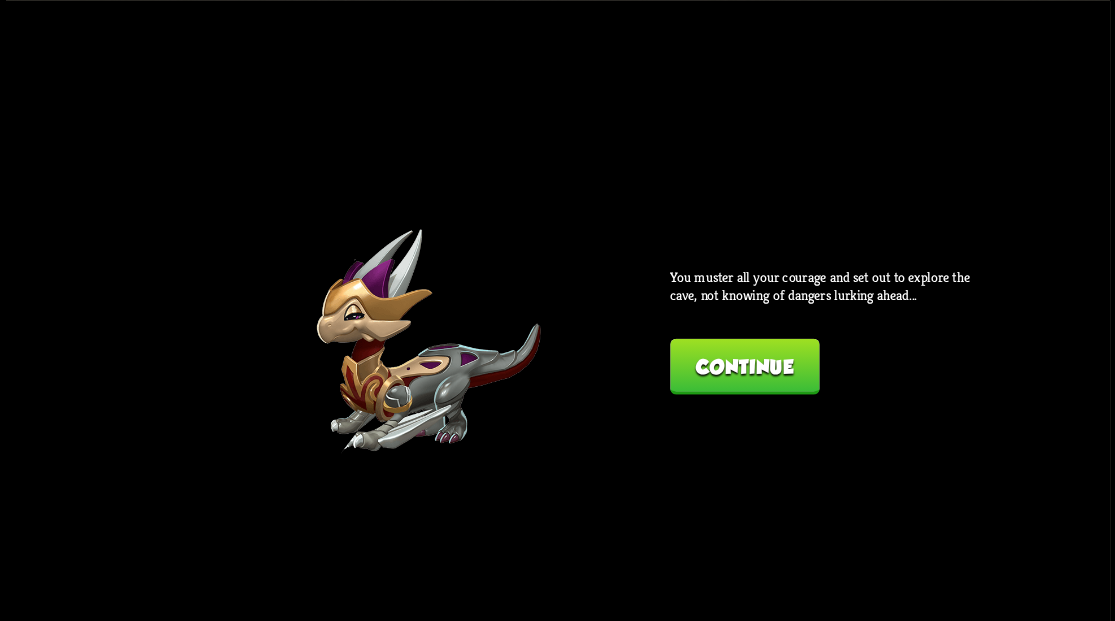 click on "Continue" at bounding box center (744, 366) 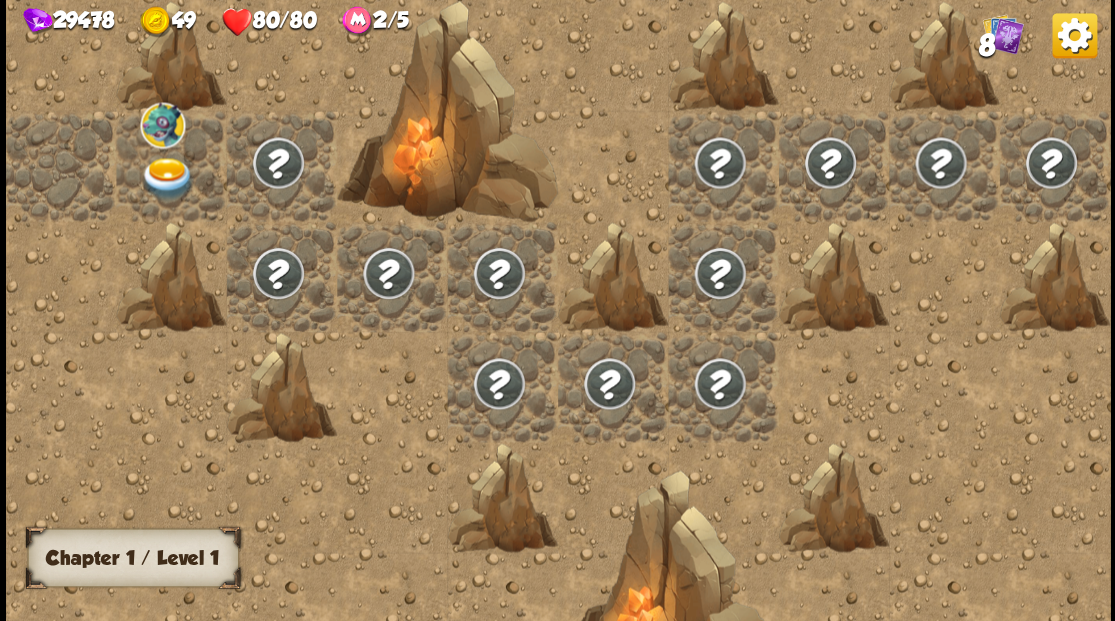 click at bounding box center [167, 178] 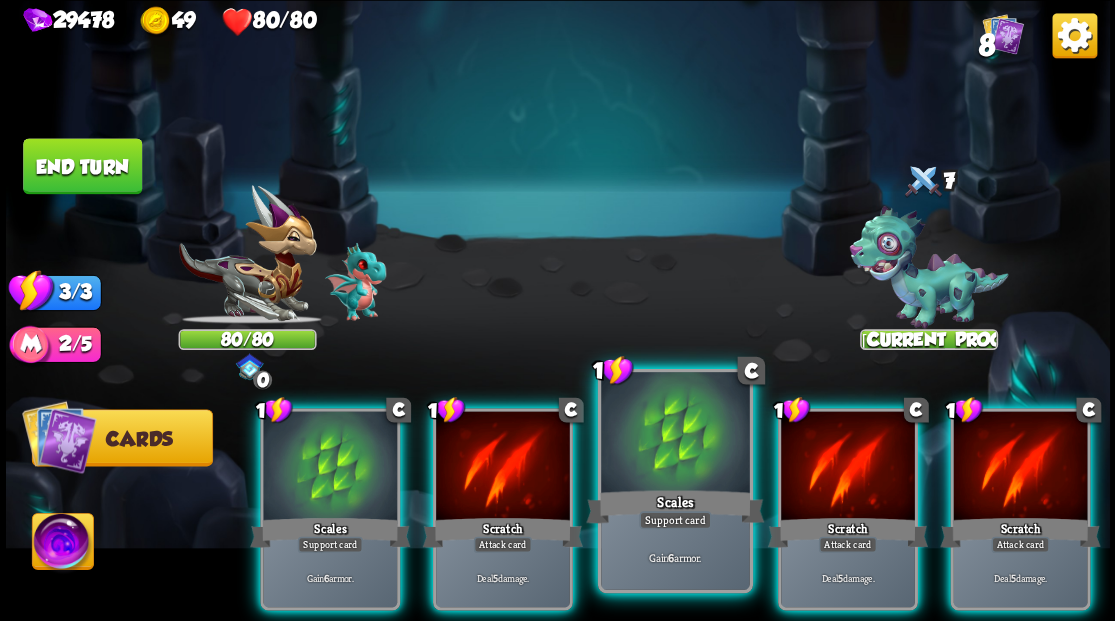 click at bounding box center [675, 434] 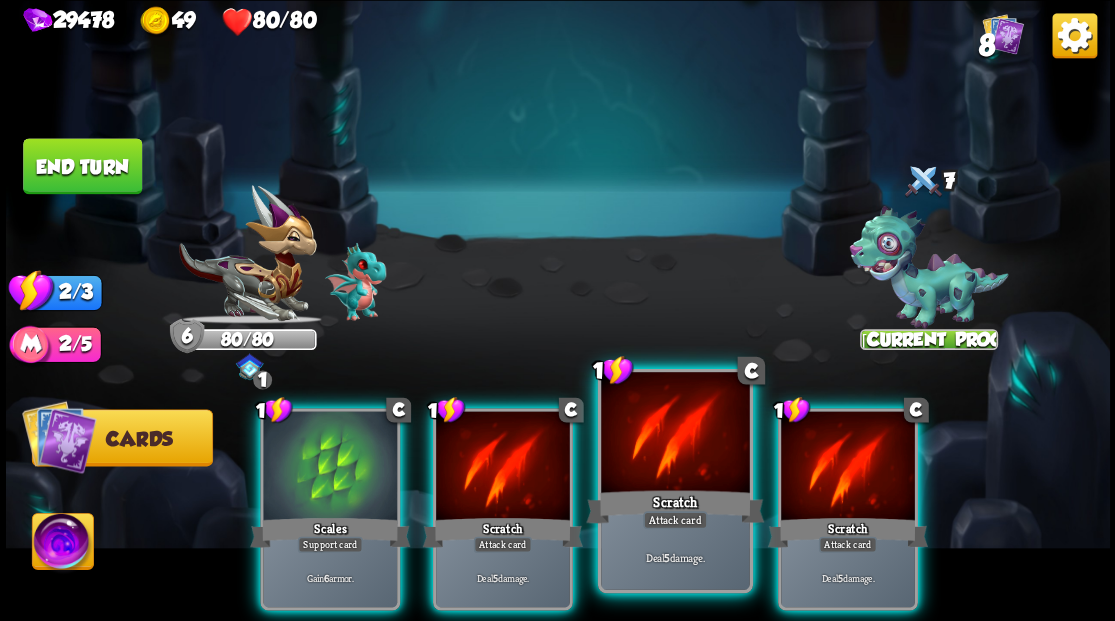 click at bounding box center (675, 434) 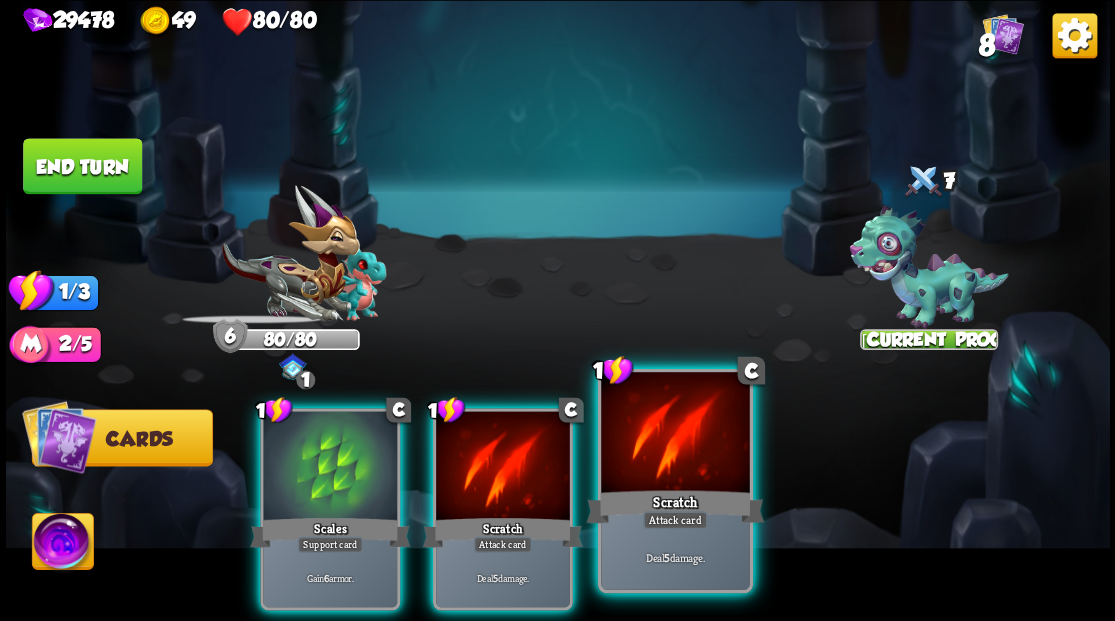 click at bounding box center (675, 434) 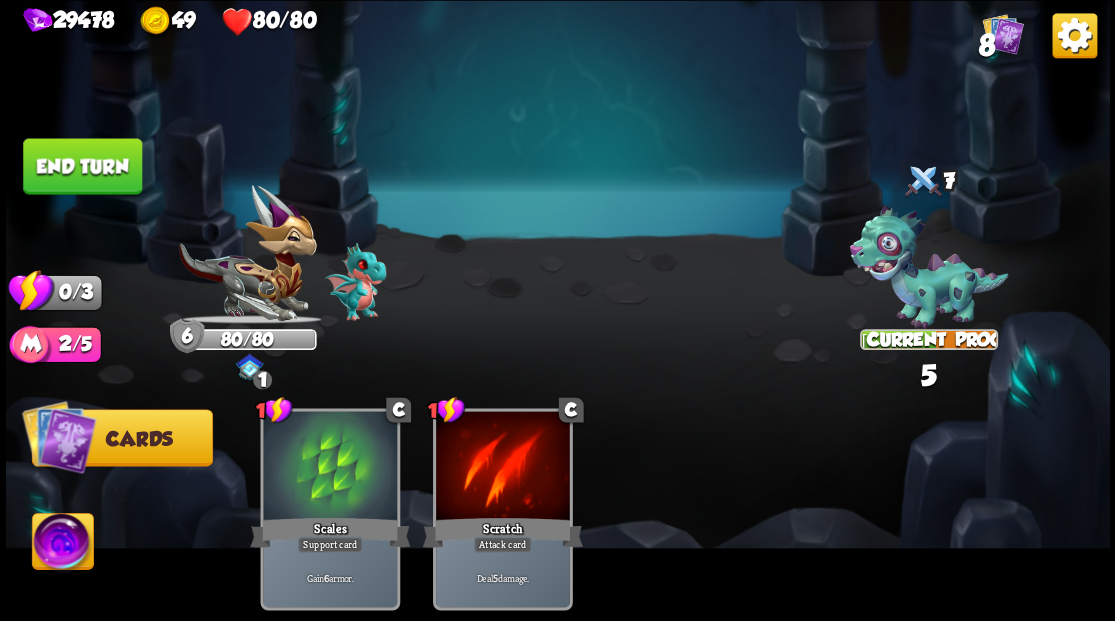 click on "End turn" at bounding box center (82, 166) 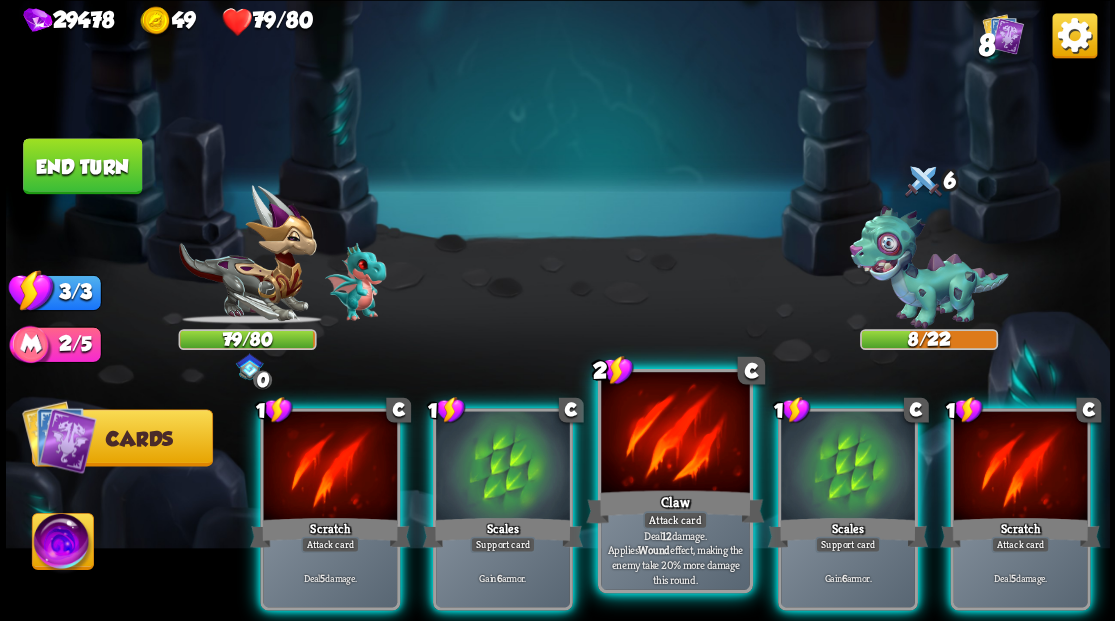 click on "Claw" at bounding box center (675, 506) 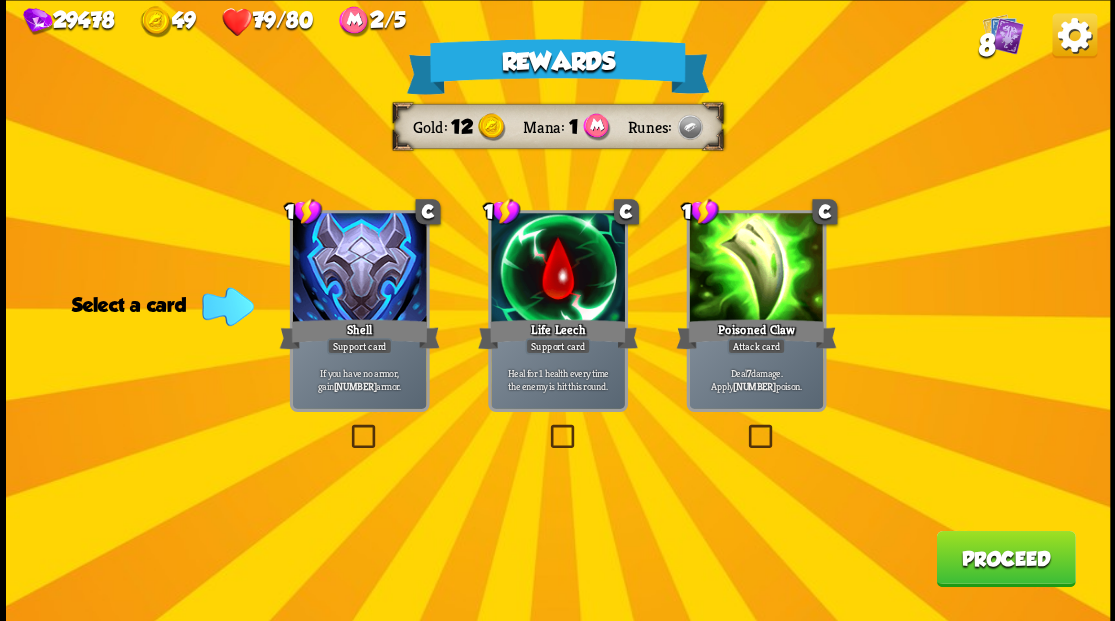 click on "Proceed" at bounding box center [1005, 558] 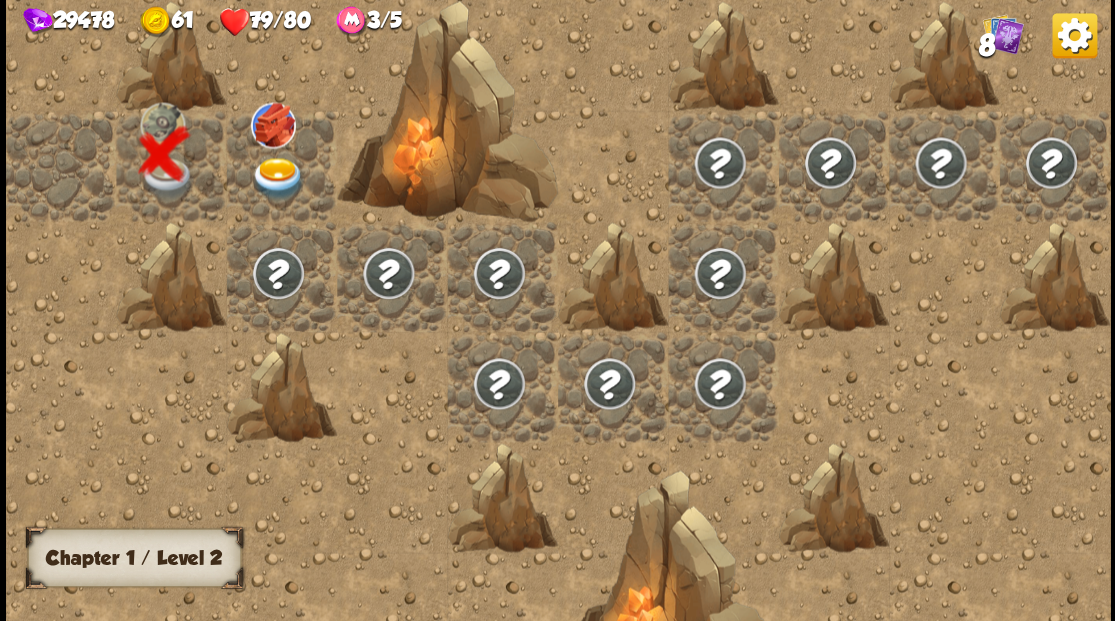 click at bounding box center [277, 178] 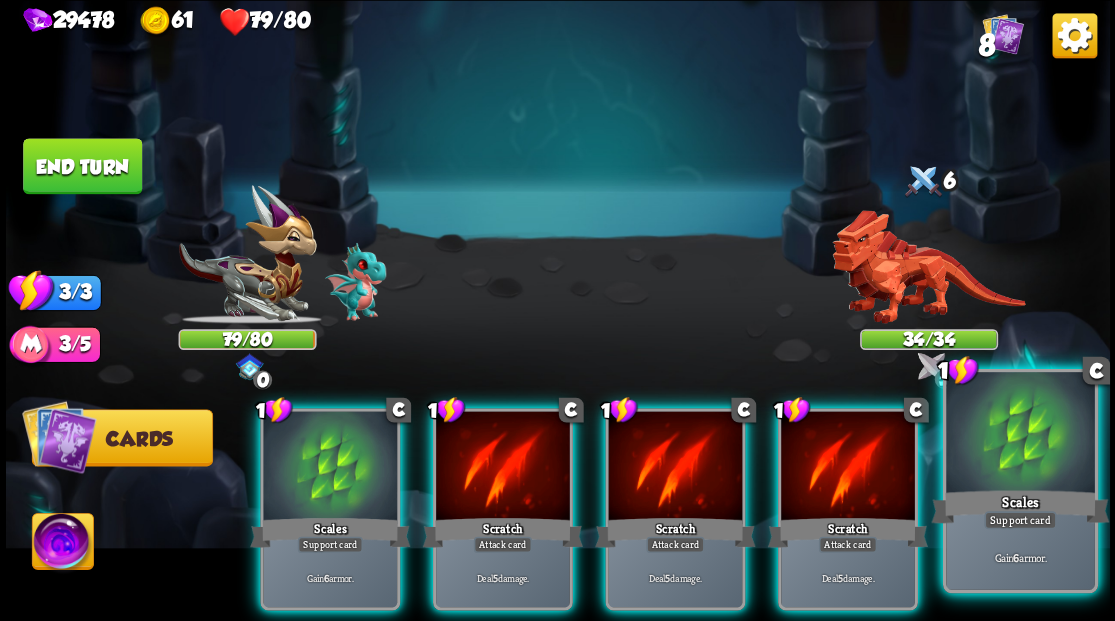 click at bounding box center [1020, 434] 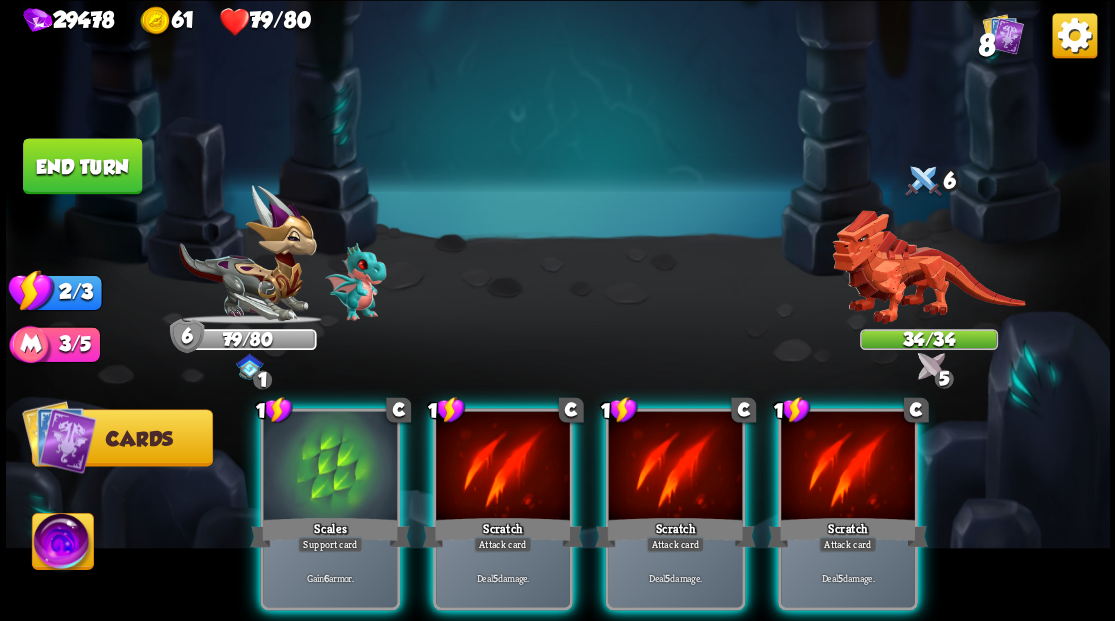 drag, startPoint x: 880, startPoint y: 440, endPoint x: 812, endPoint y: 436, distance: 68.117546 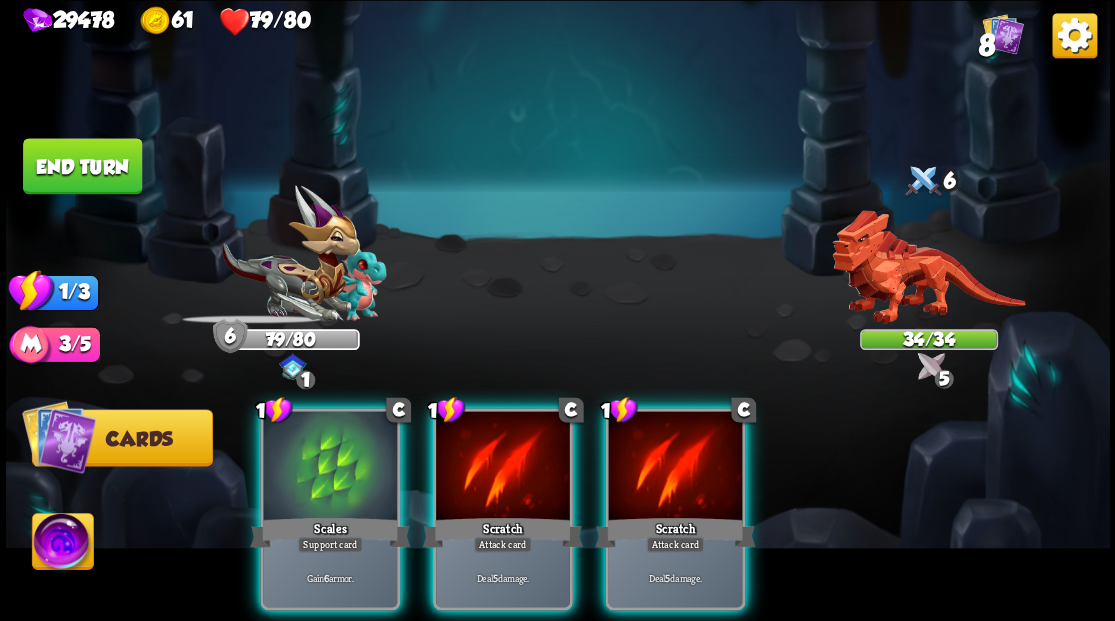 drag, startPoint x: 720, startPoint y: 428, endPoint x: 677, endPoint y: 421, distance: 43.56604 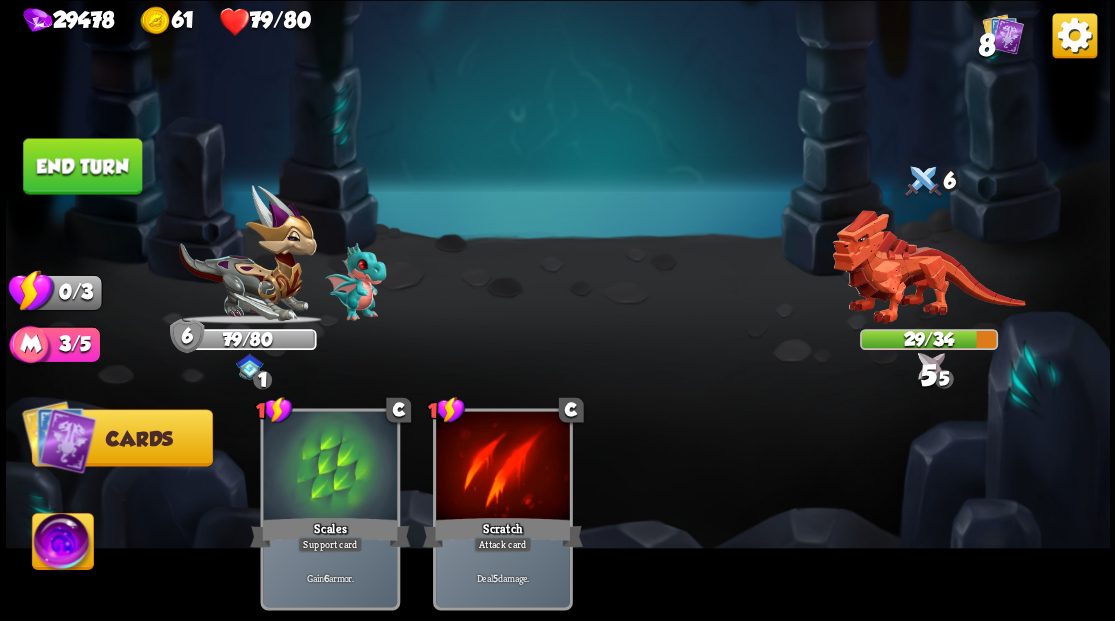 click on "End turn" at bounding box center [82, 166] 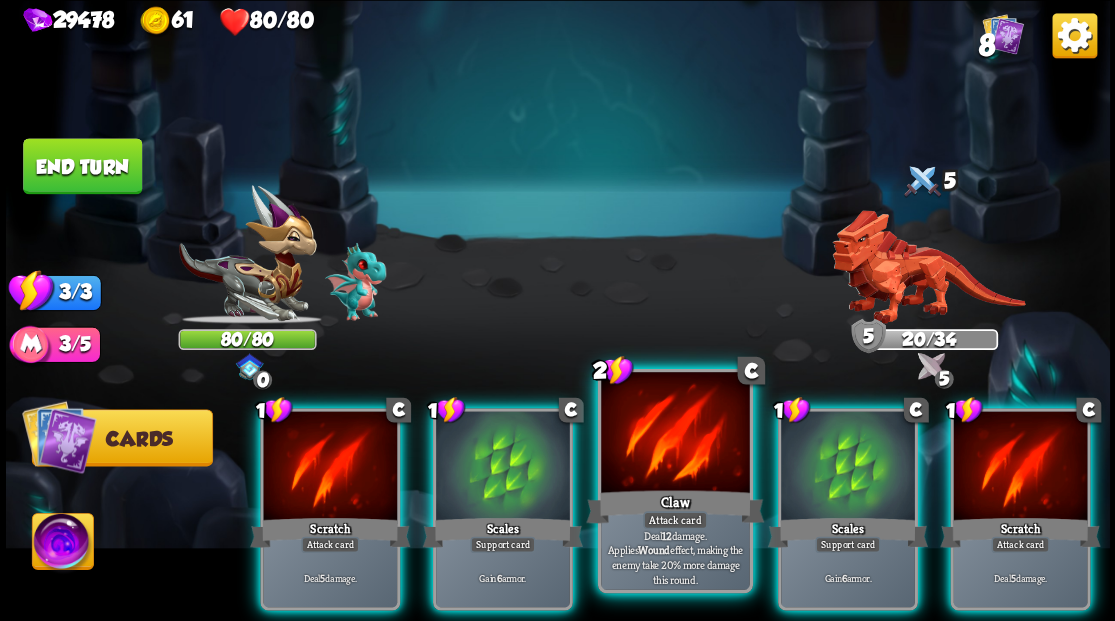 click at bounding box center (675, 434) 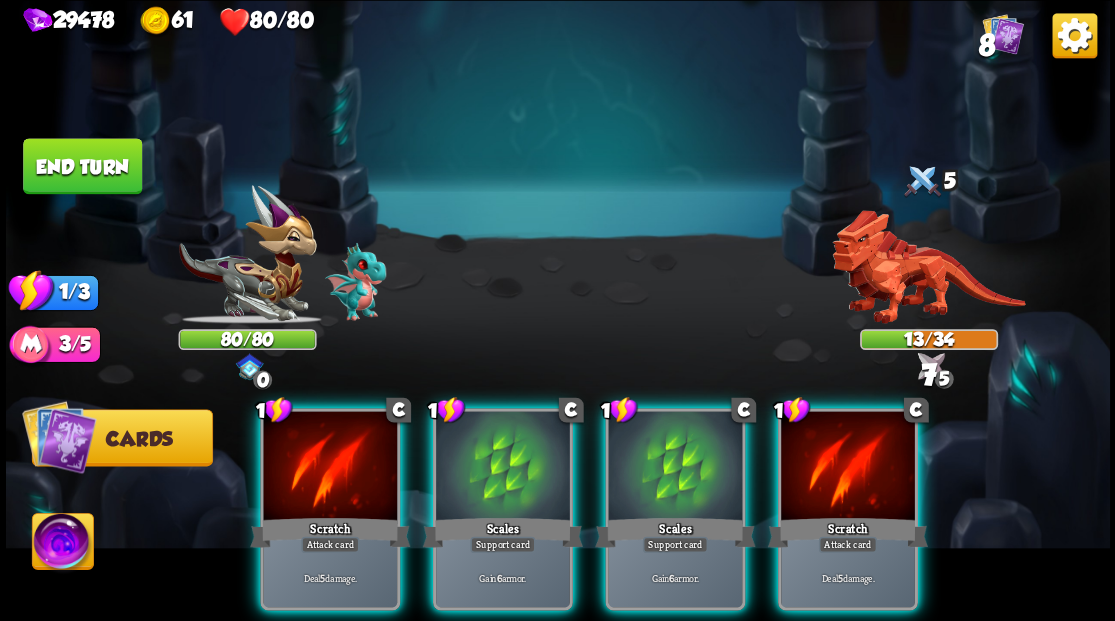 click at bounding box center (675, 467) 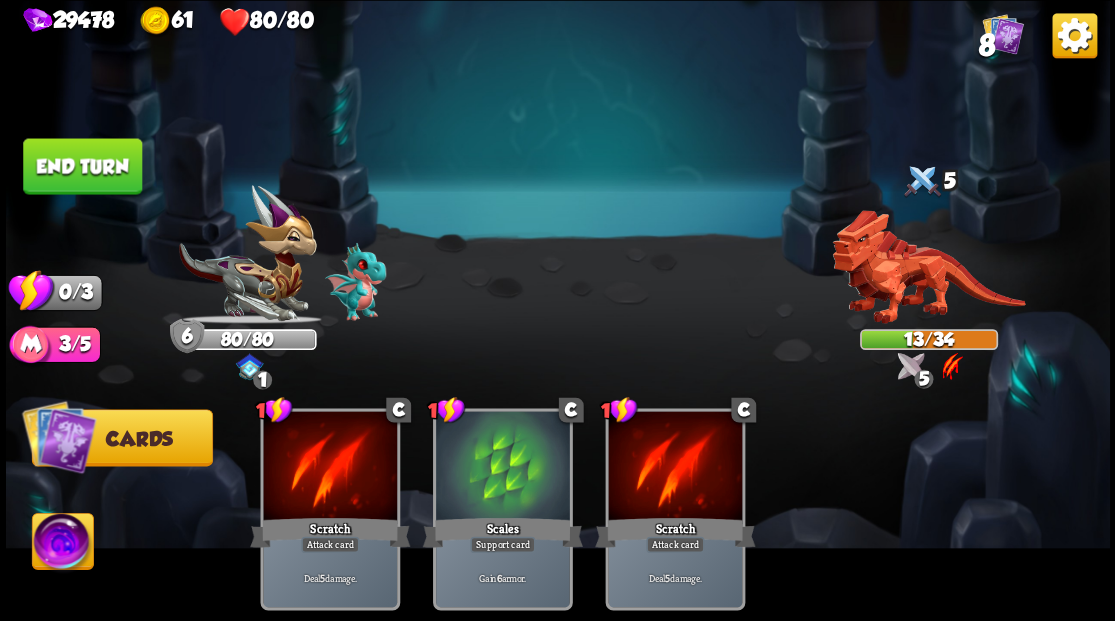 click on "End turn" at bounding box center (82, 166) 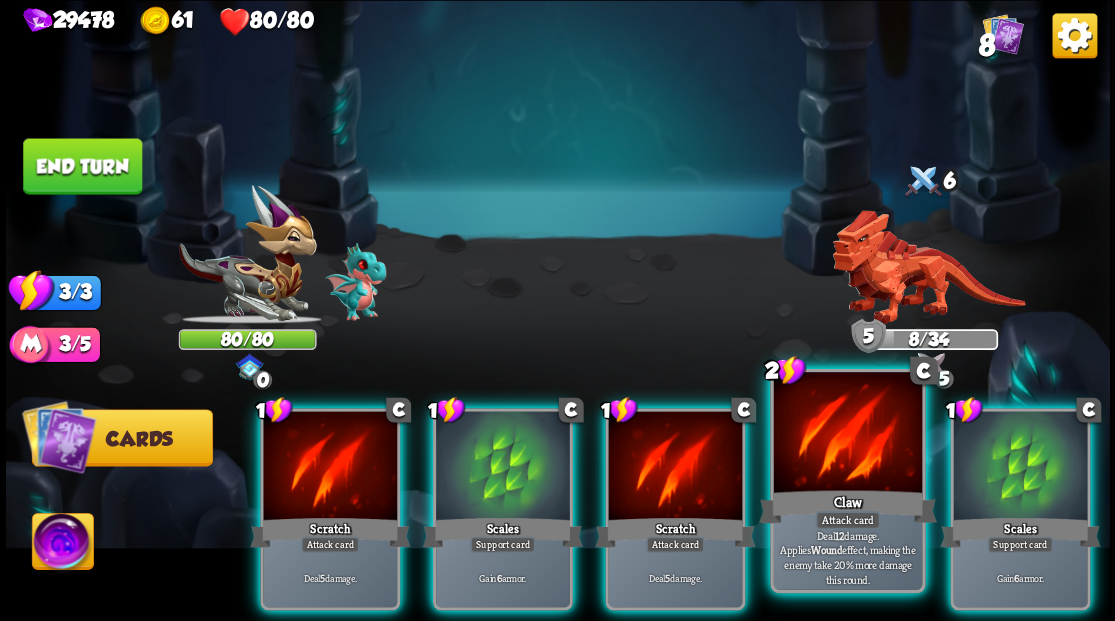 click at bounding box center (847, 434) 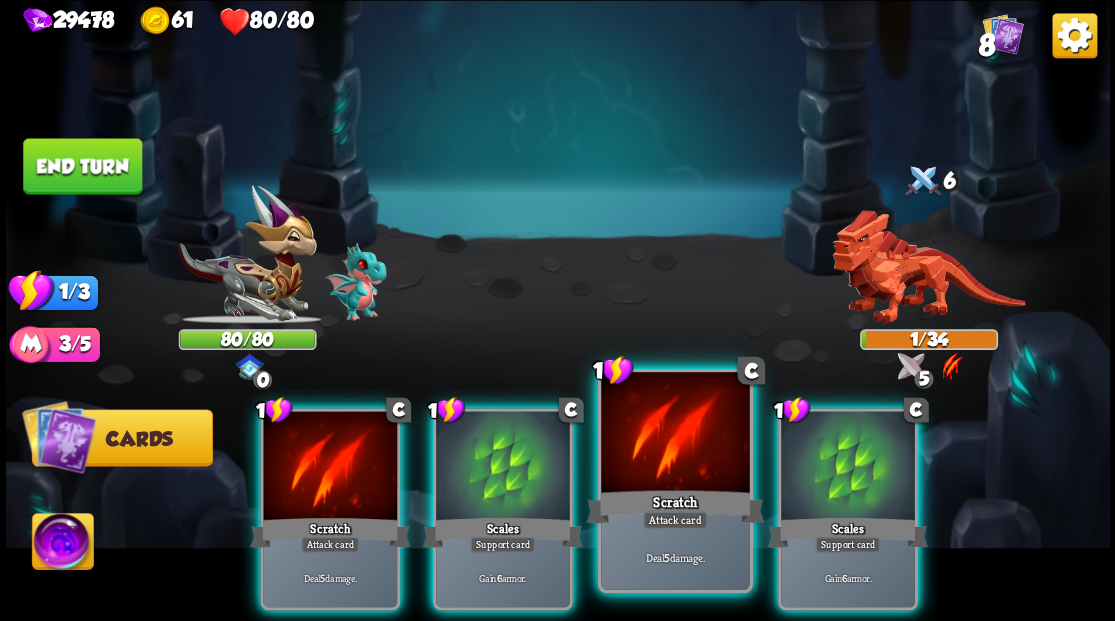 click at bounding box center [675, 434] 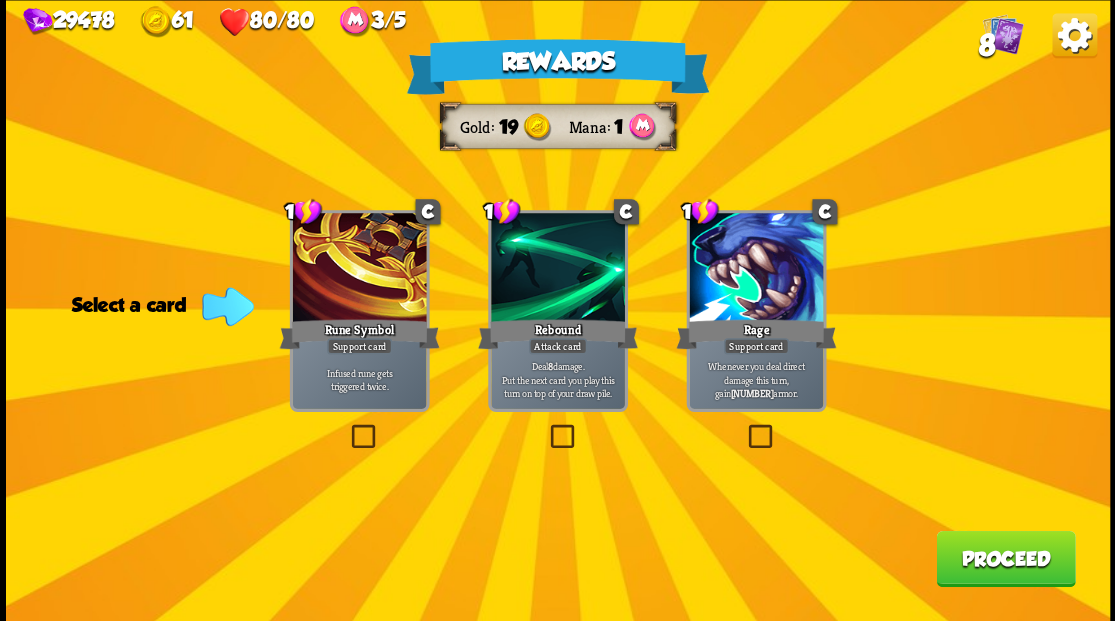 click on "Proceed" at bounding box center (1005, 558) 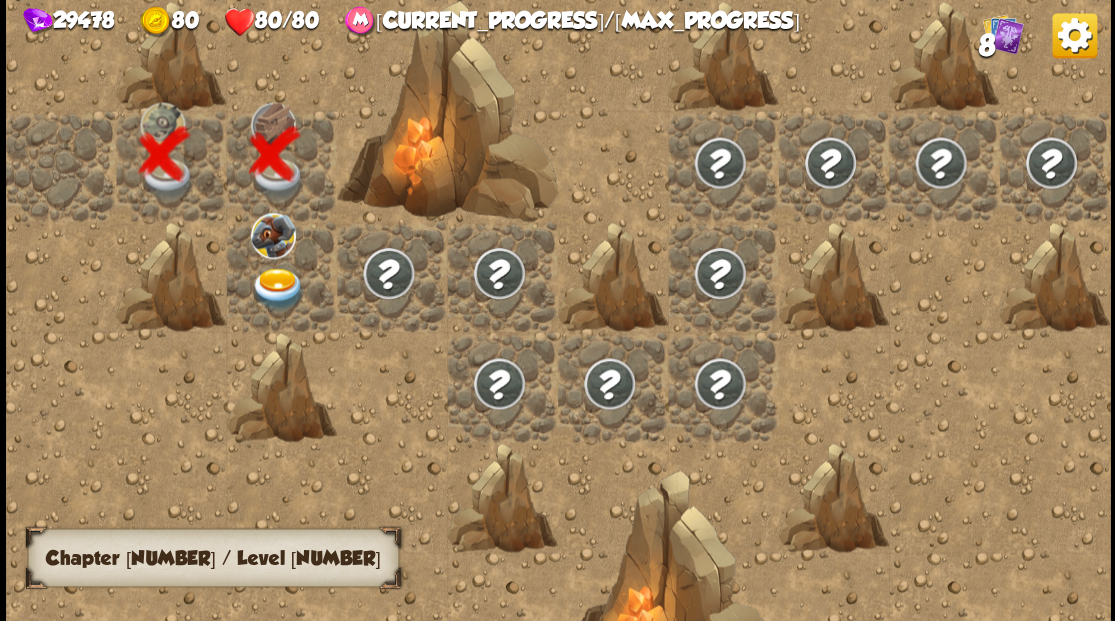 click at bounding box center [277, 288] 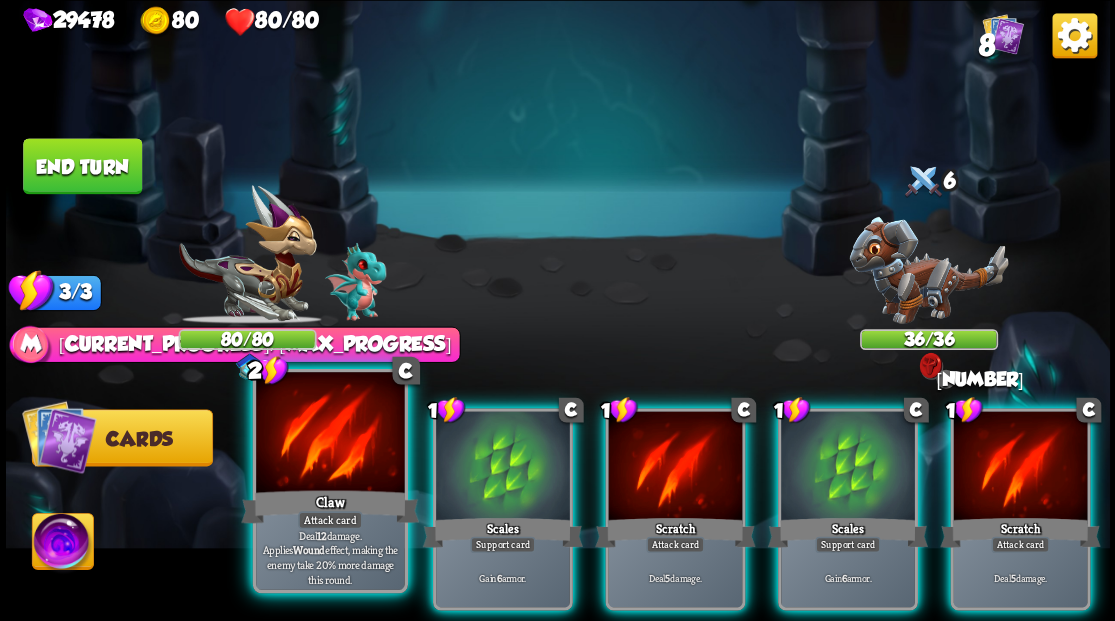 click at bounding box center [330, 434] 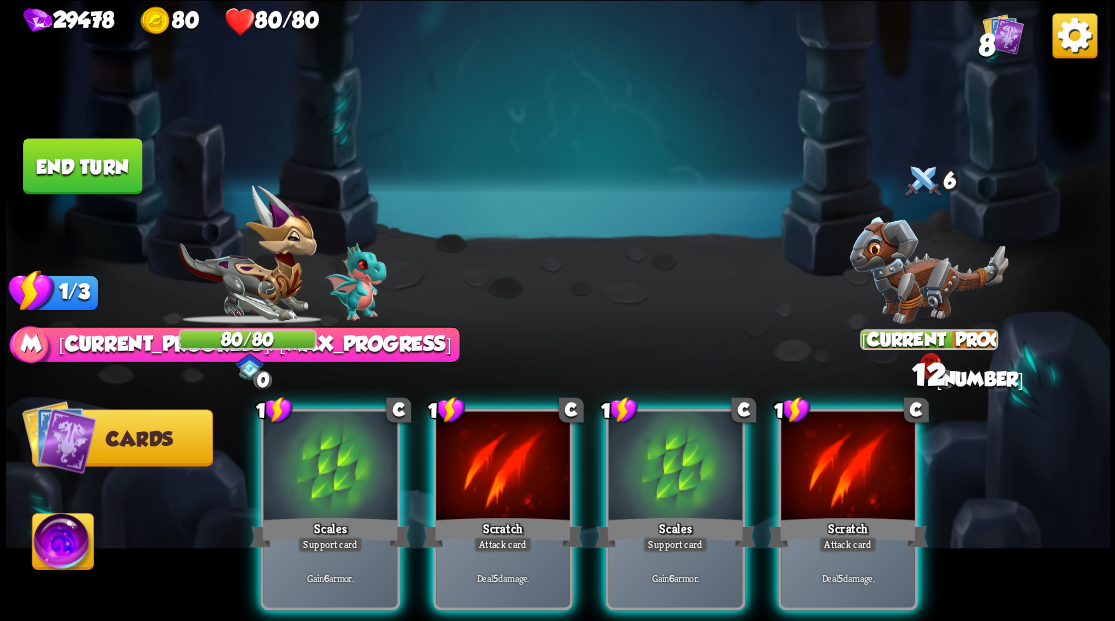 click at bounding box center (330, 467) 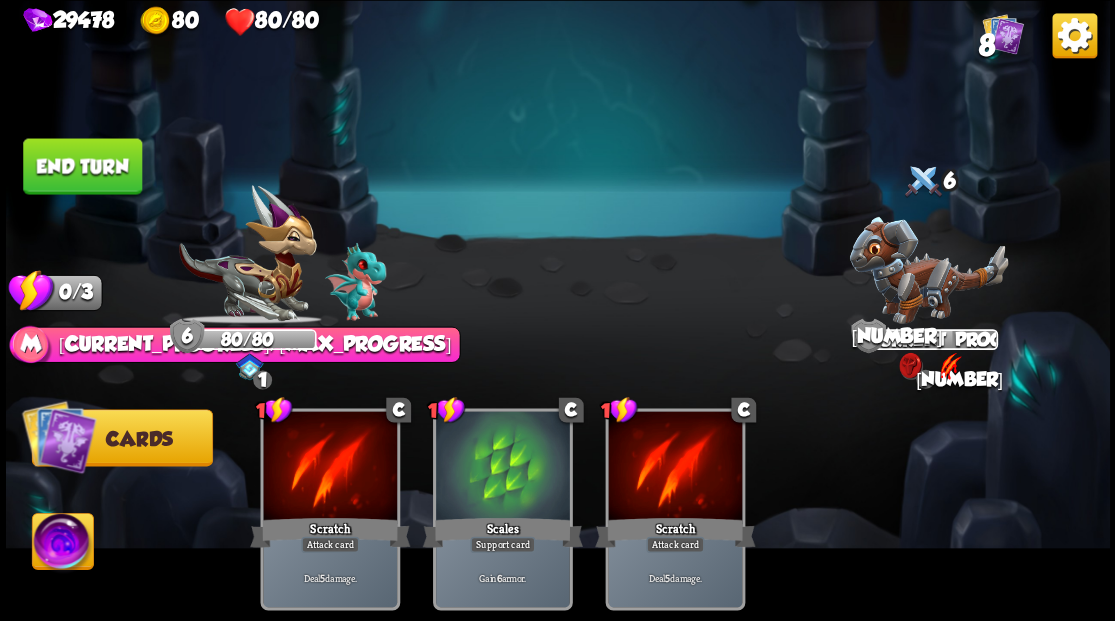 click on "End turn" at bounding box center [82, 166] 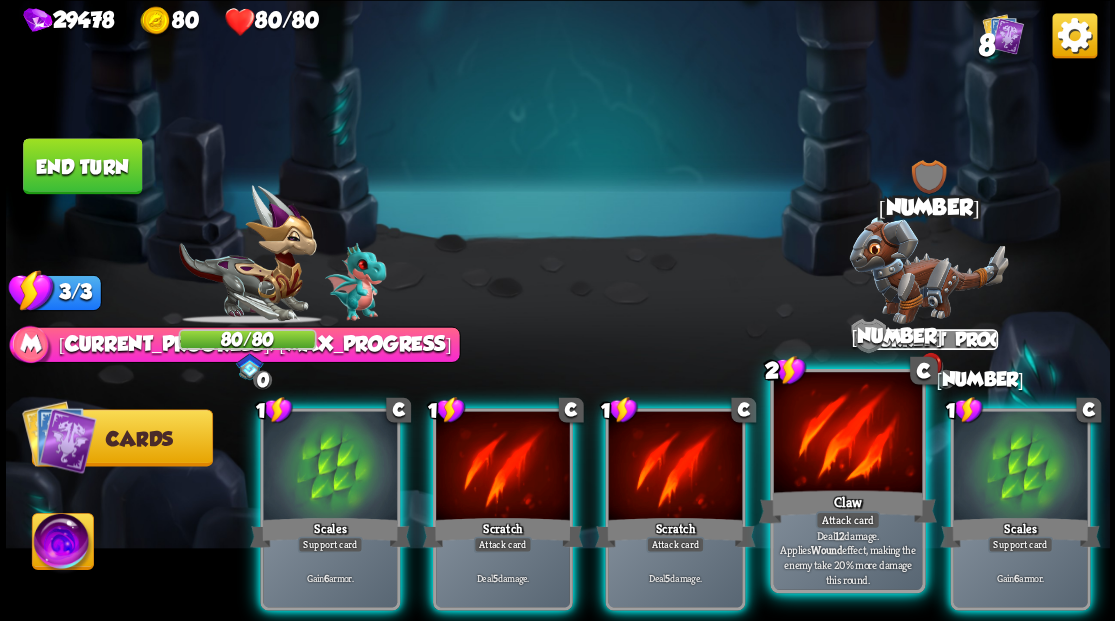 click at bounding box center (847, 434) 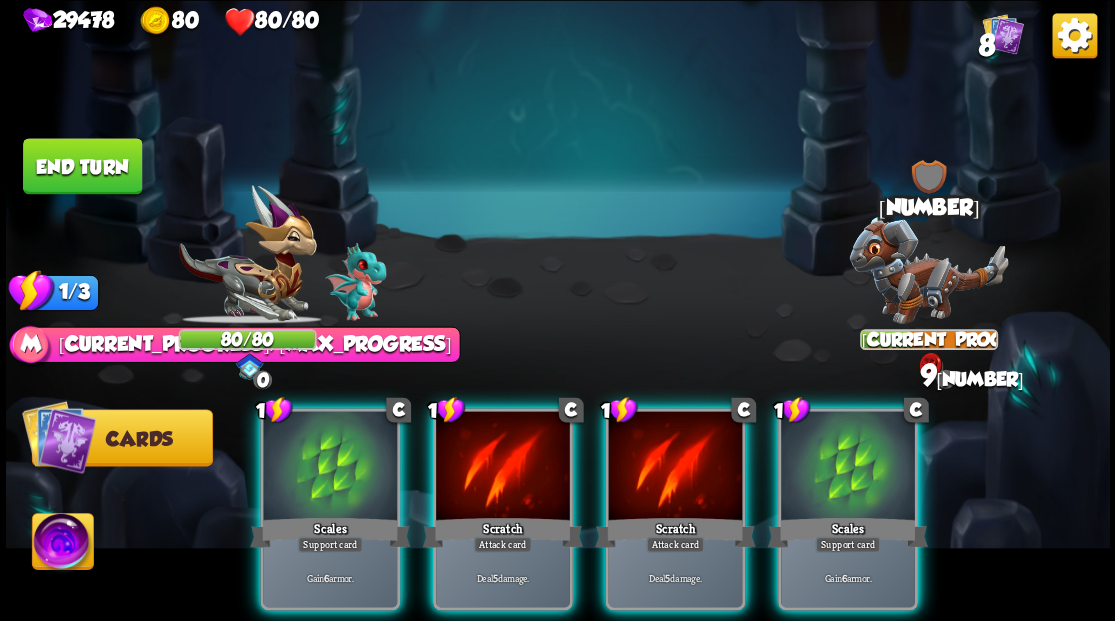 click at bounding box center [848, 467] 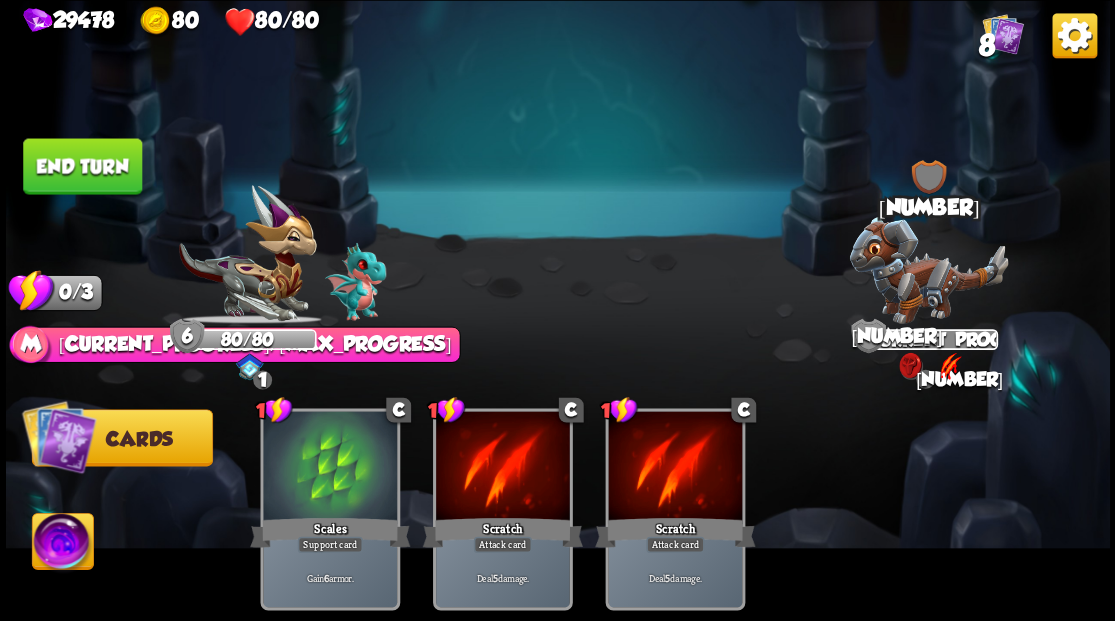 click on "End turn" at bounding box center [82, 166] 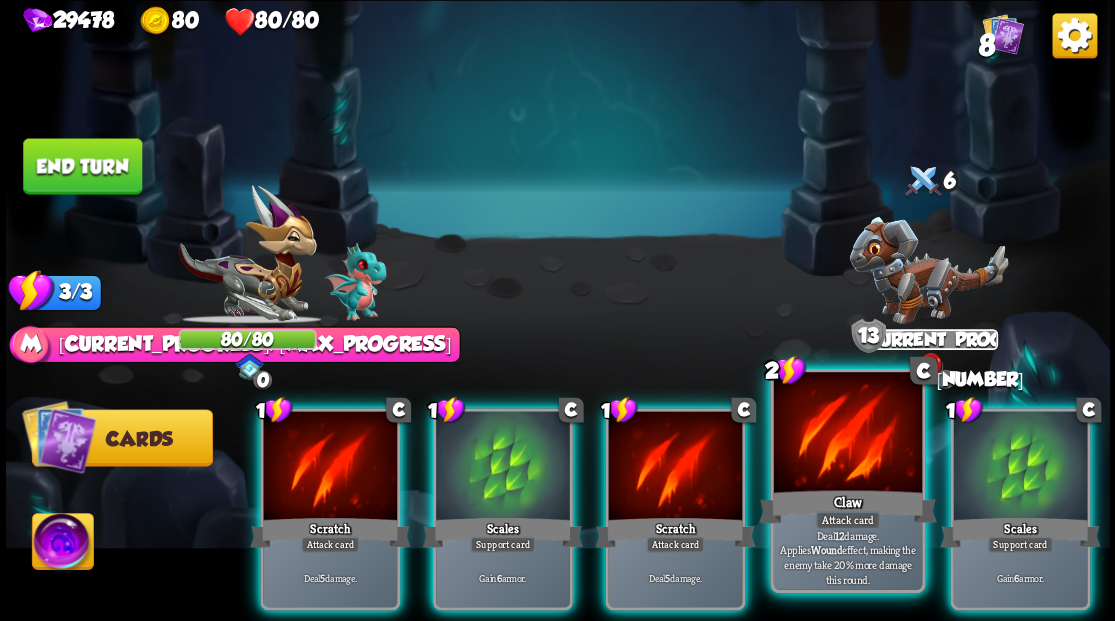 click at bounding box center [847, 434] 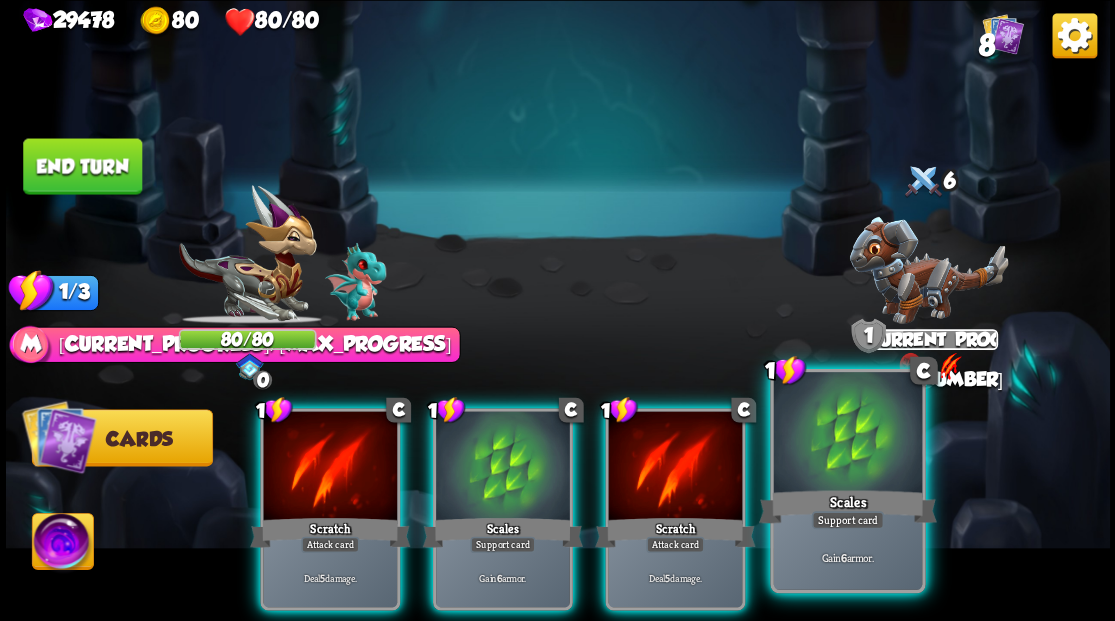click at bounding box center [847, 434] 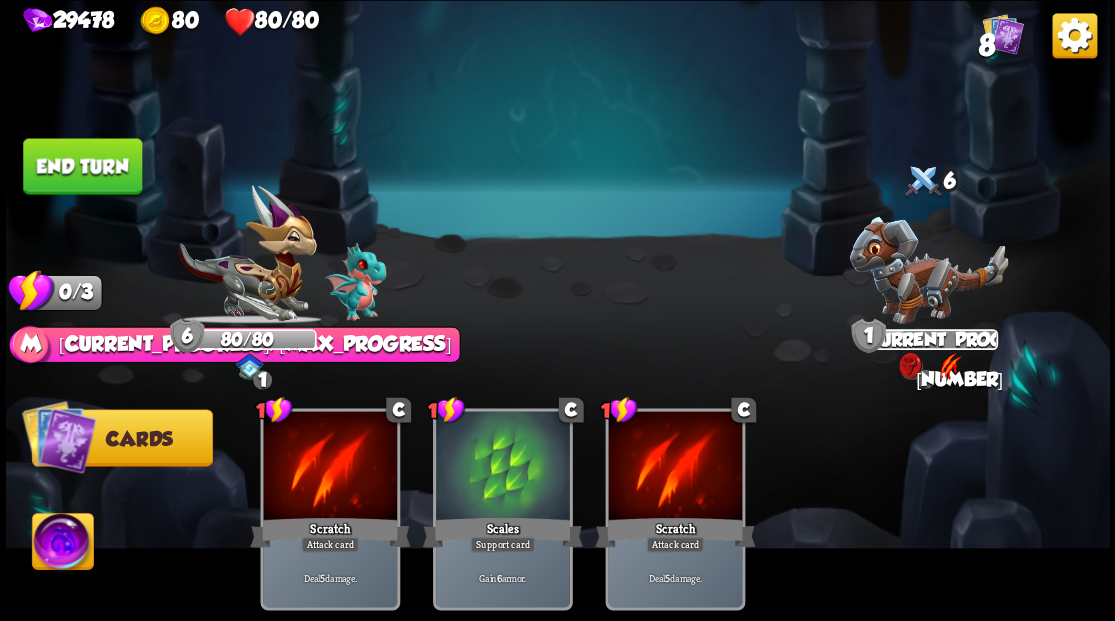 click on "End turn" at bounding box center [82, 166] 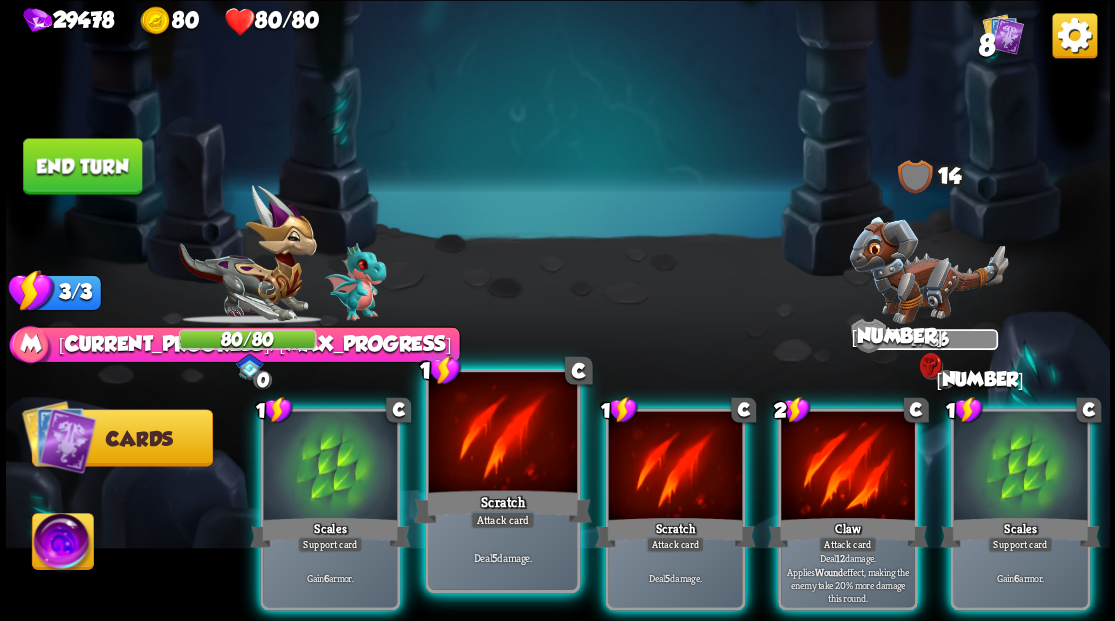 click at bounding box center [502, 434] 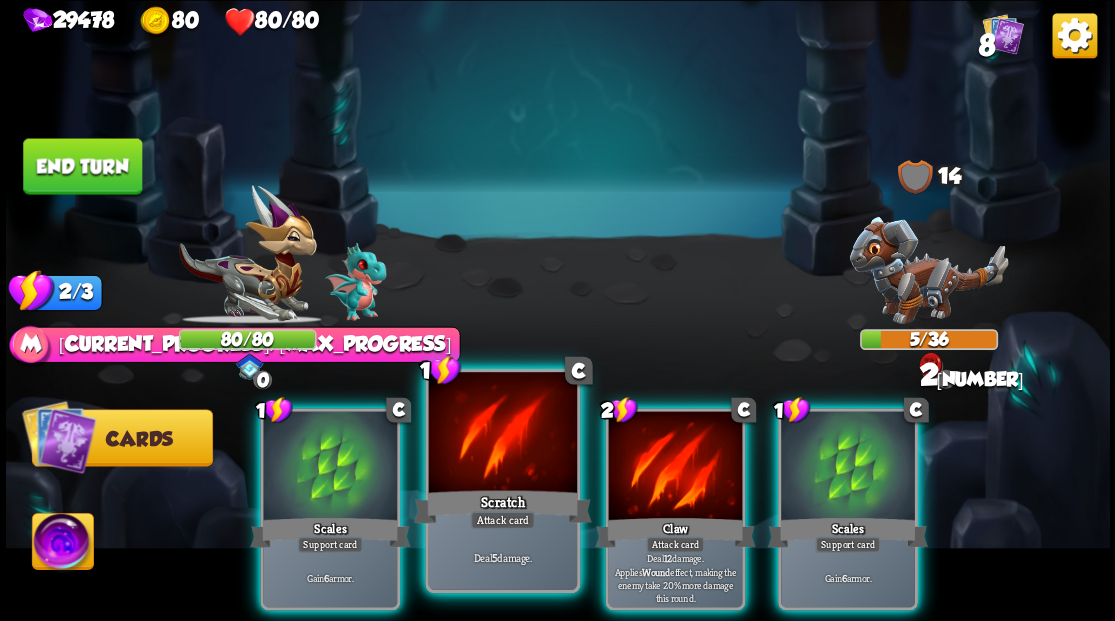 click at bounding box center (502, 434) 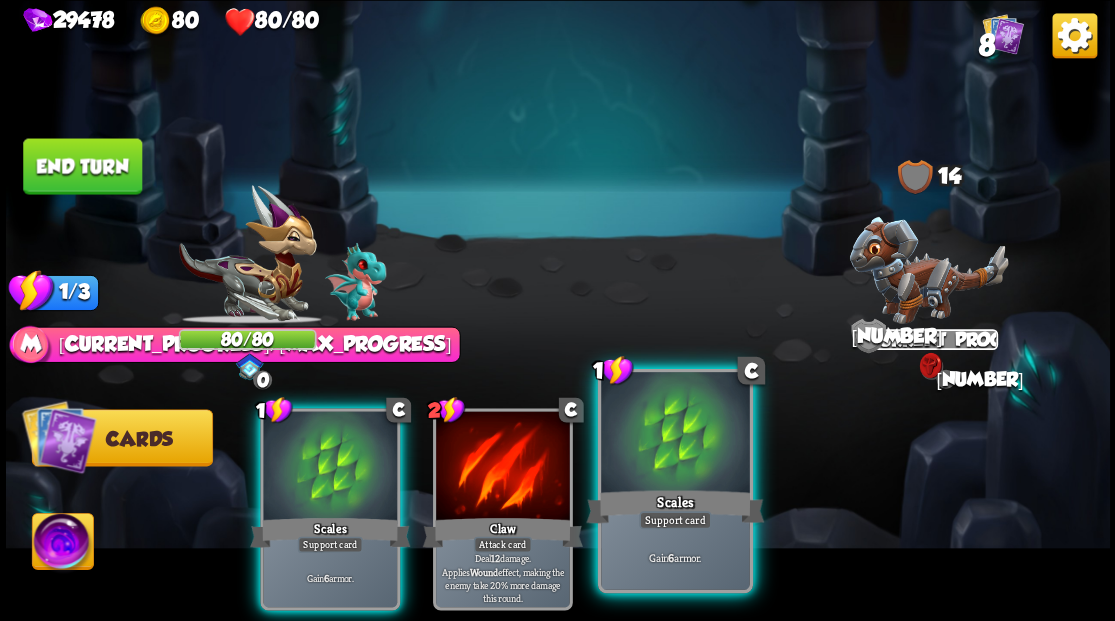 click at bounding box center [675, 434] 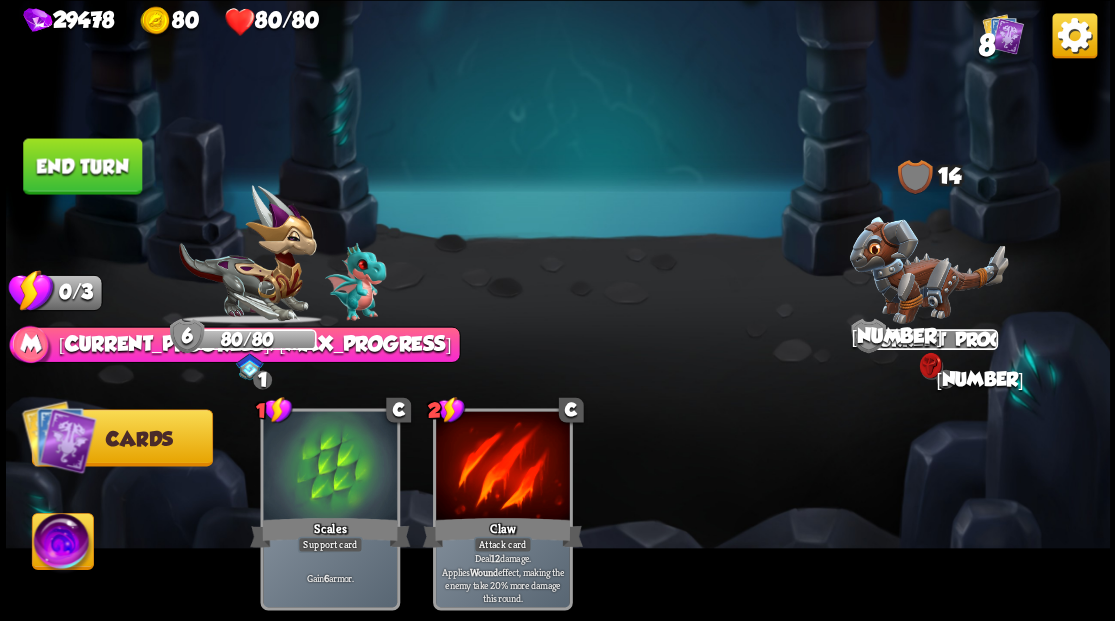 click on "End turn" at bounding box center [82, 166] 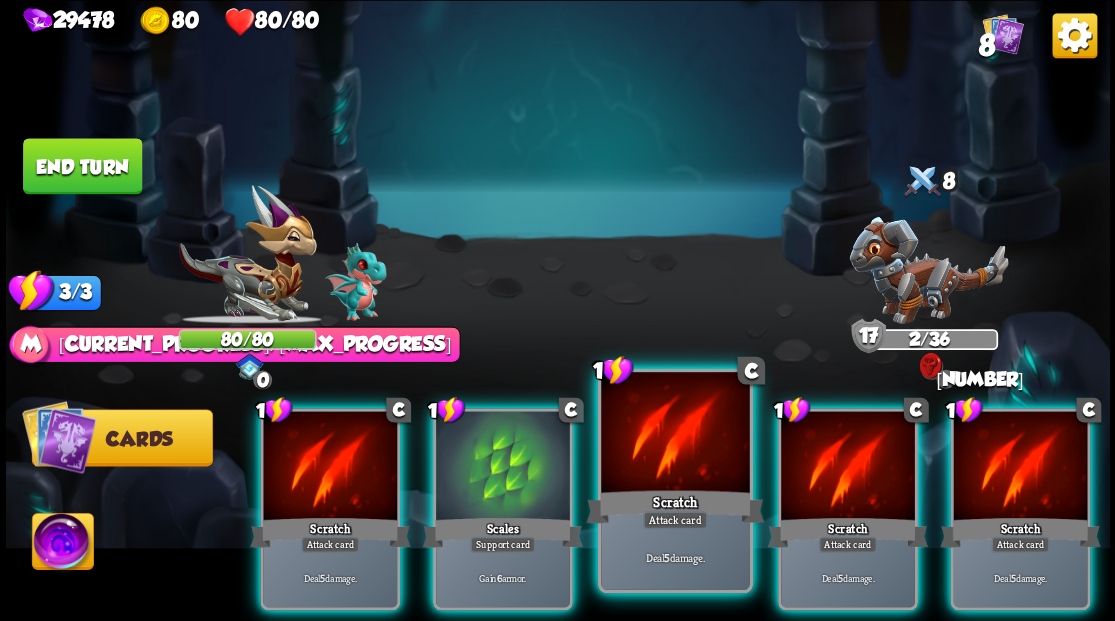 click at bounding box center [675, 434] 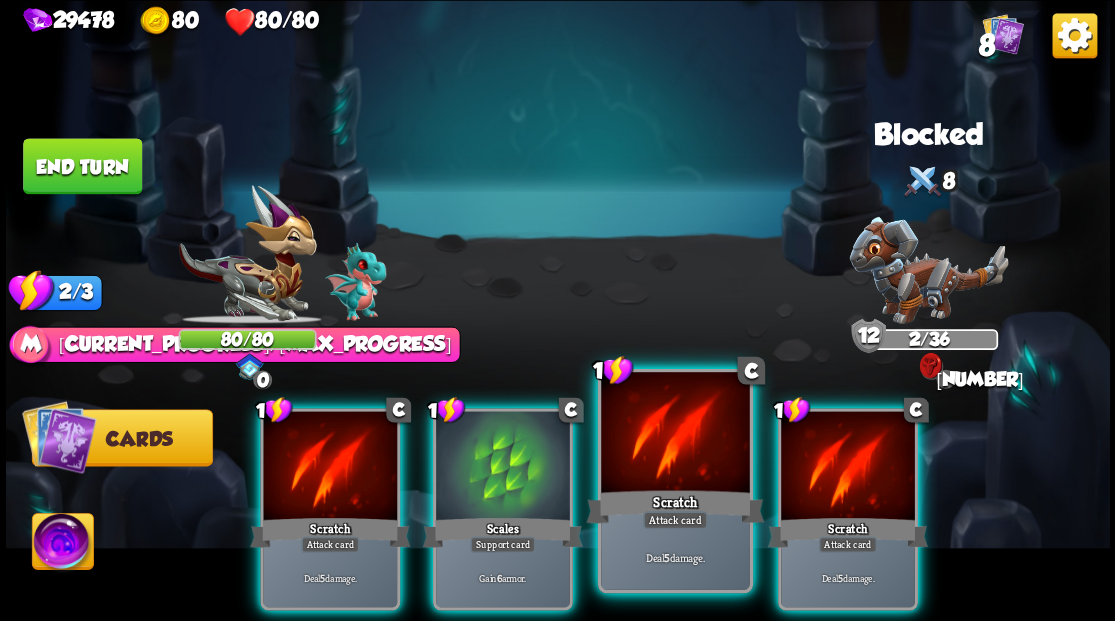 click at bounding box center [675, 434] 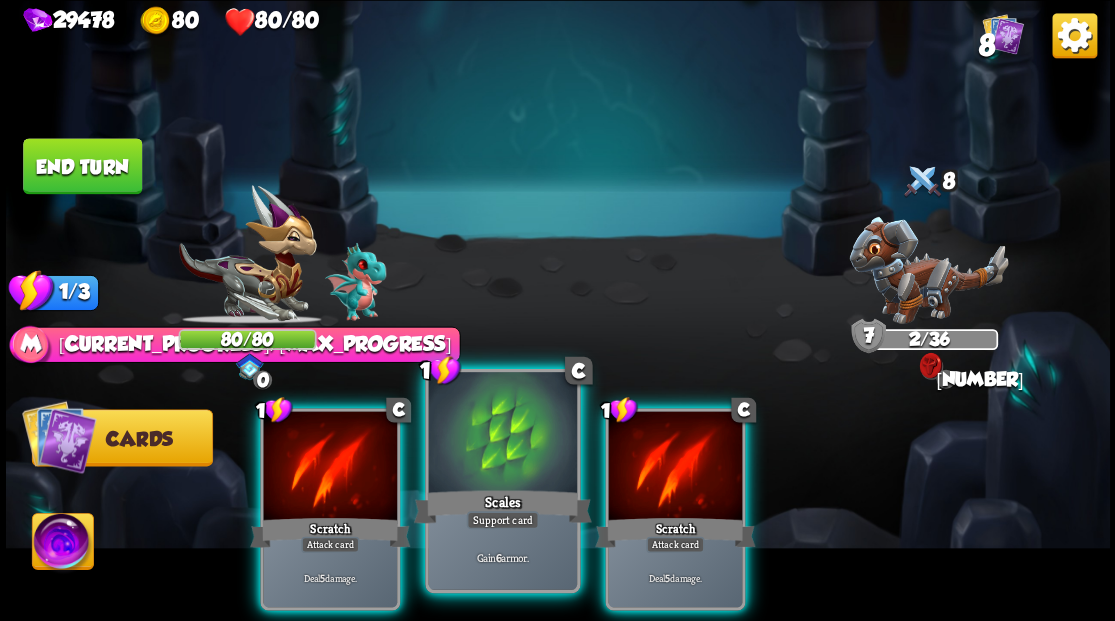 click at bounding box center [502, 434] 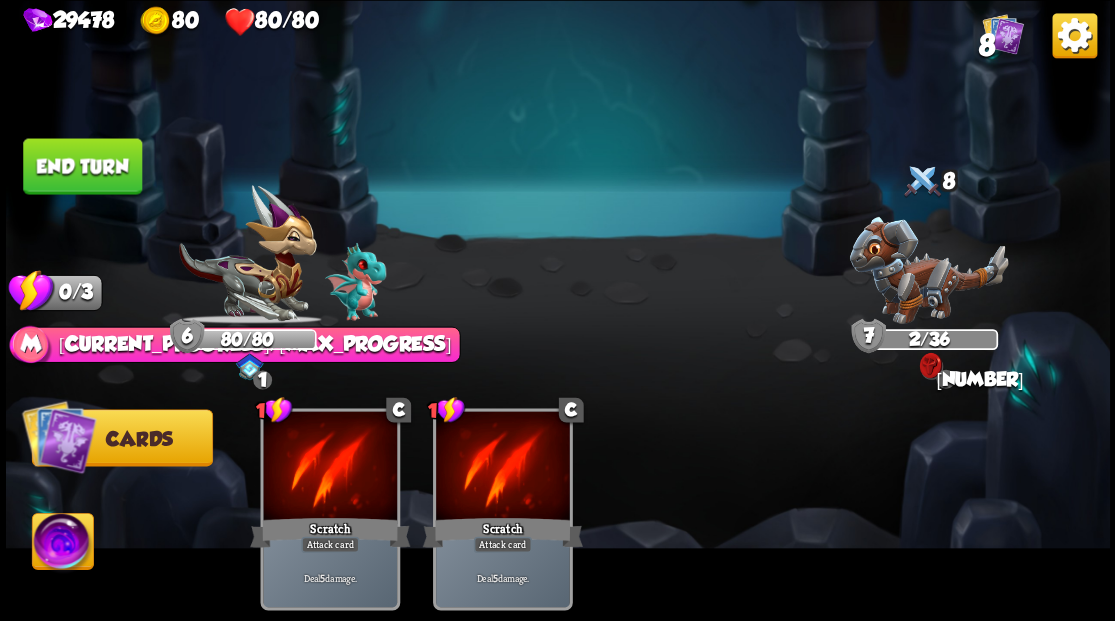 click on "End turn" at bounding box center (82, 166) 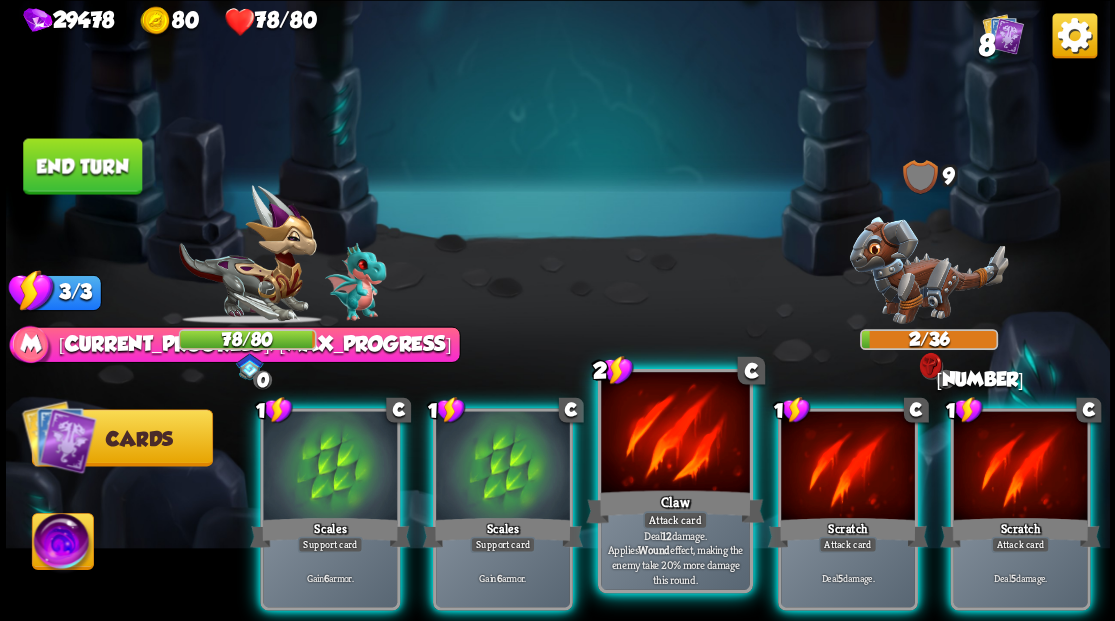 click at bounding box center (675, 434) 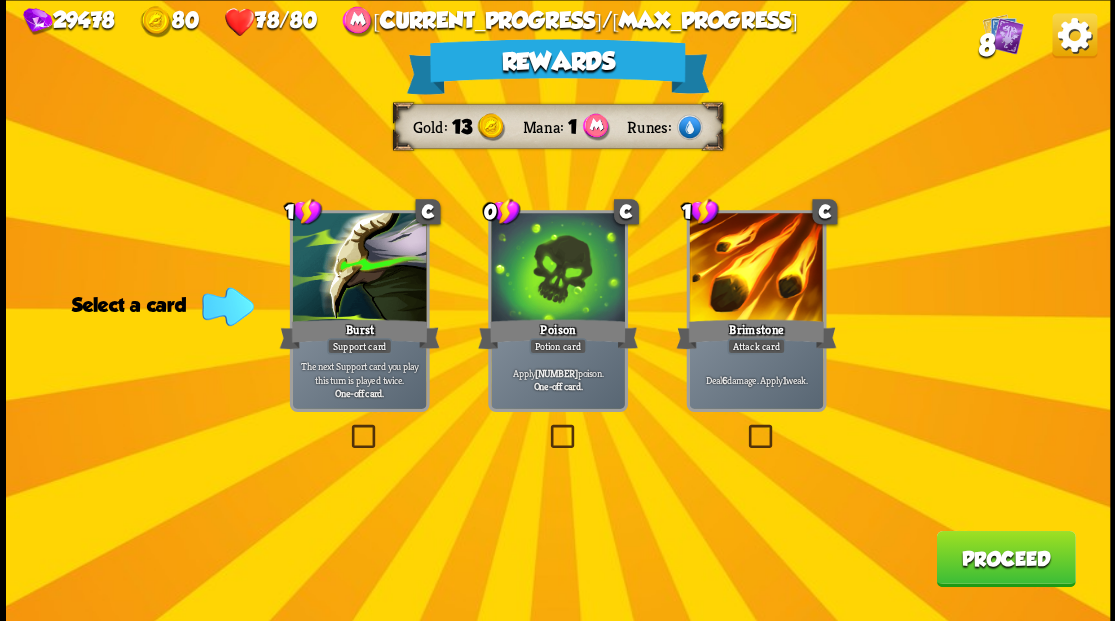 click at bounding box center (744, 427) 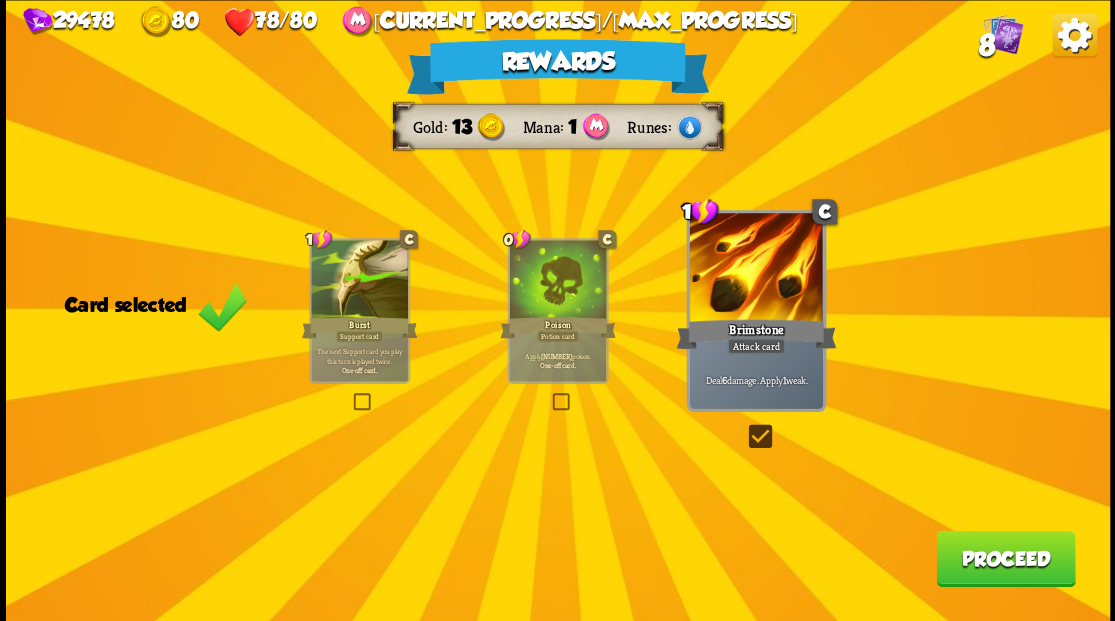 click on "Proceed" at bounding box center (1005, 558) 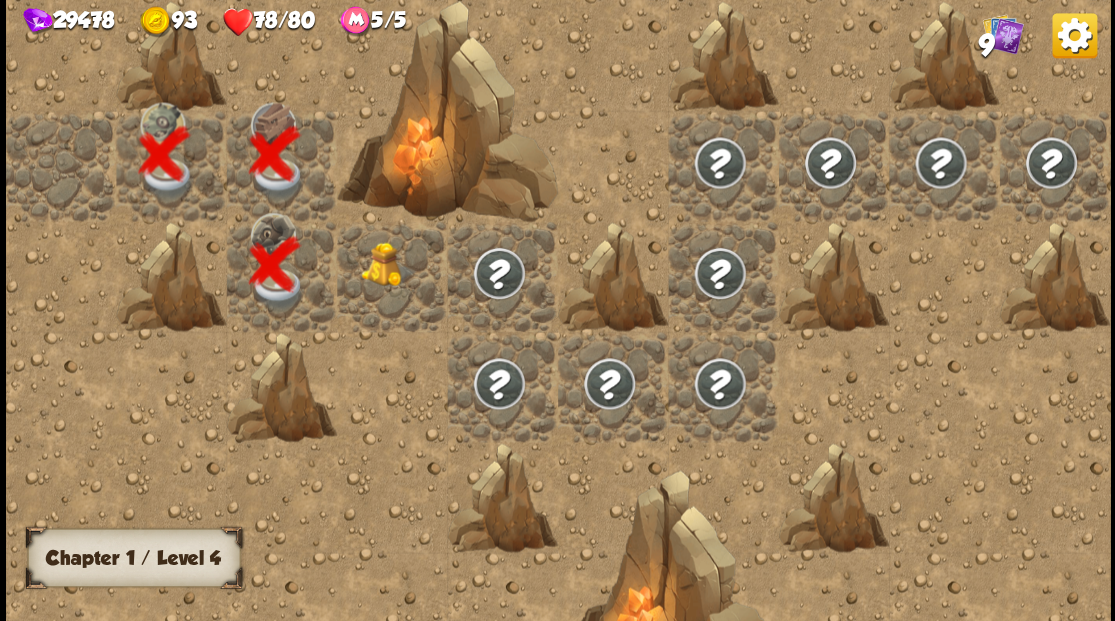 click at bounding box center (388, 264) 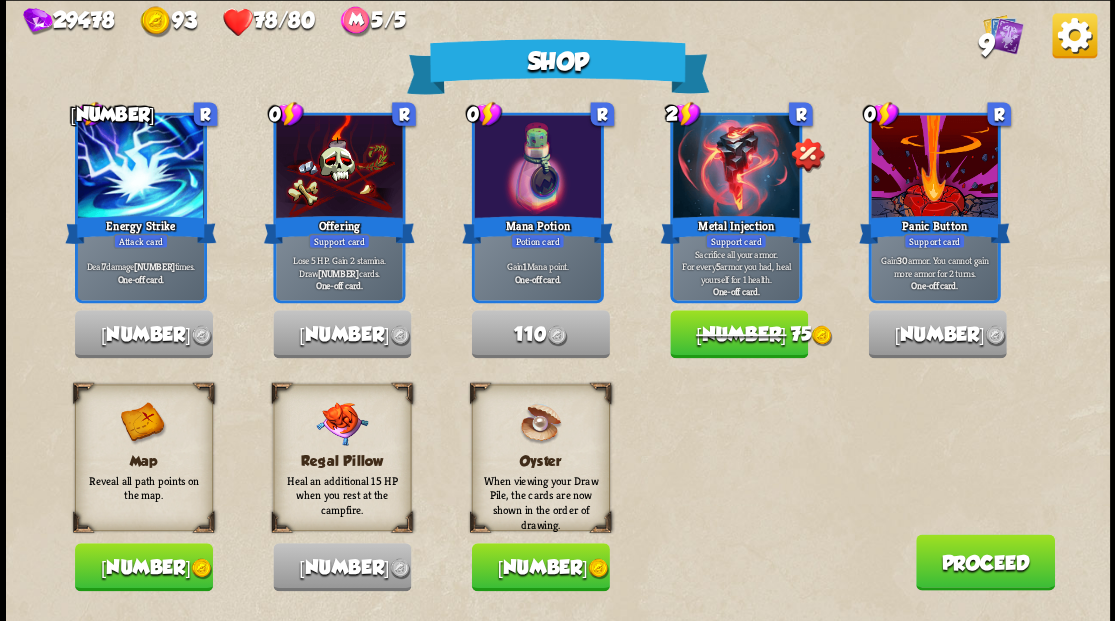 click on "Proceed" at bounding box center [984, 562] 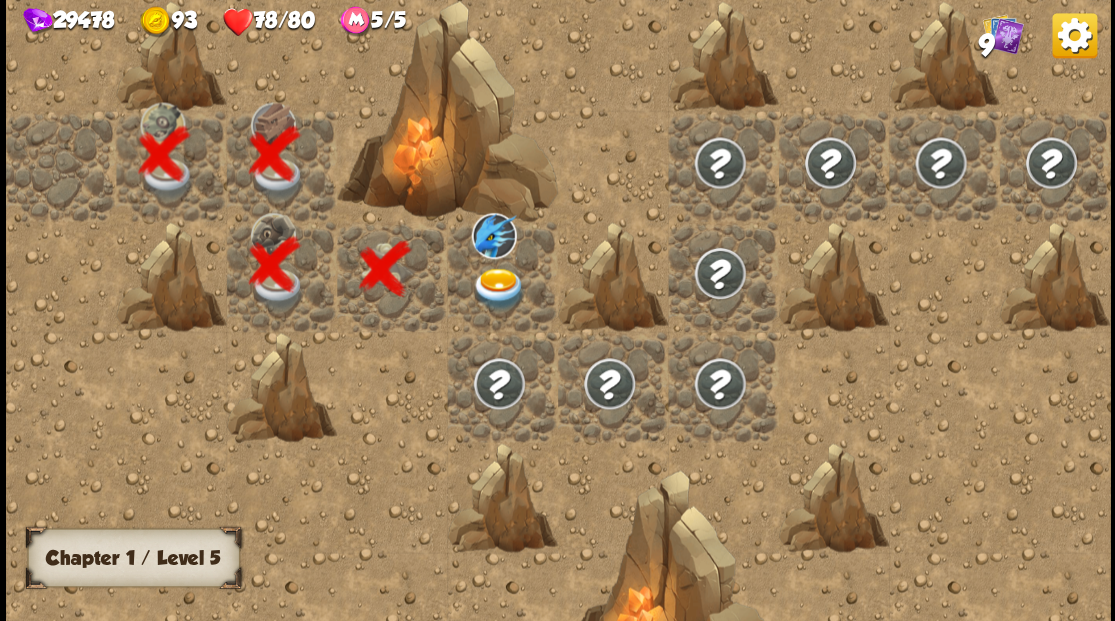 click at bounding box center (498, 288) 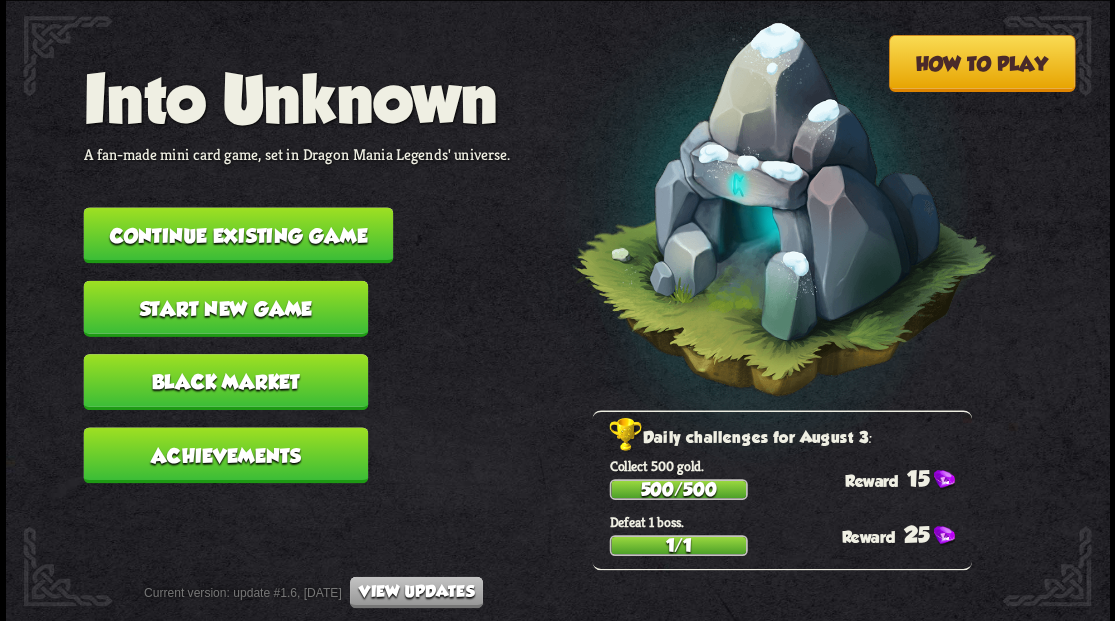 scroll, scrollTop: 0, scrollLeft: 0, axis: both 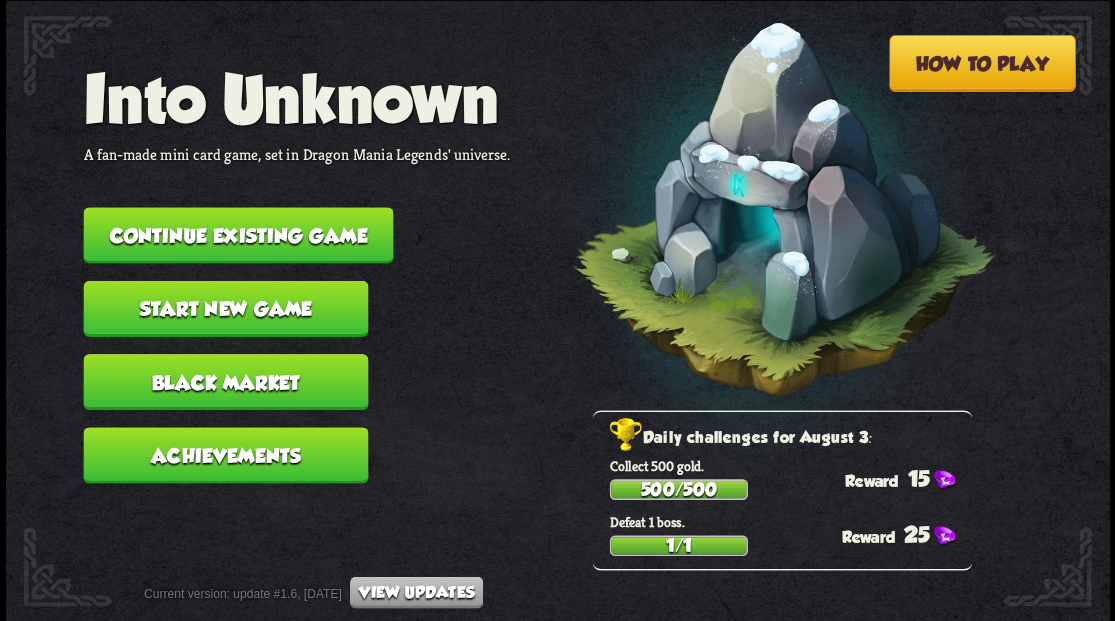 click on "Continue existing game" at bounding box center (238, 235) 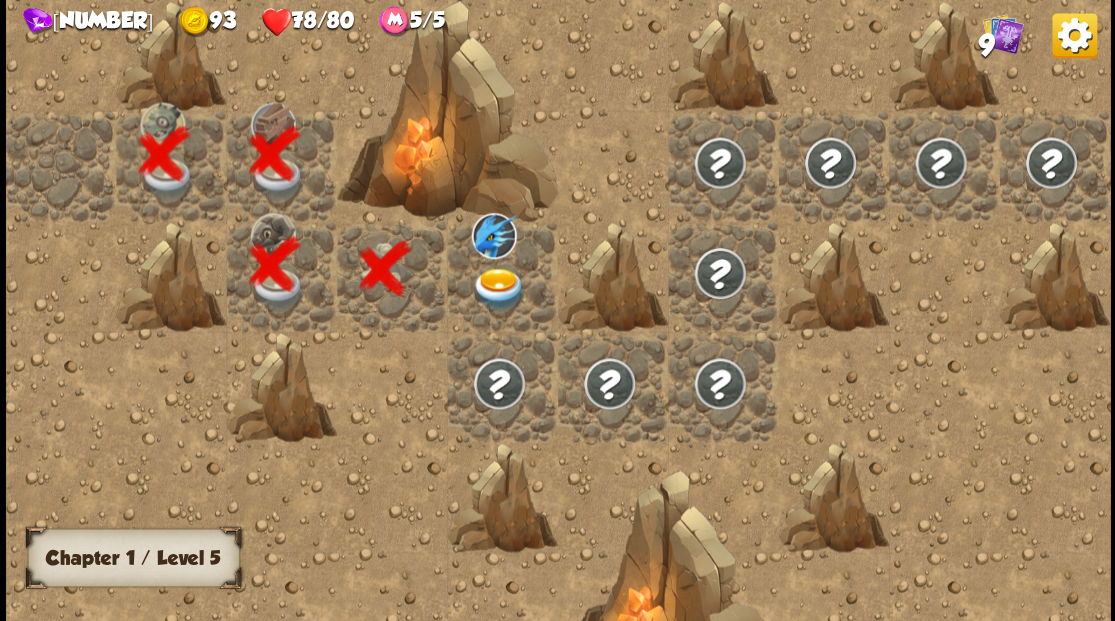 click at bounding box center [498, 288] 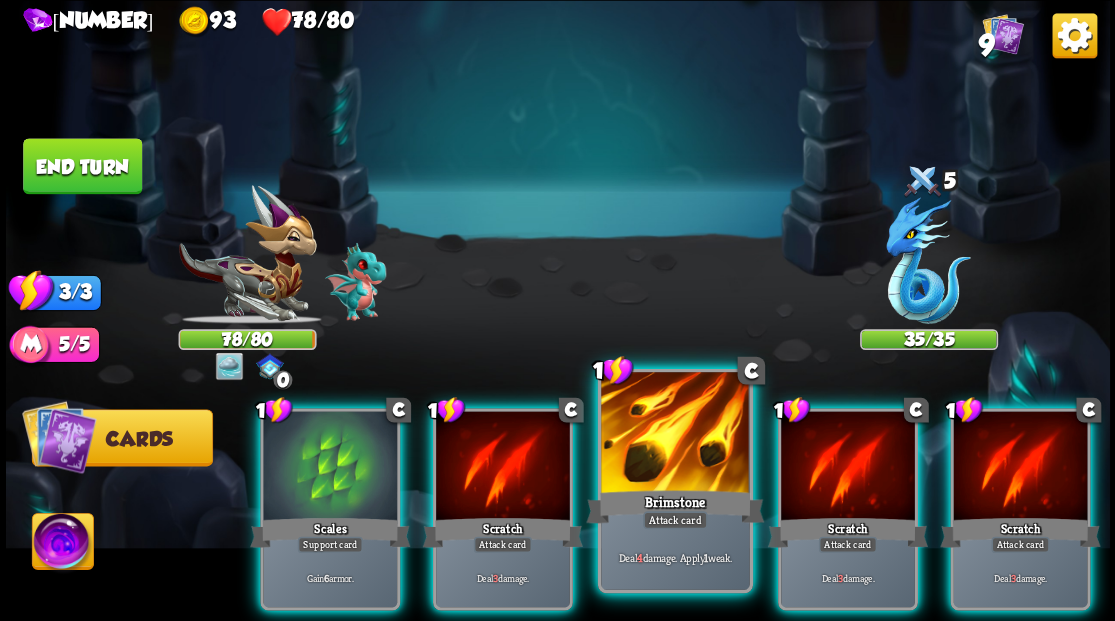 click at bounding box center [675, 434] 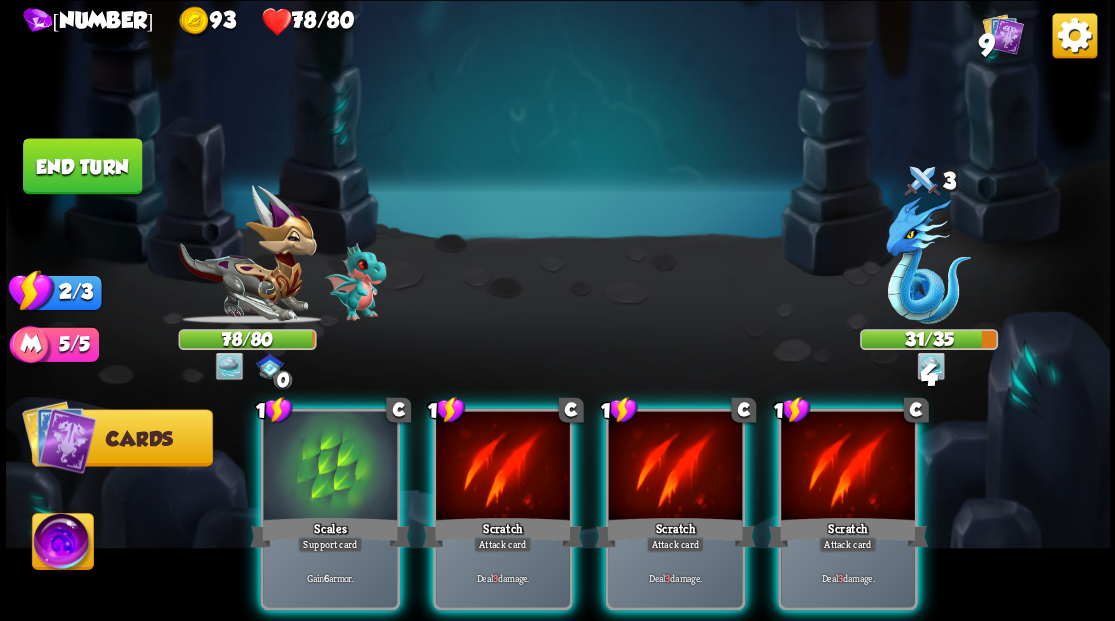 click at bounding box center [675, 467] 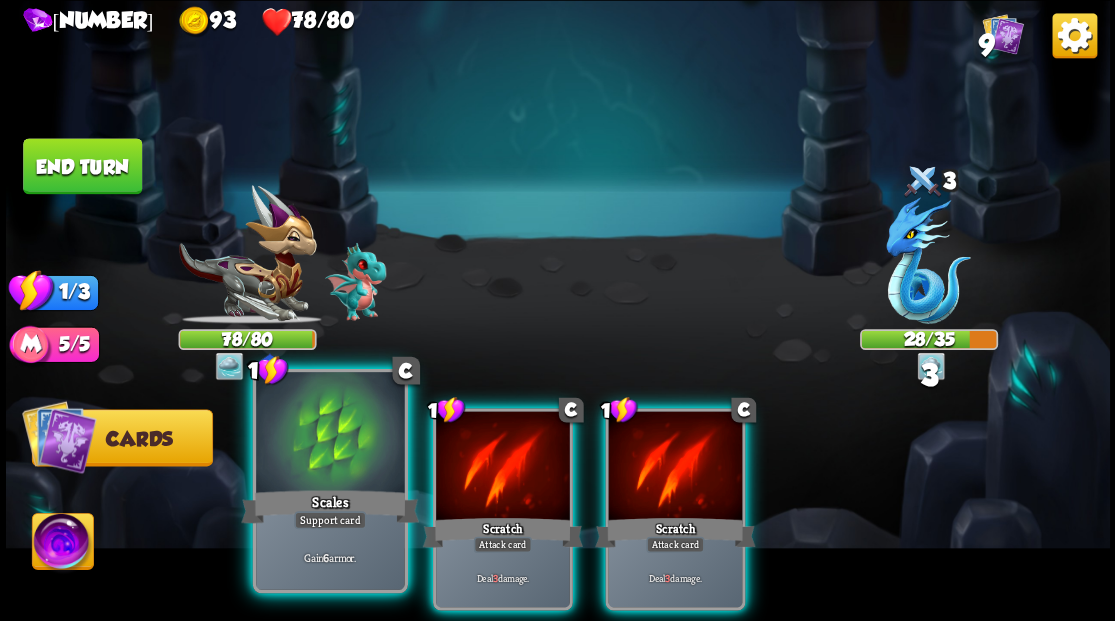 click at bounding box center (330, 434) 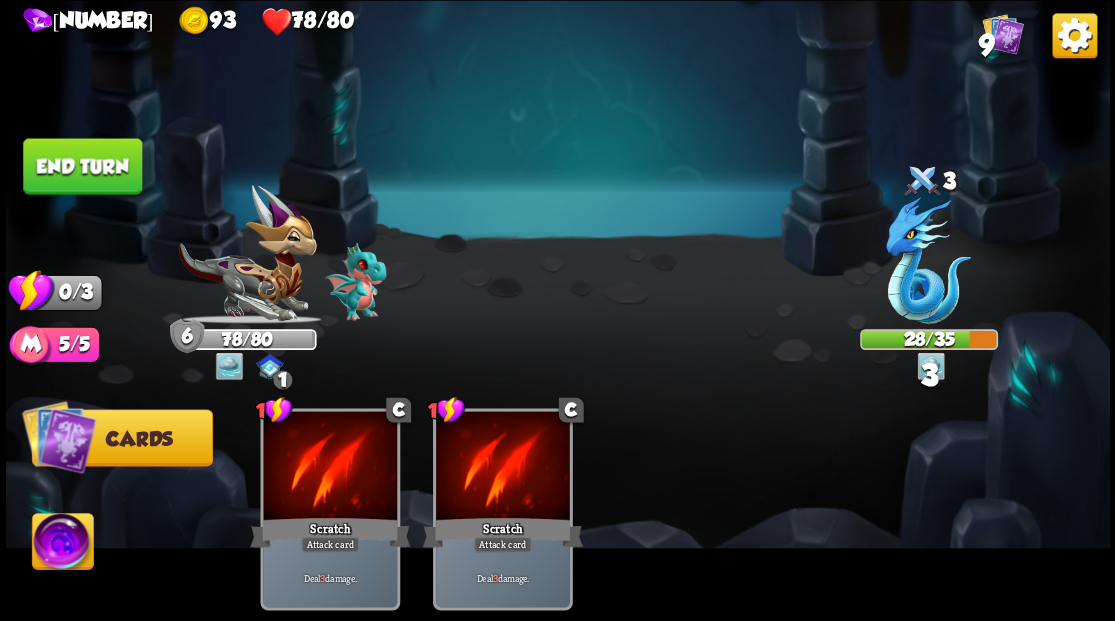 click at bounding box center (558, 310) 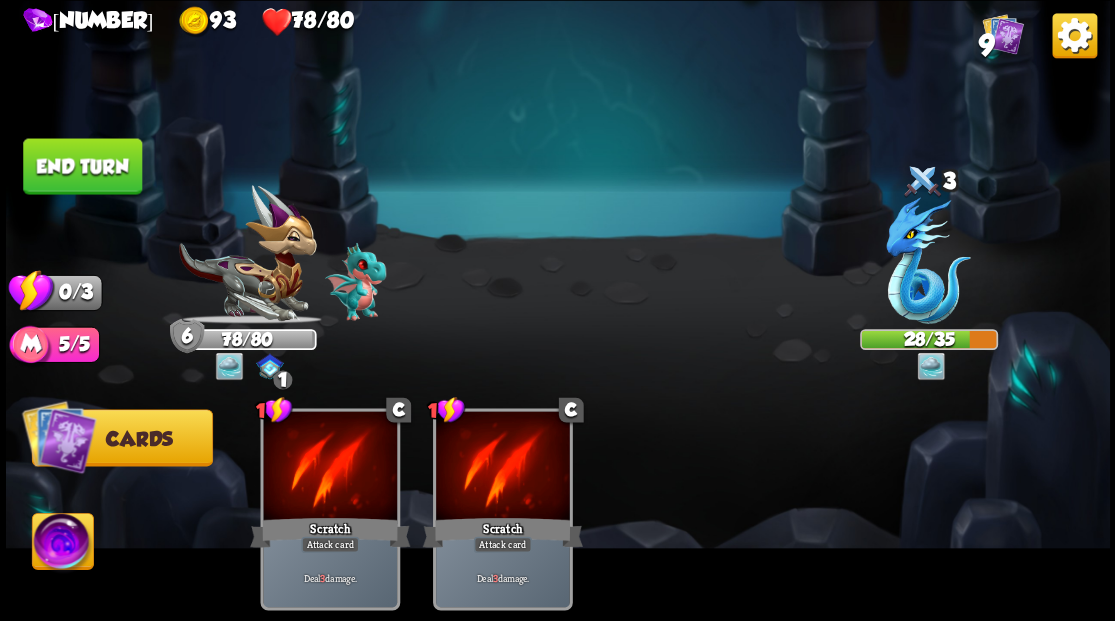 click on "End turn" at bounding box center (82, 166) 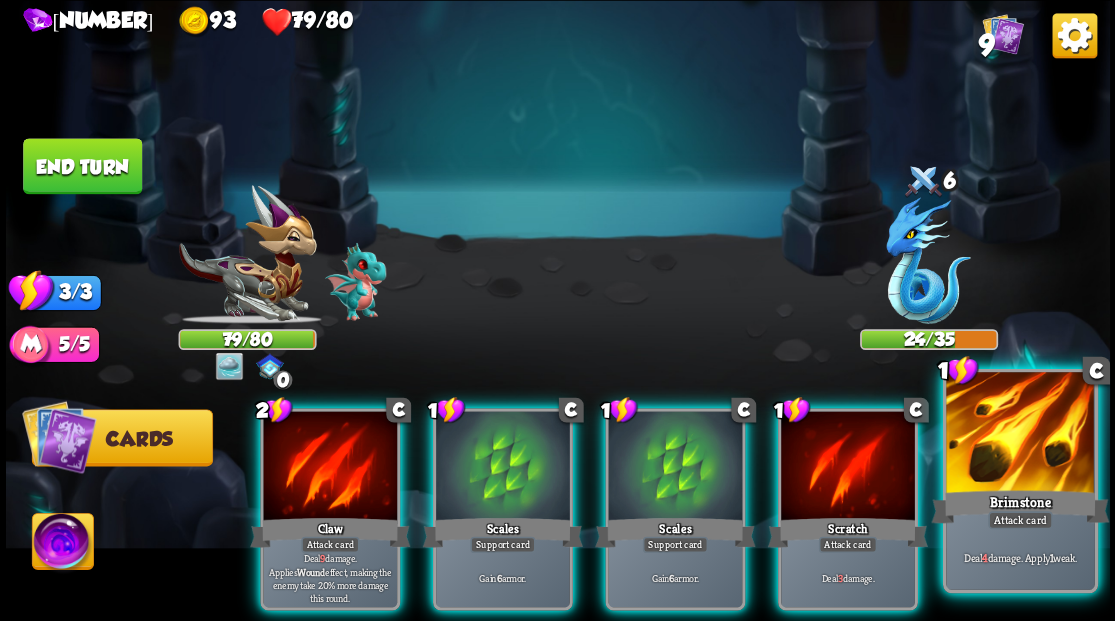 click at bounding box center [1020, 434] 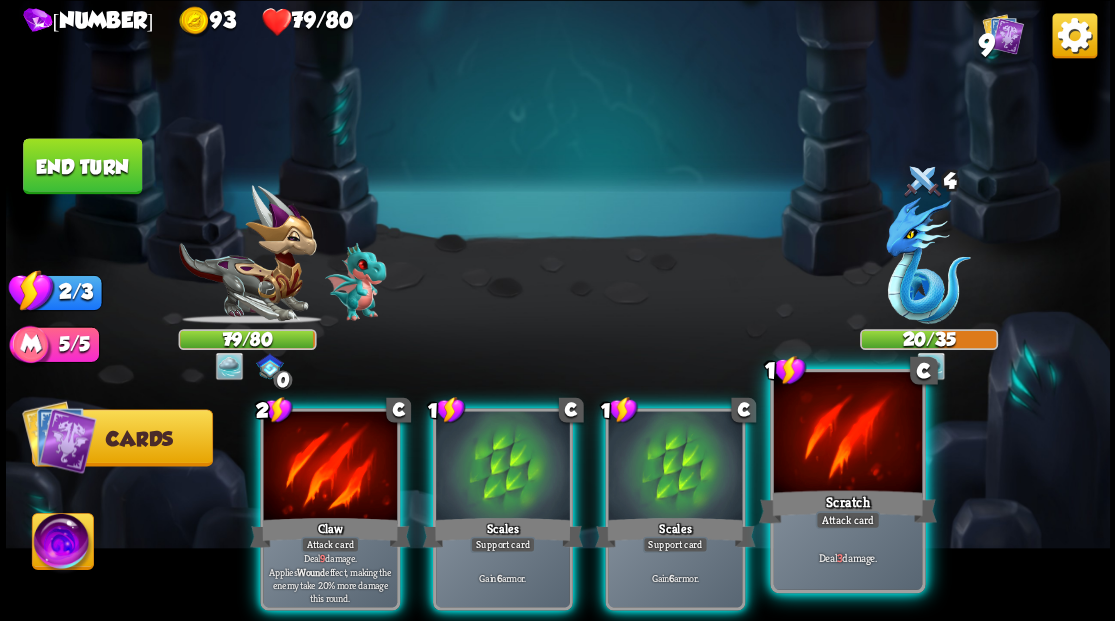 click at bounding box center (847, 434) 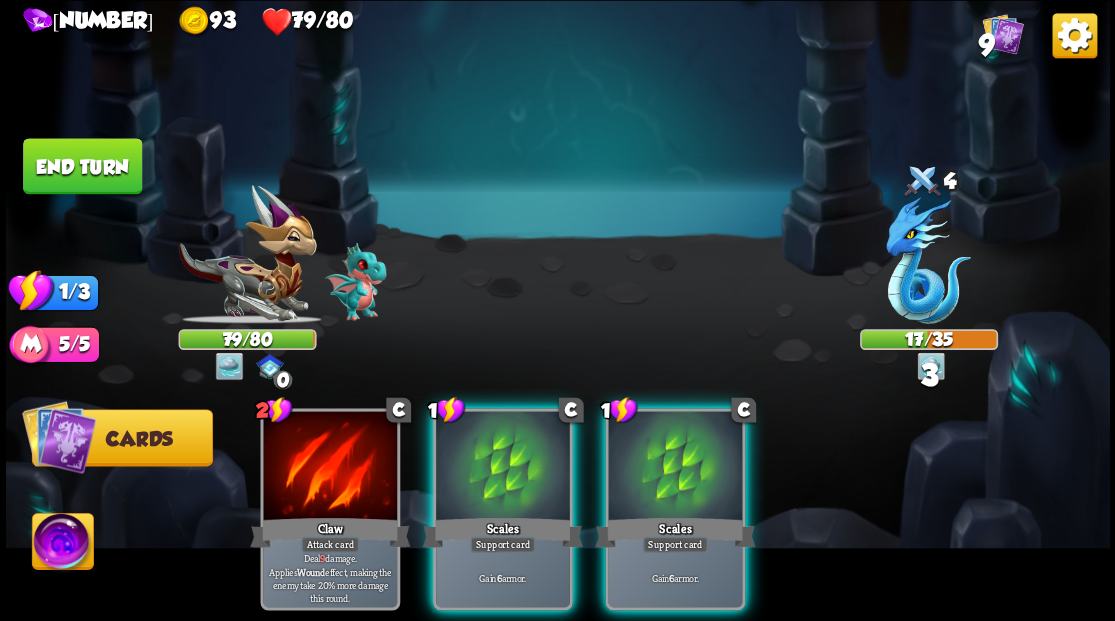 drag, startPoint x: 676, startPoint y: 438, endPoint x: 586, endPoint y: 396, distance: 99.31767 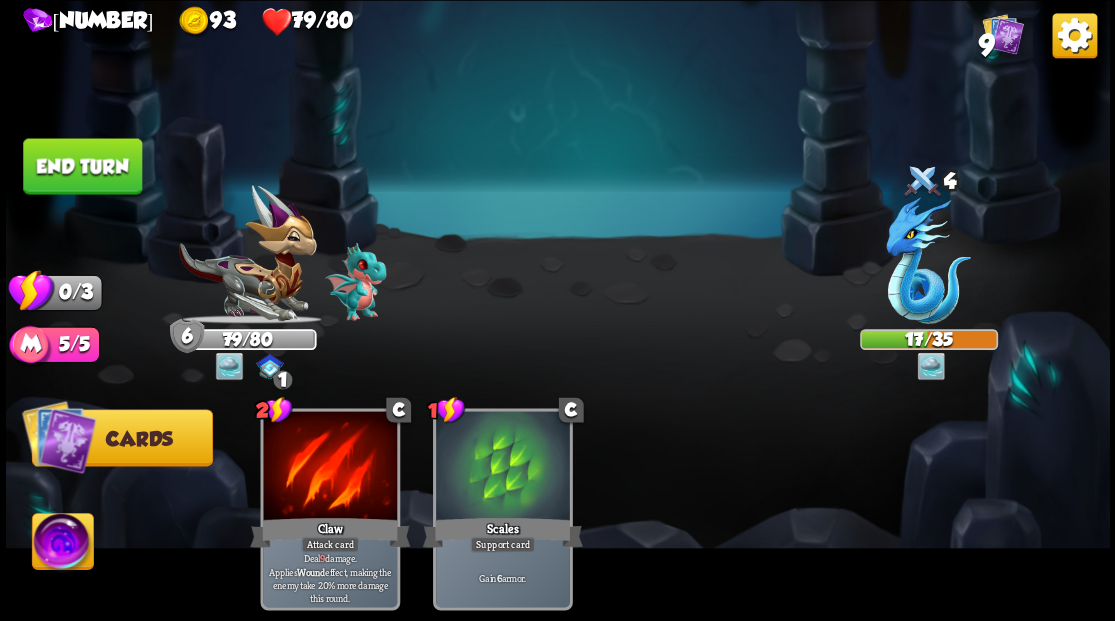 click on "End turn" at bounding box center [82, 166] 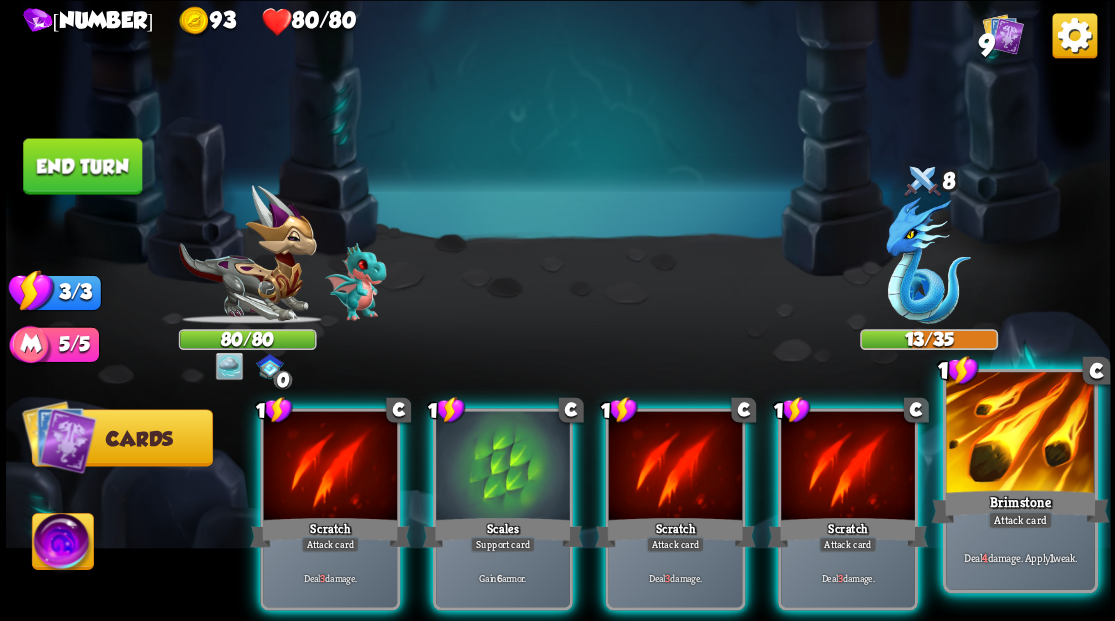 click at bounding box center [1020, 434] 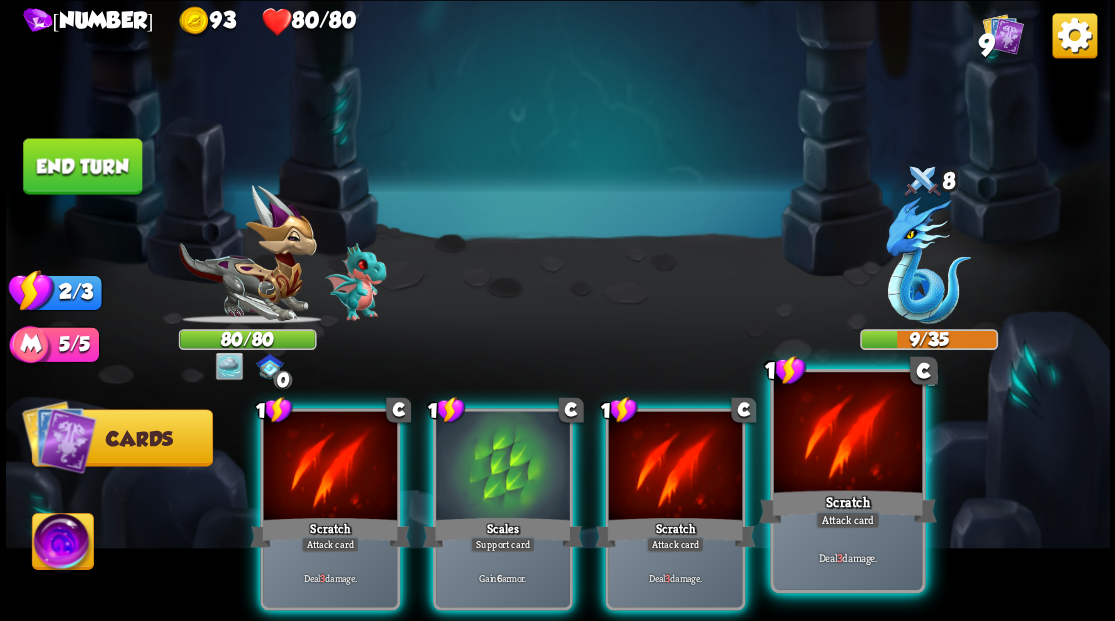 drag, startPoint x: 854, startPoint y: 448, endPoint x: 836, endPoint y: 448, distance: 18 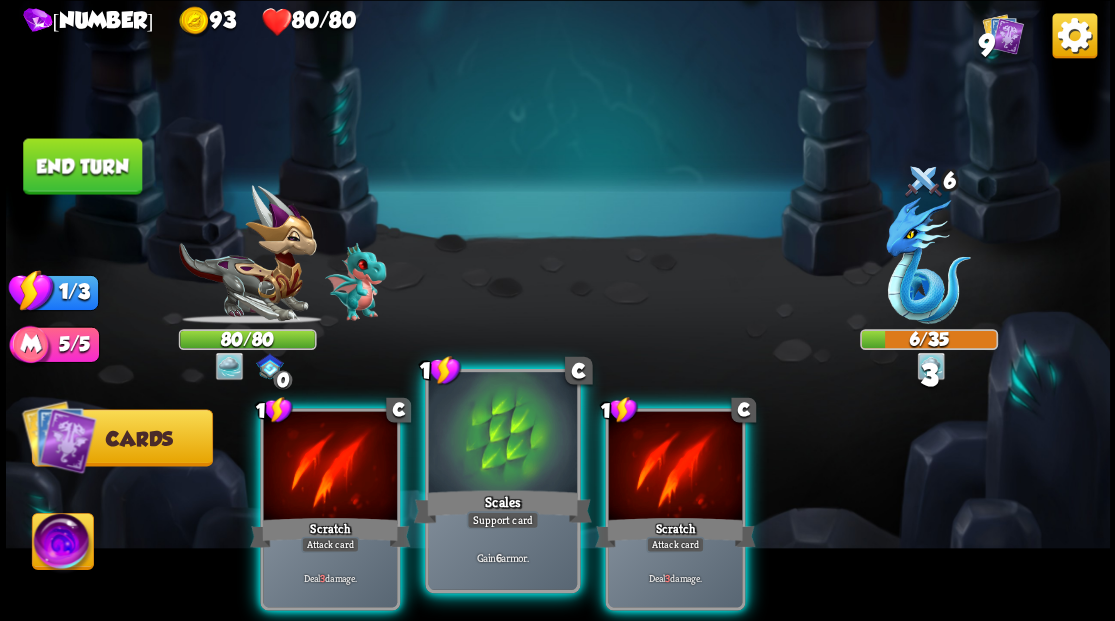 click at bounding box center [502, 434] 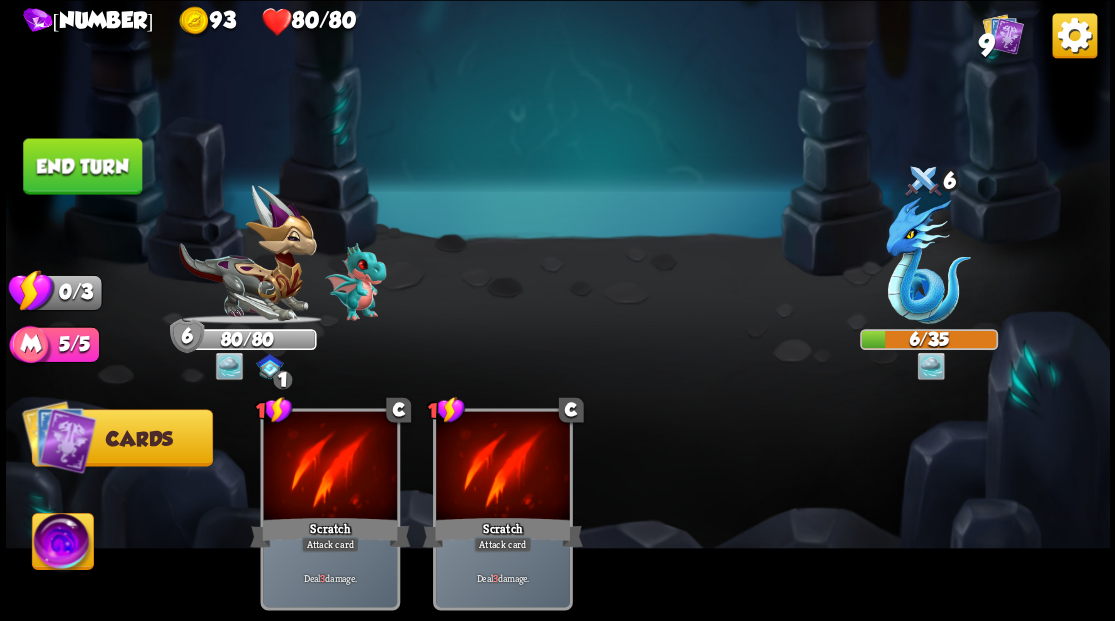click on "End turn" at bounding box center [82, 166] 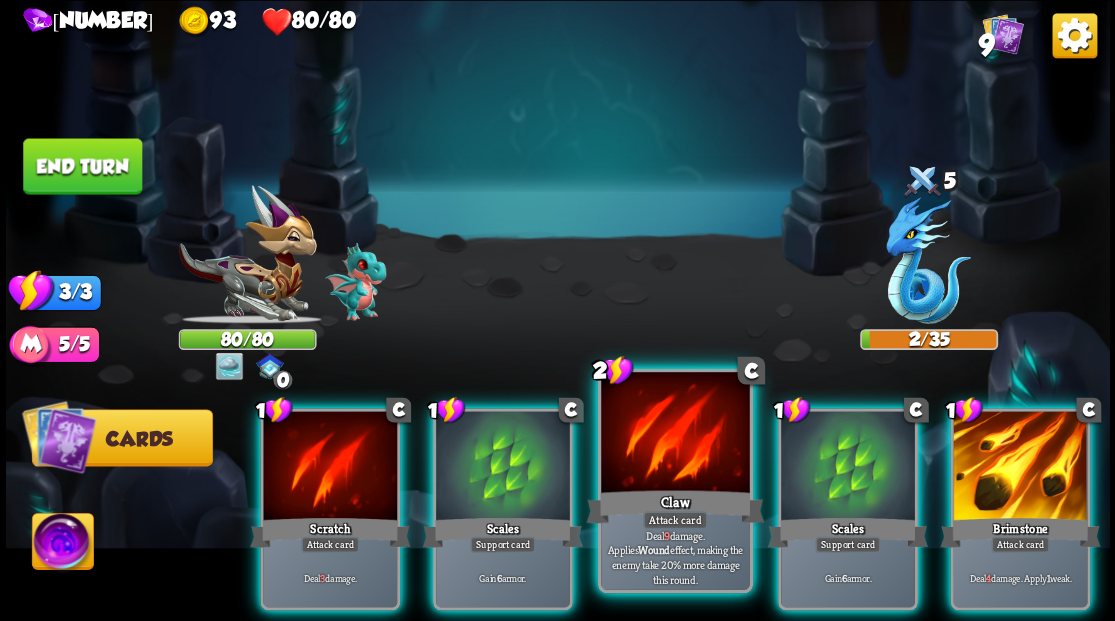click on "2
C   Claw     Attack card   Deal  9  damage. Applies  Wound  effect, making the enemy take 20% more damage this round." at bounding box center [674, 480] 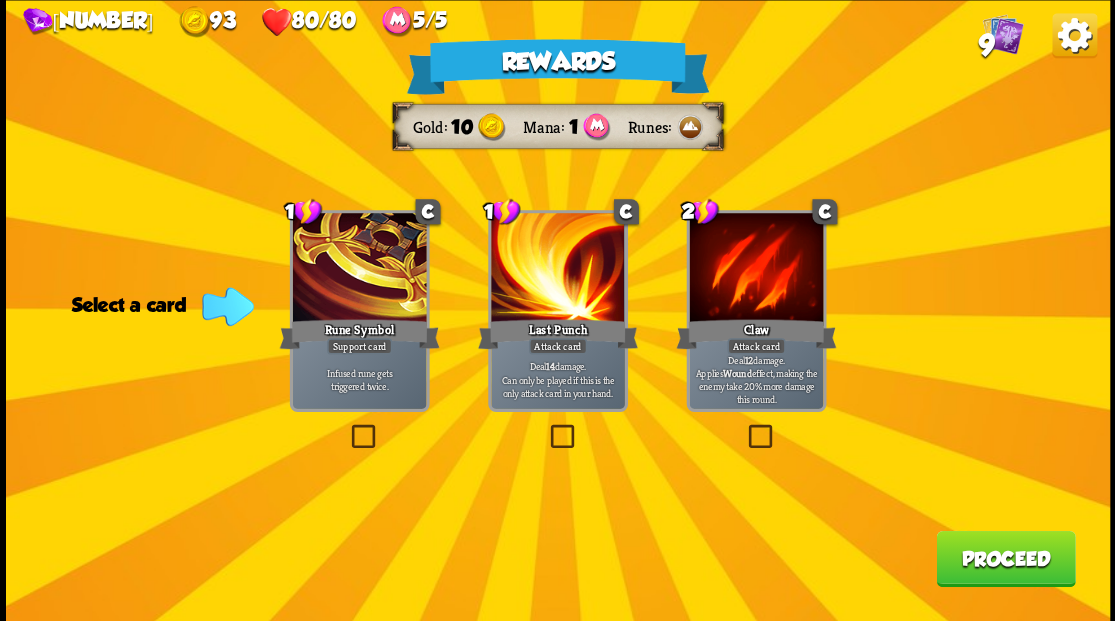 click on "Proceed" at bounding box center (1005, 558) 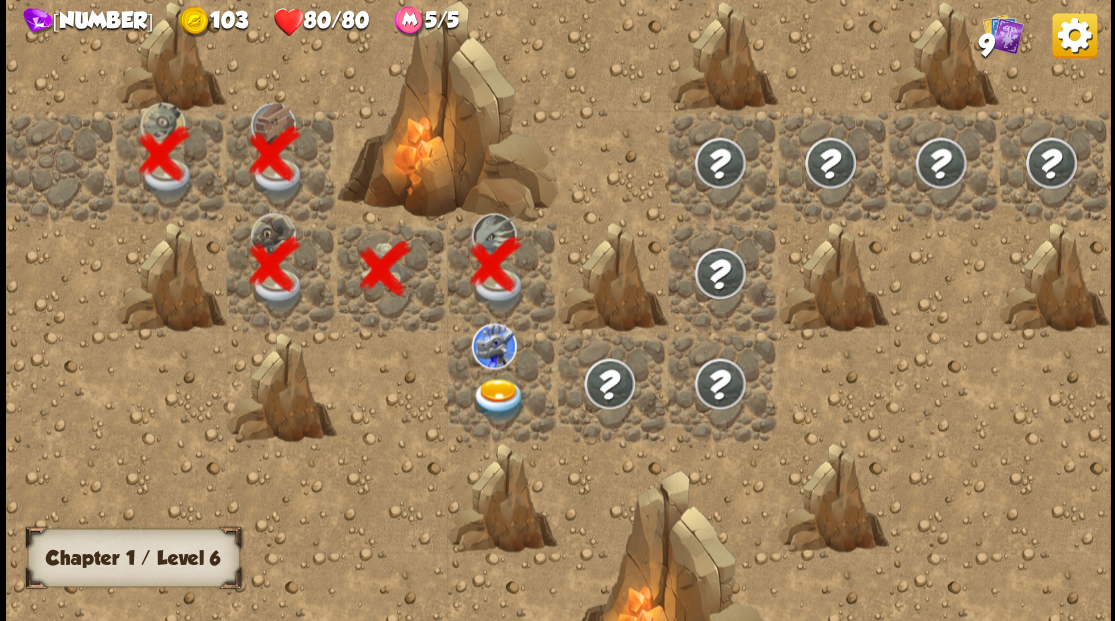click at bounding box center [498, 399] 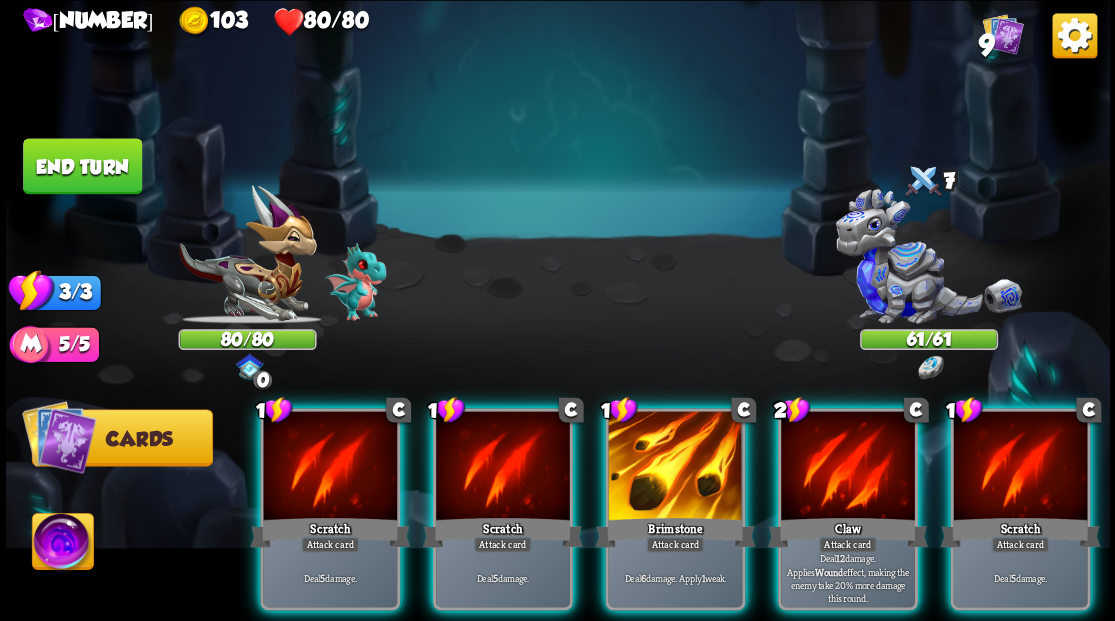 click at bounding box center [928, 263] 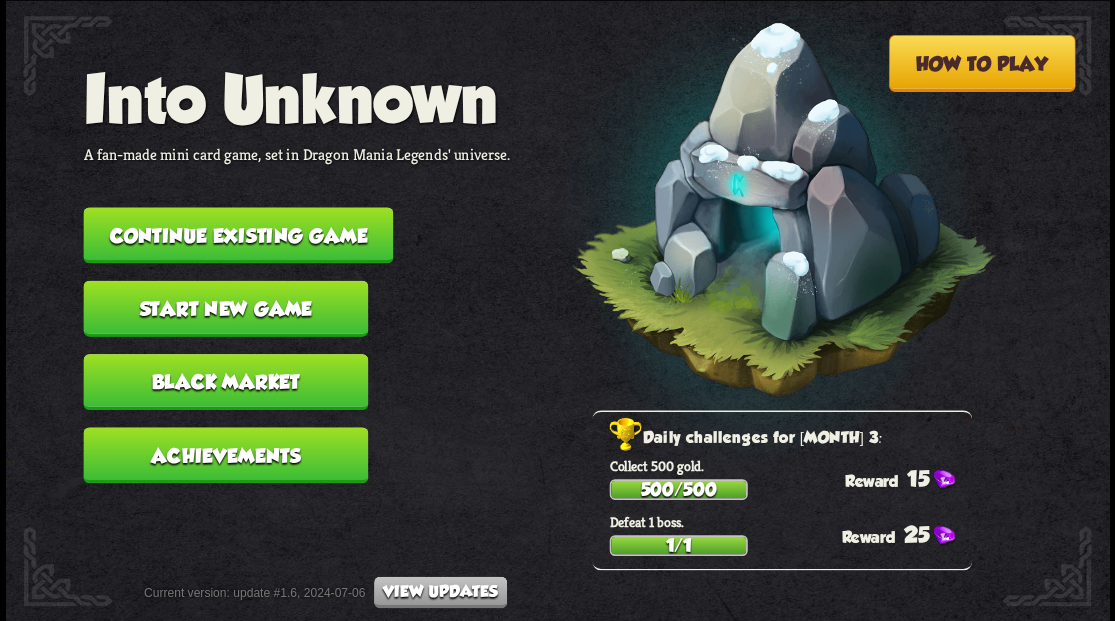 click on "Continue existing game" at bounding box center [238, 235] 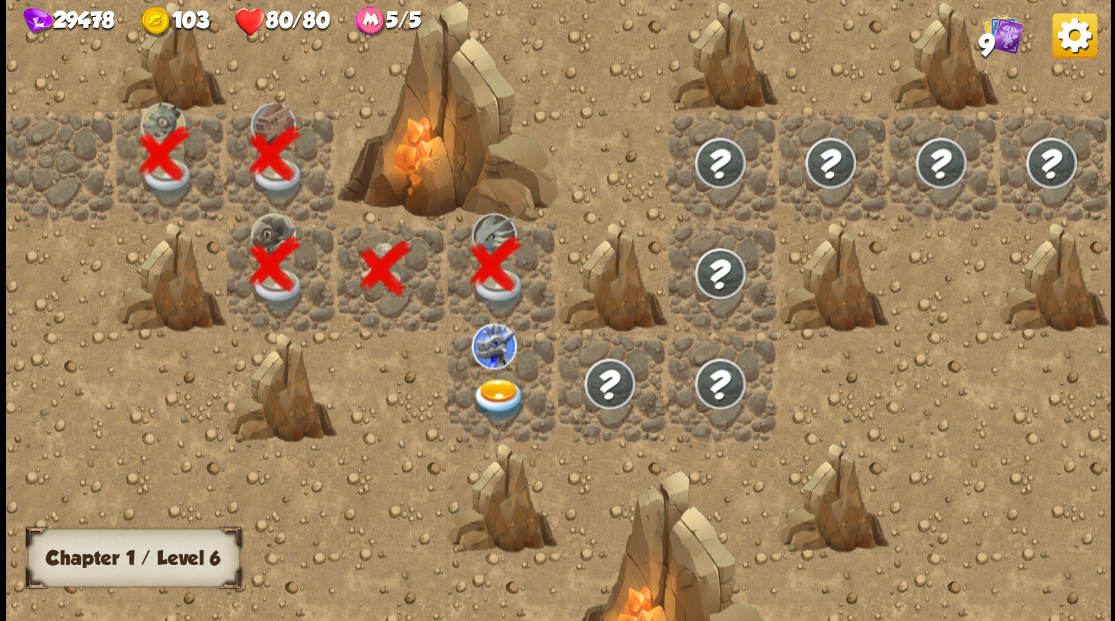 click at bounding box center [498, 399] 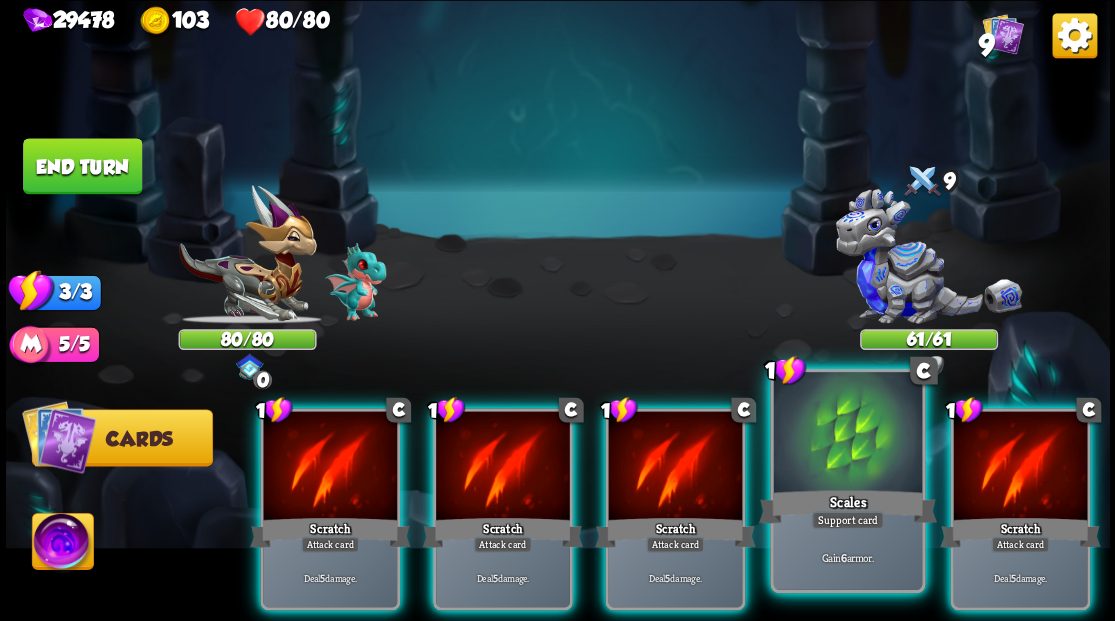 click at bounding box center (847, 434) 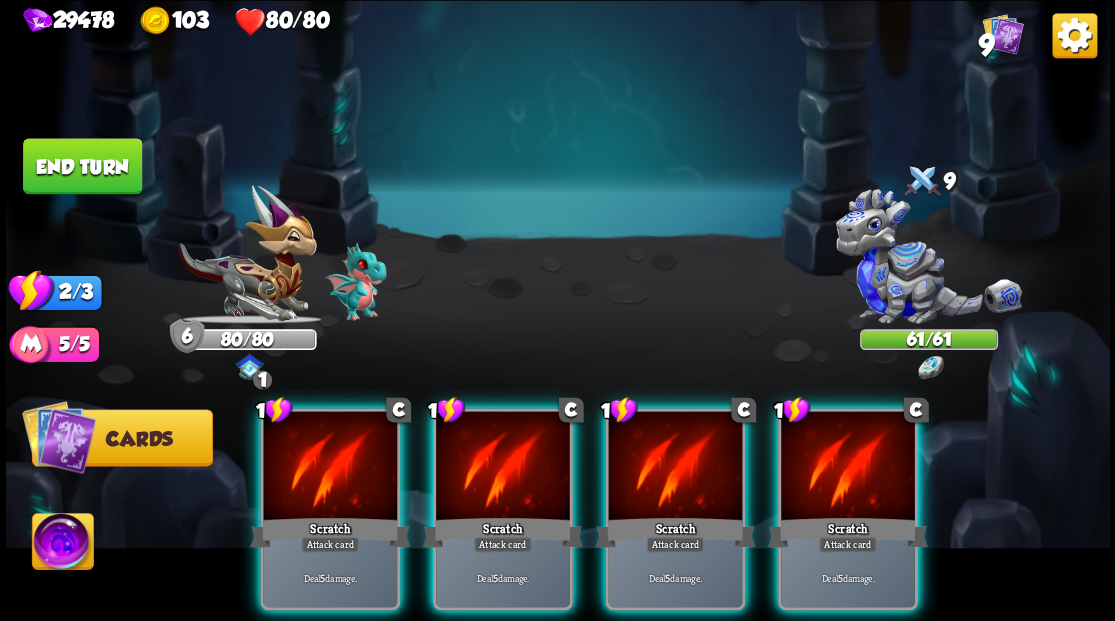 click at bounding box center [848, 467] 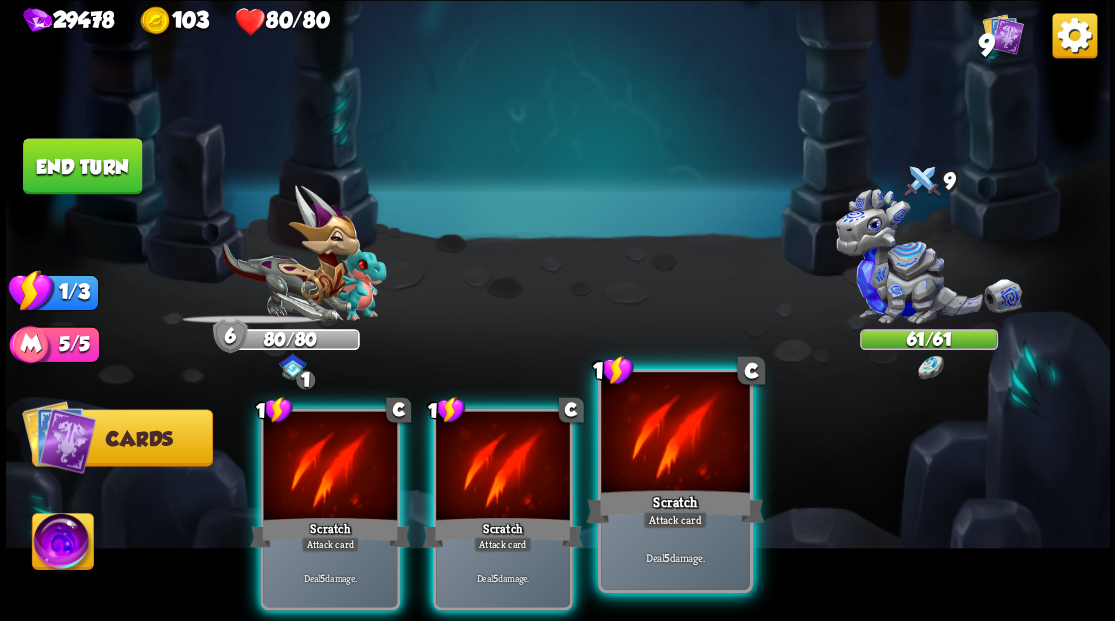 click at bounding box center (675, 434) 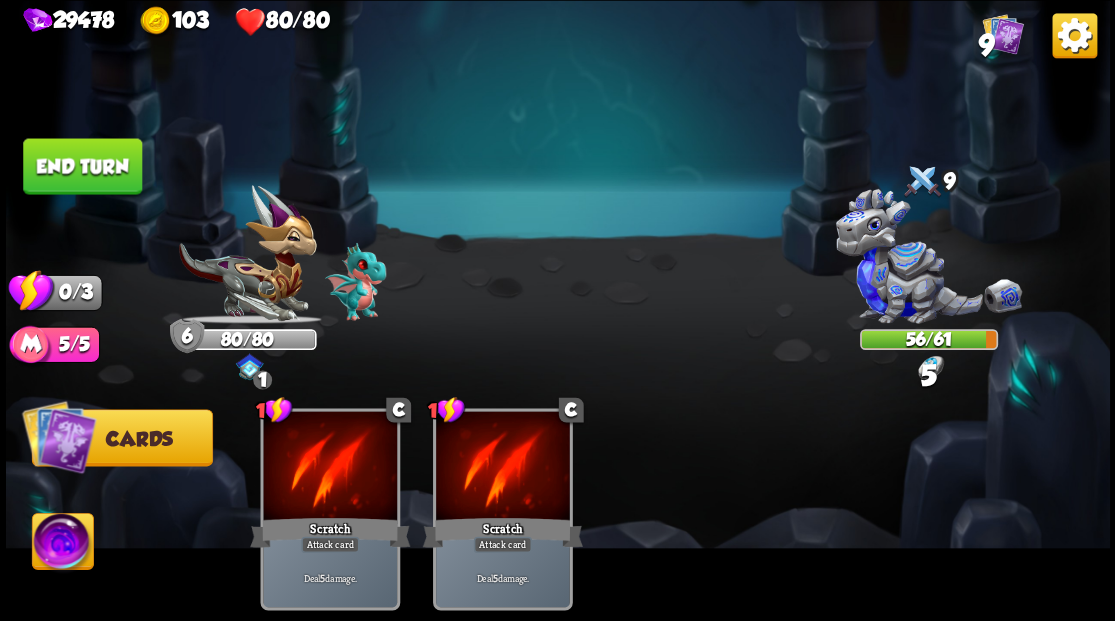 drag, startPoint x: 109, startPoint y: 173, endPoint x: 283, endPoint y: 233, distance: 184.05434 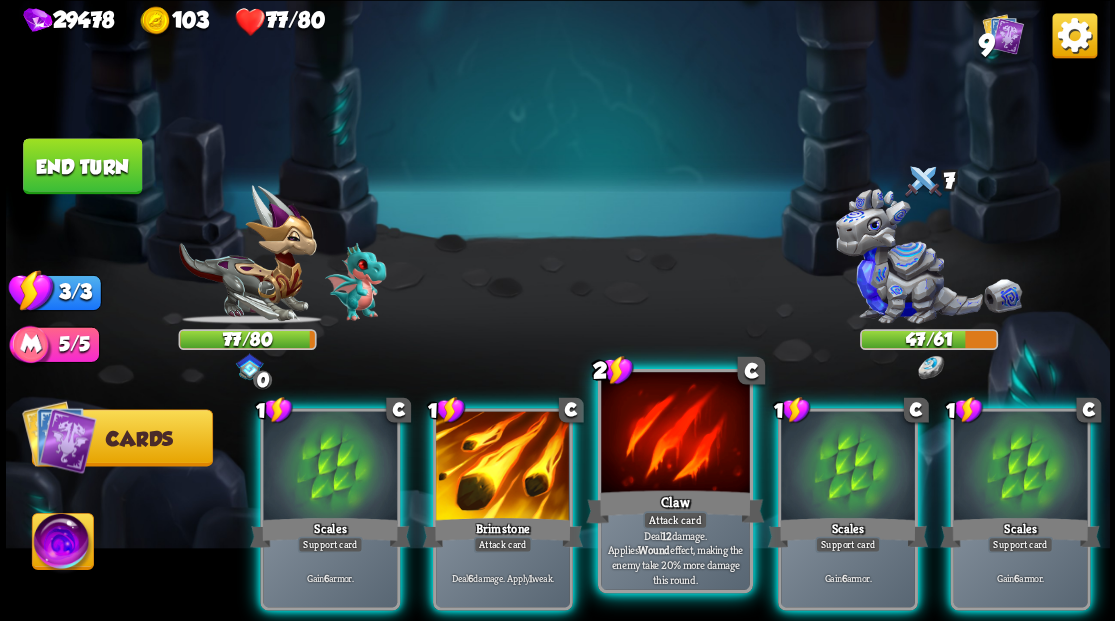 click at bounding box center [675, 434] 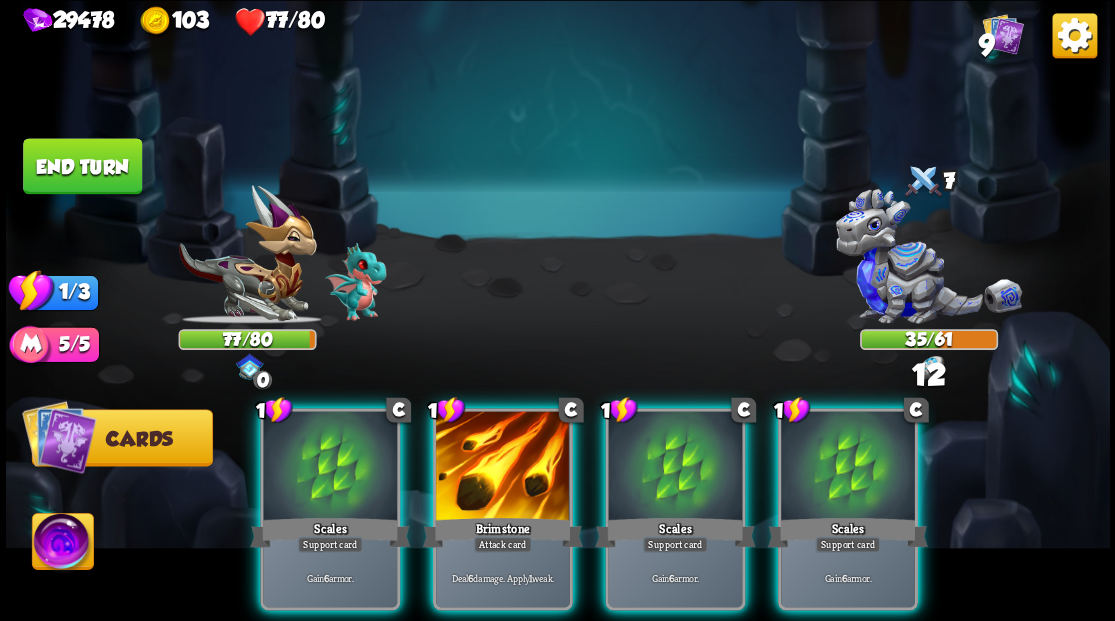 click at bounding box center (675, 467) 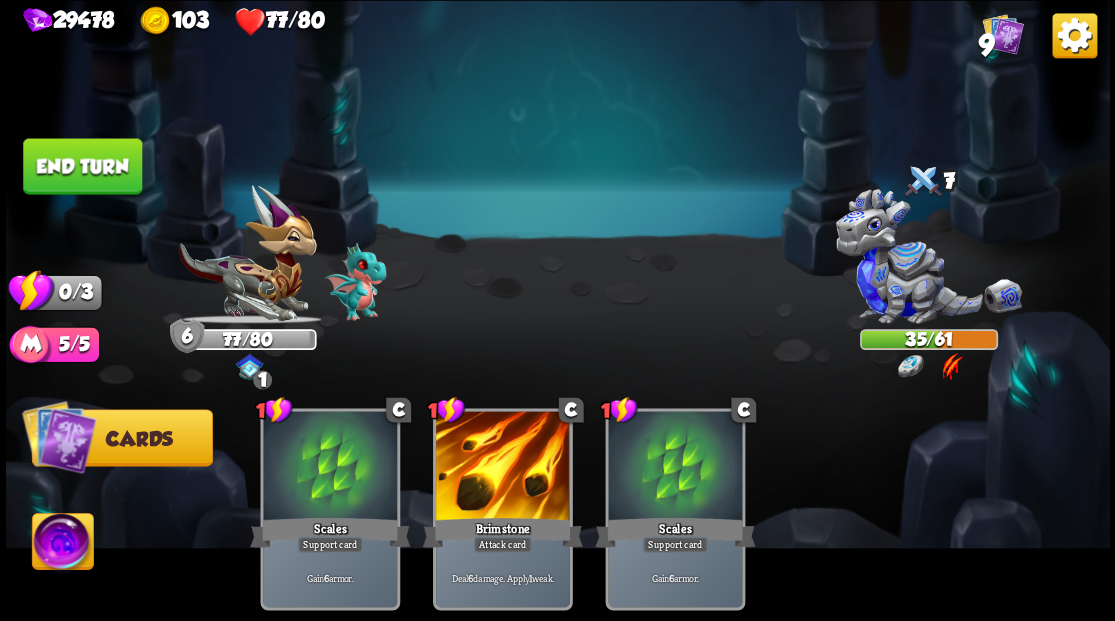 click on "End turn" at bounding box center (82, 166) 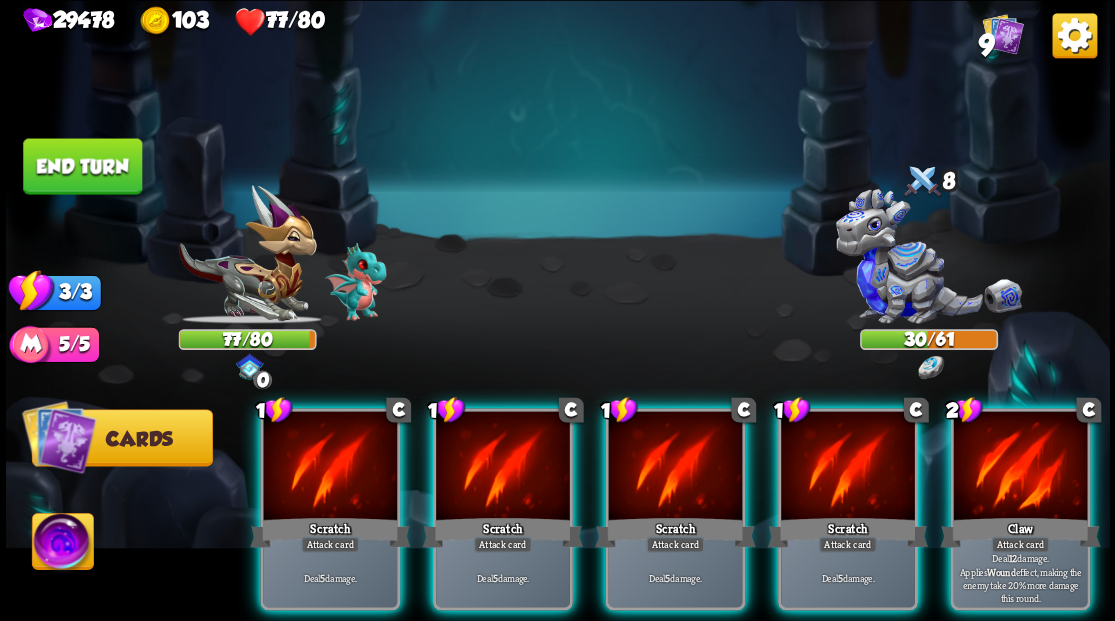 click at bounding box center (1020, 467) 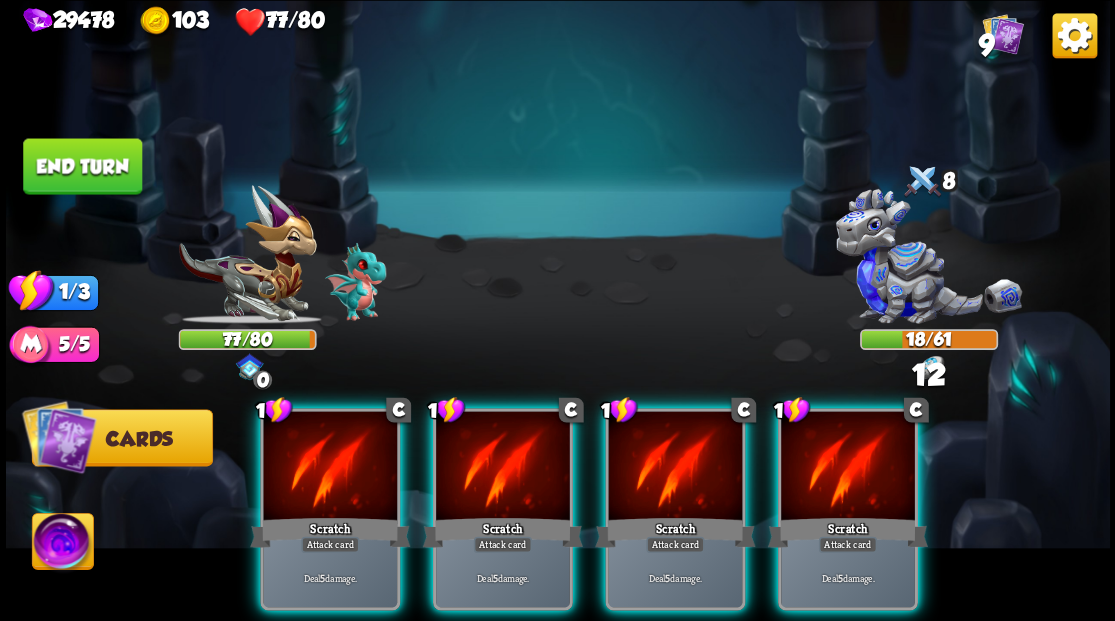 click at bounding box center (848, 467) 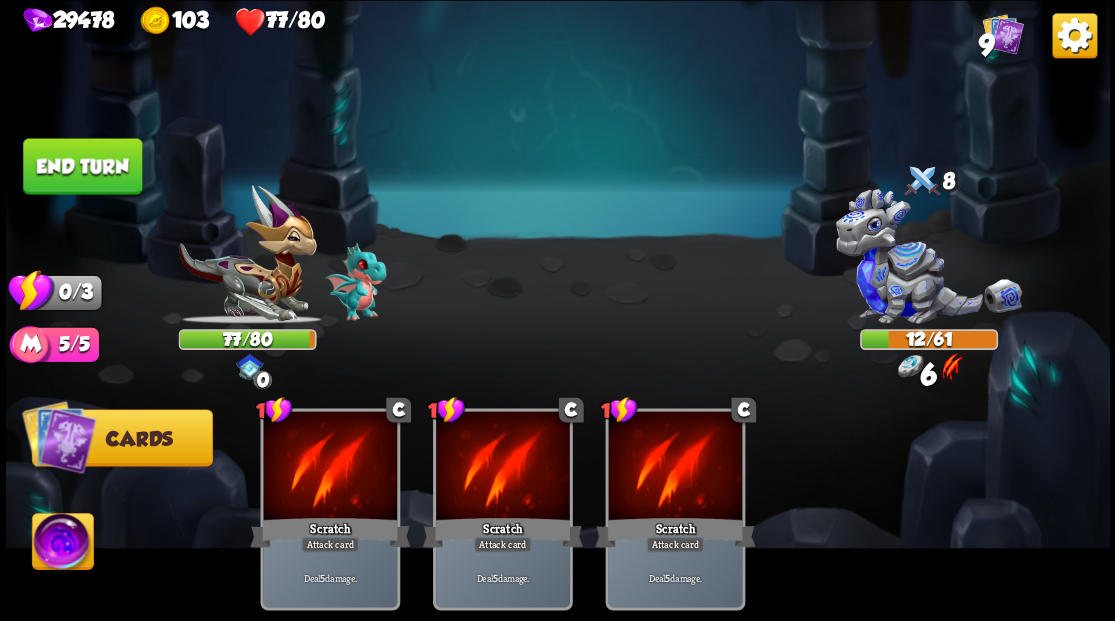 click on "End turn" at bounding box center [82, 166] 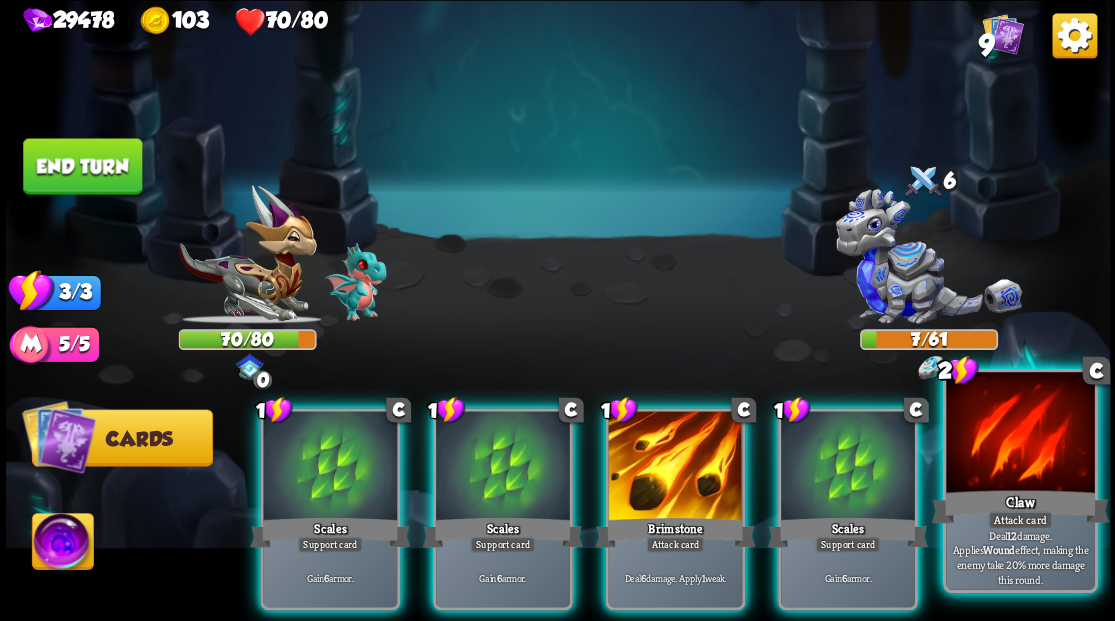 click at bounding box center [1020, 434] 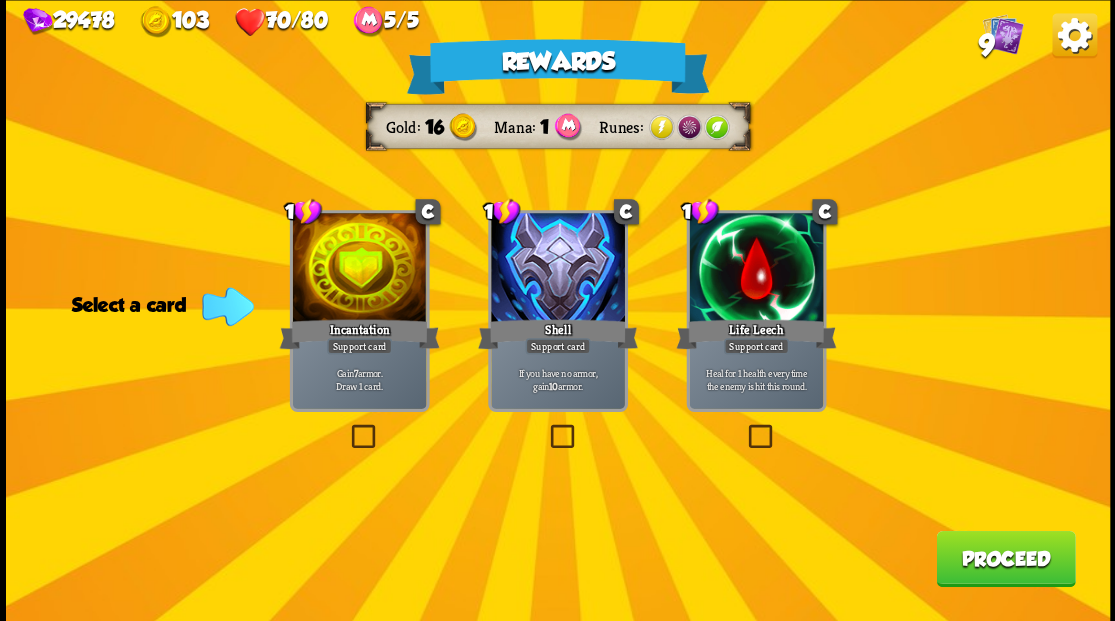 click at bounding box center [347, 427] 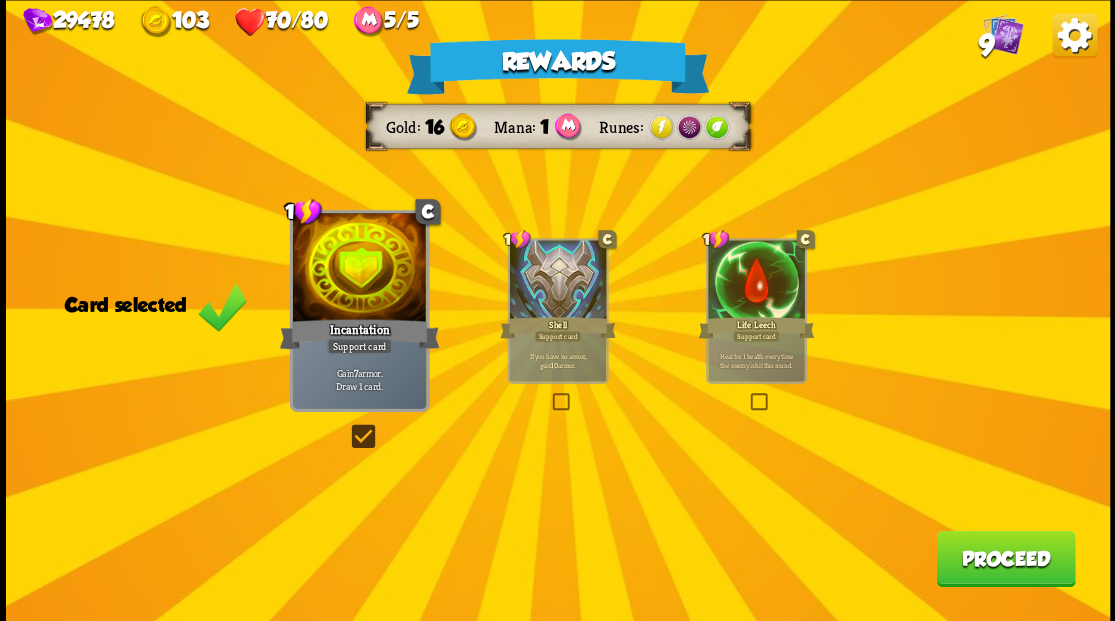 click on "Proceed" at bounding box center [1005, 558] 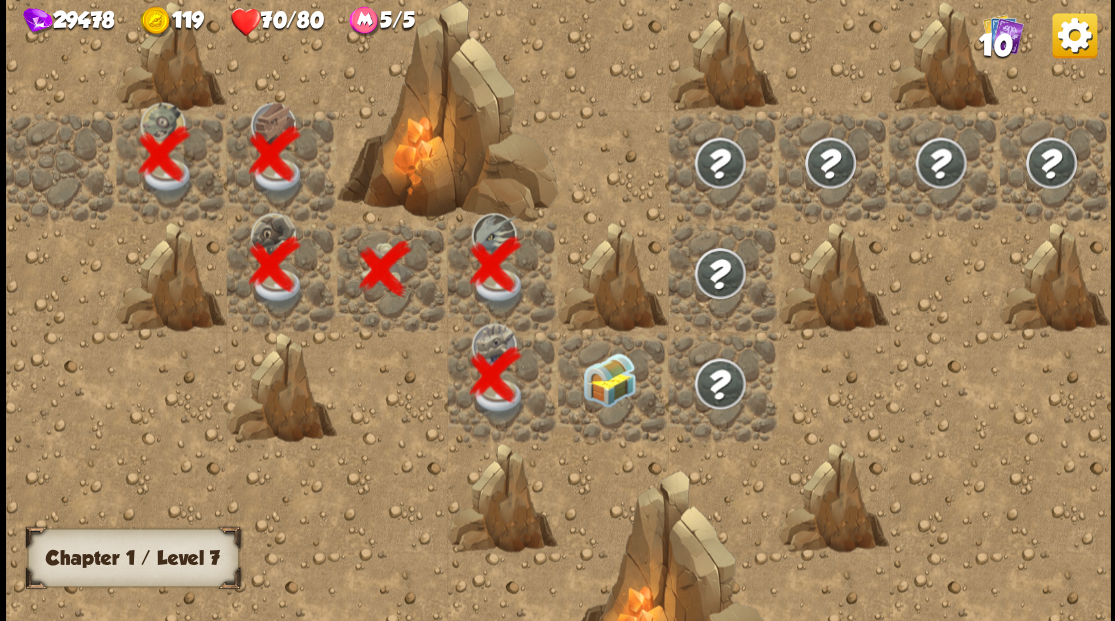 click at bounding box center (613, 386) 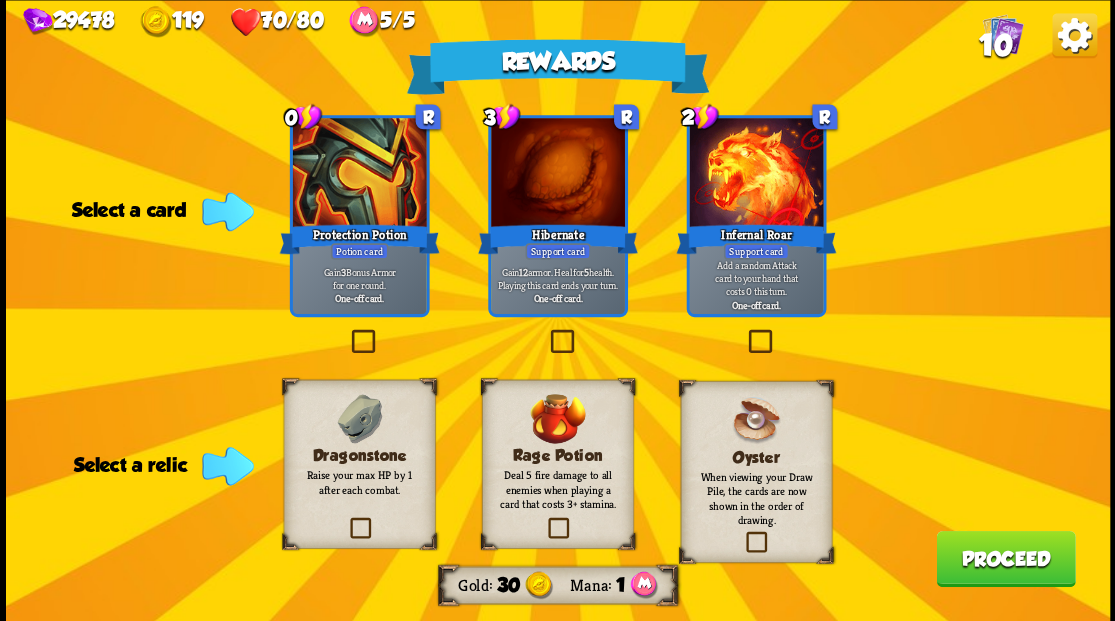 click at bounding box center [346, 520] 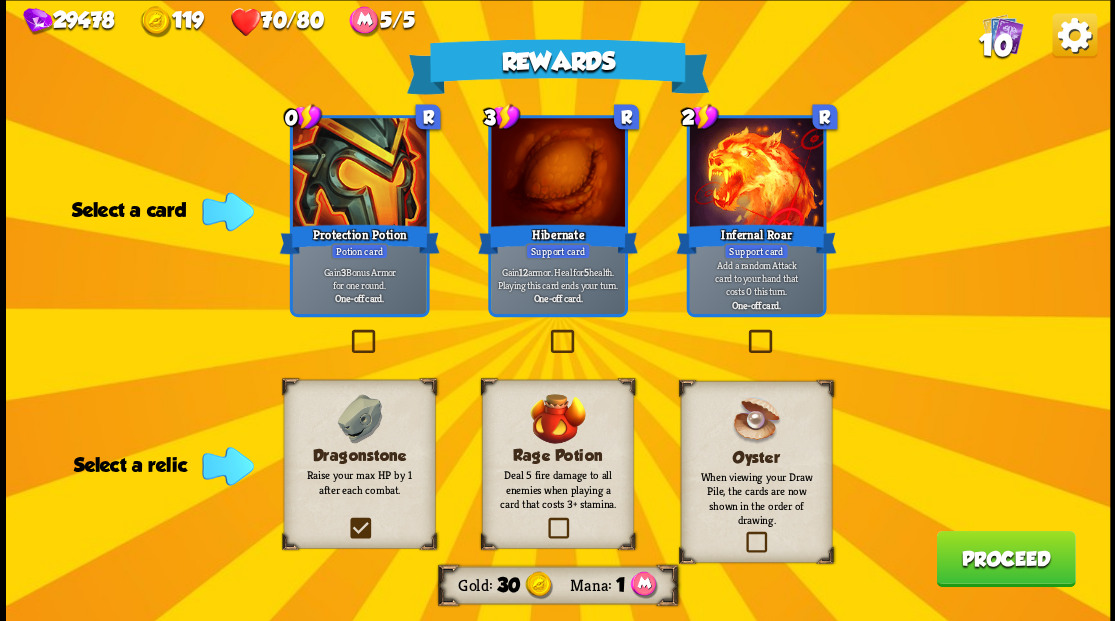 click at bounding box center (0, 0) 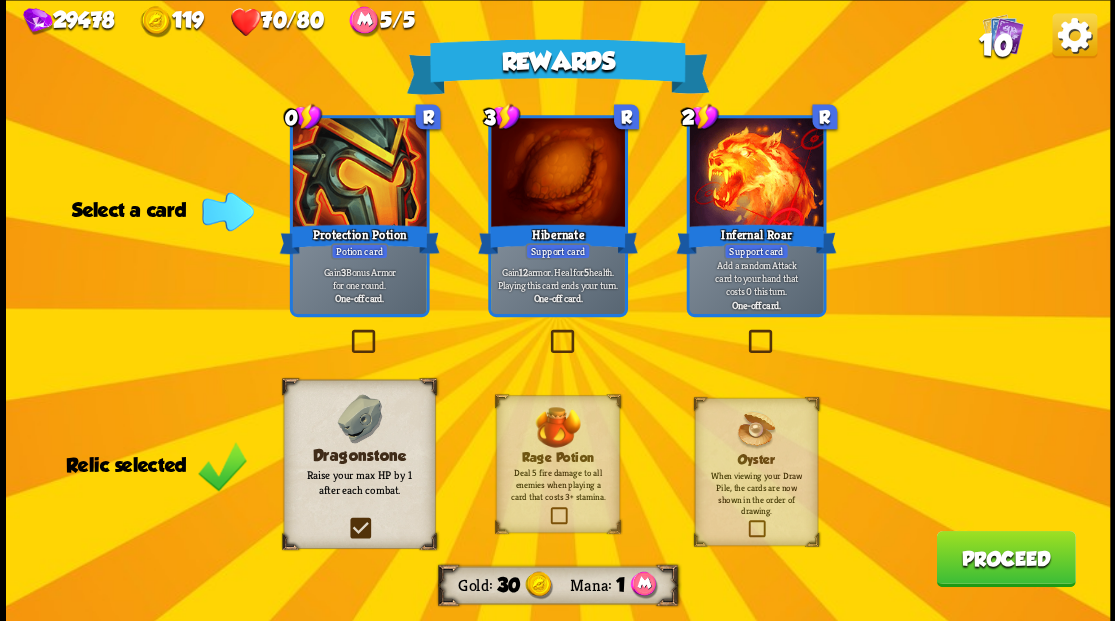 click on "Proceed" at bounding box center (1005, 558) 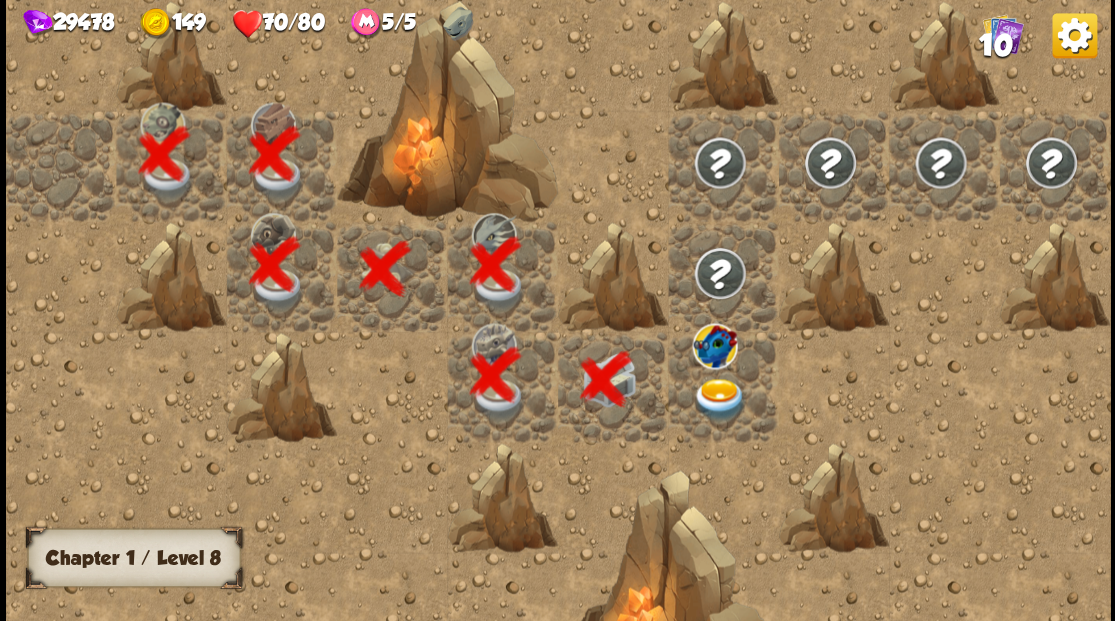 click at bounding box center (719, 399) 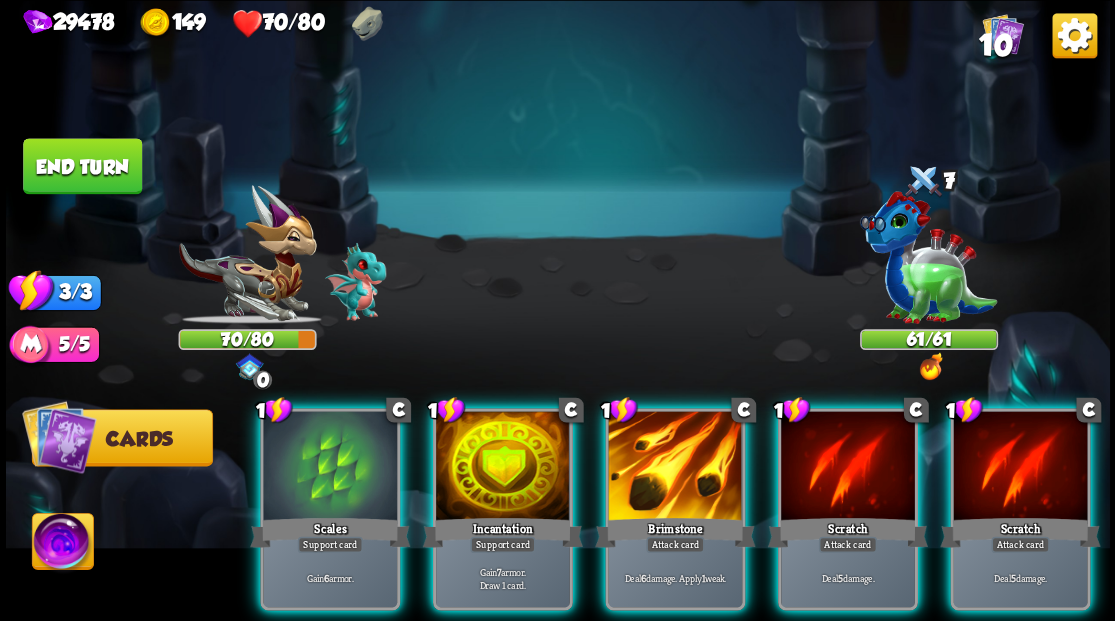 click at bounding box center (928, 263) 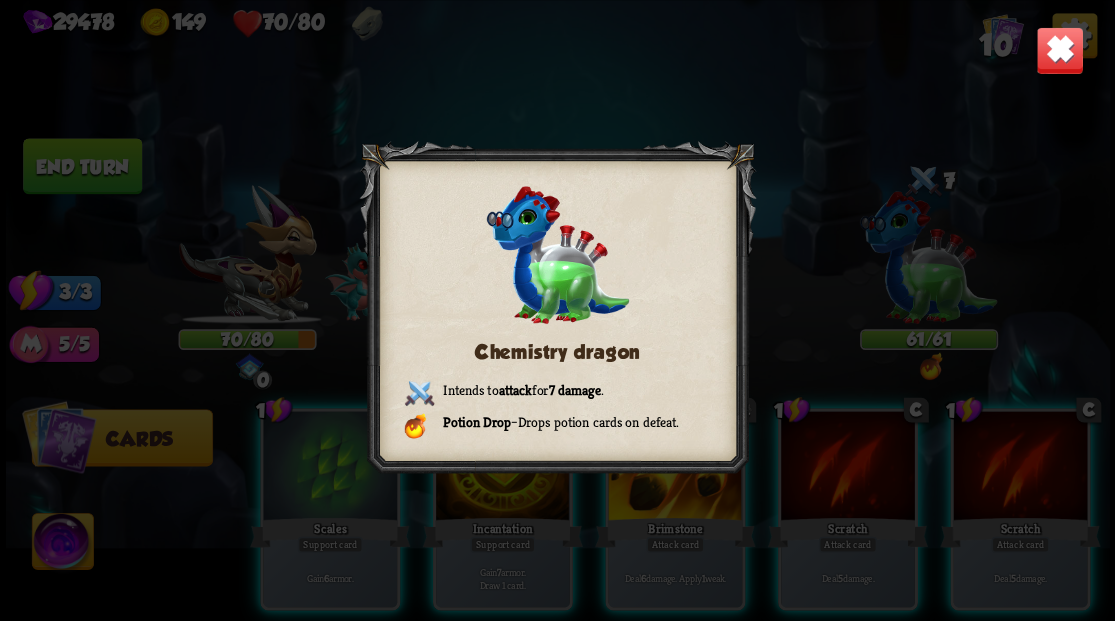 click at bounding box center [1059, 50] 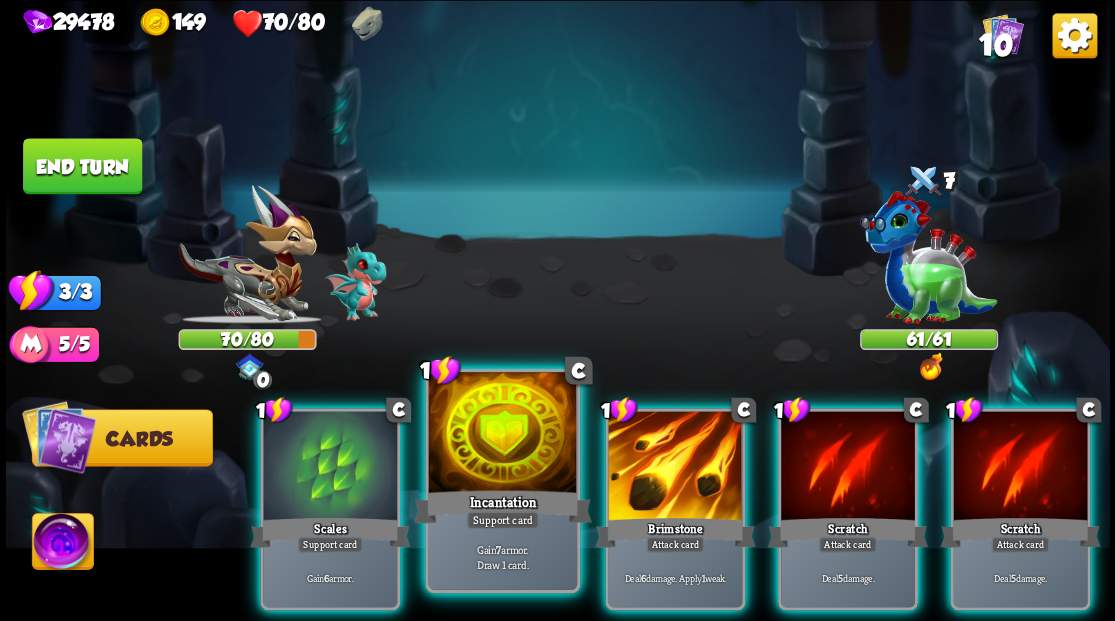 click at bounding box center [502, 434] 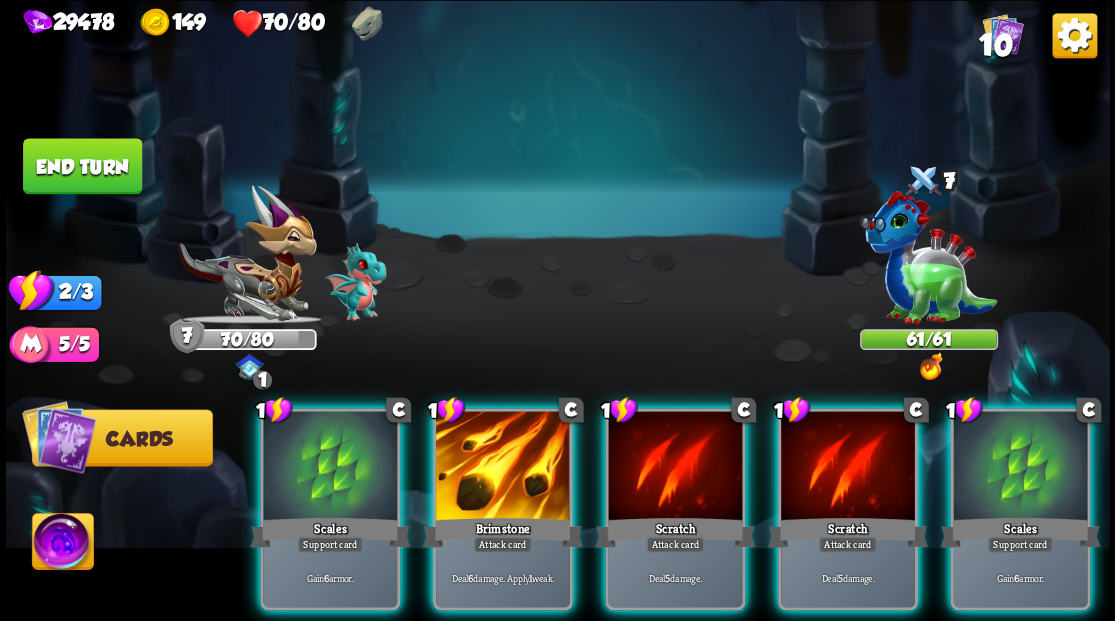 click at bounding box center [503, 467] 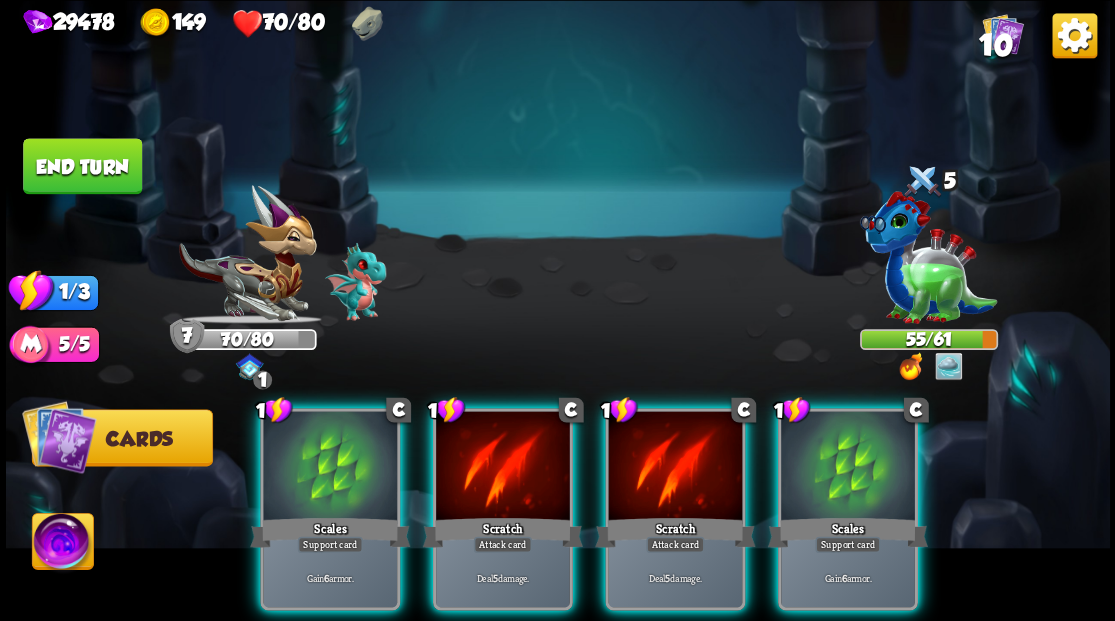 click at bounding box center [503, 467] 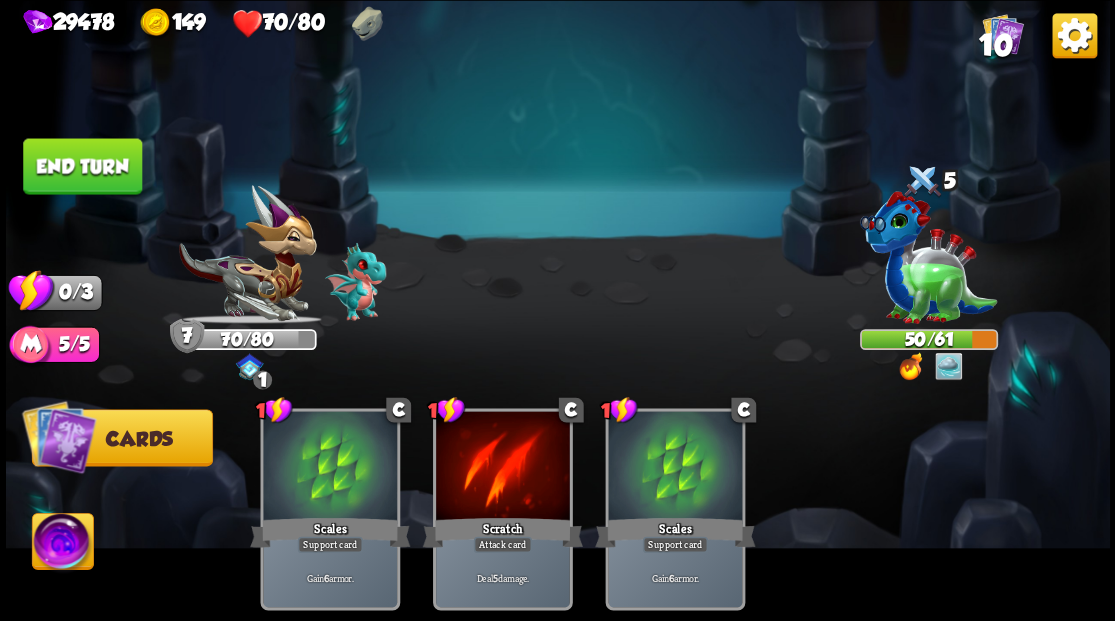 click on "End turn" at bounding box center (82, 166) 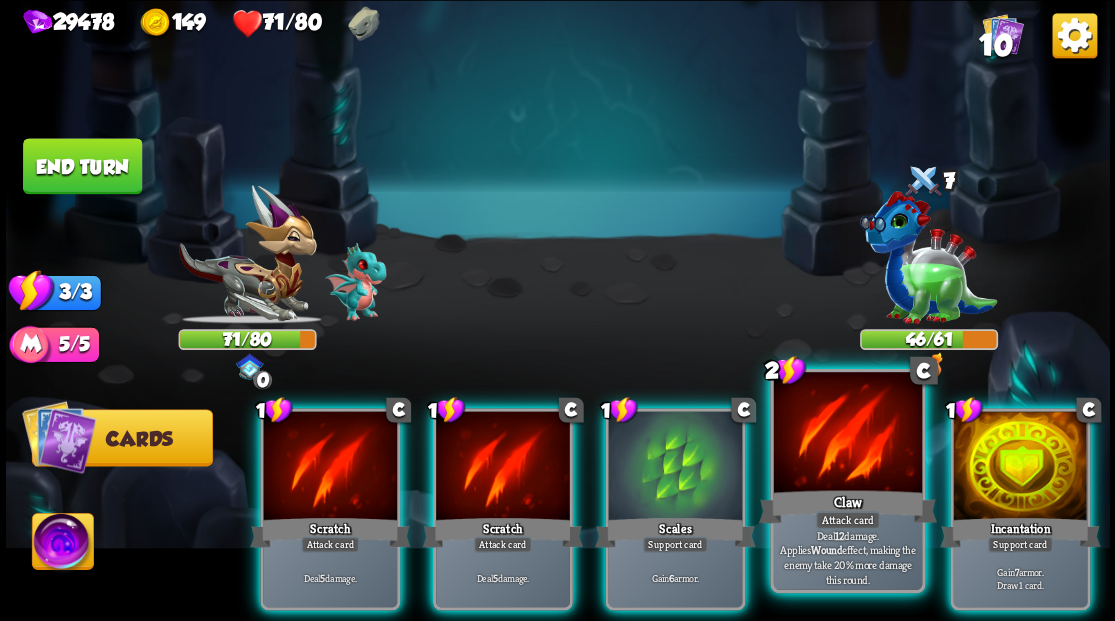 click at bounding box center (847, 434) 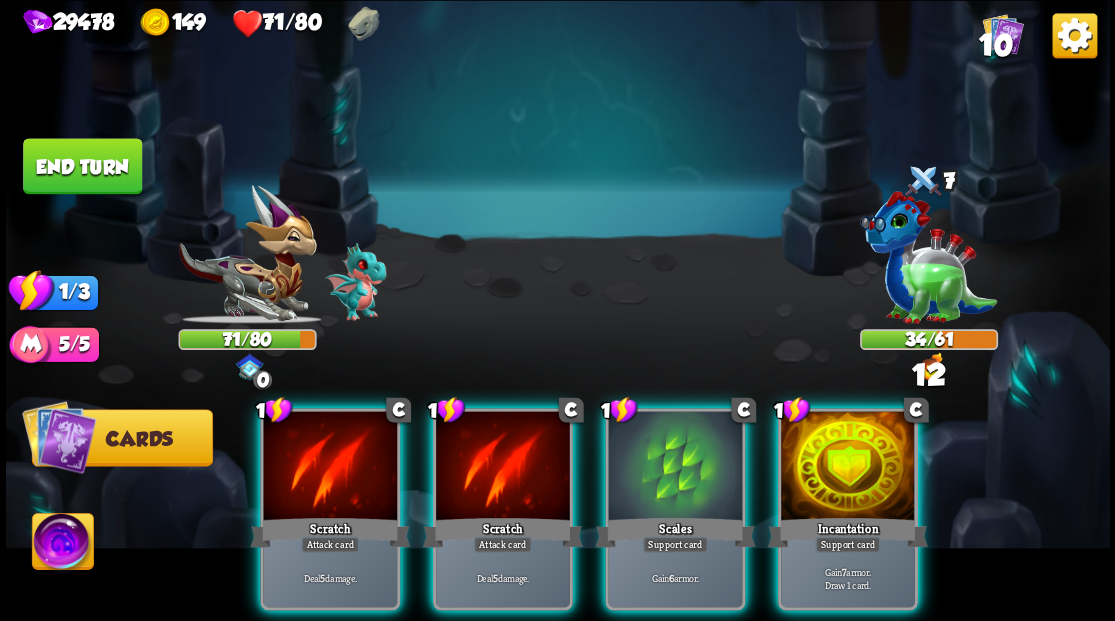 click at bounding box center (848, 467) 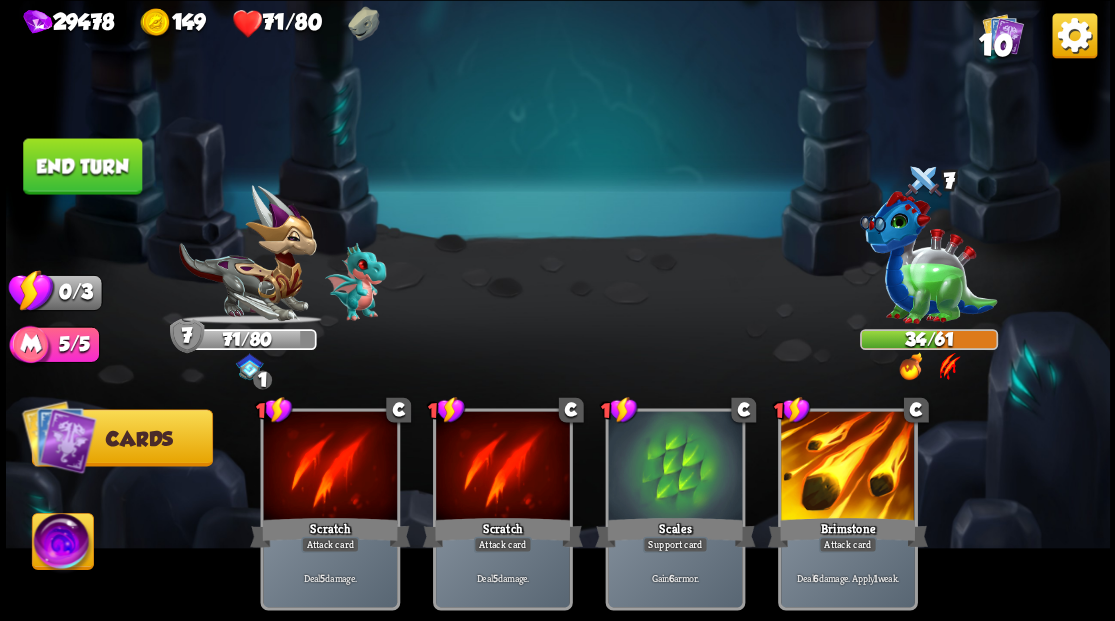 click on "End turn" at bounding box center [82, 166] 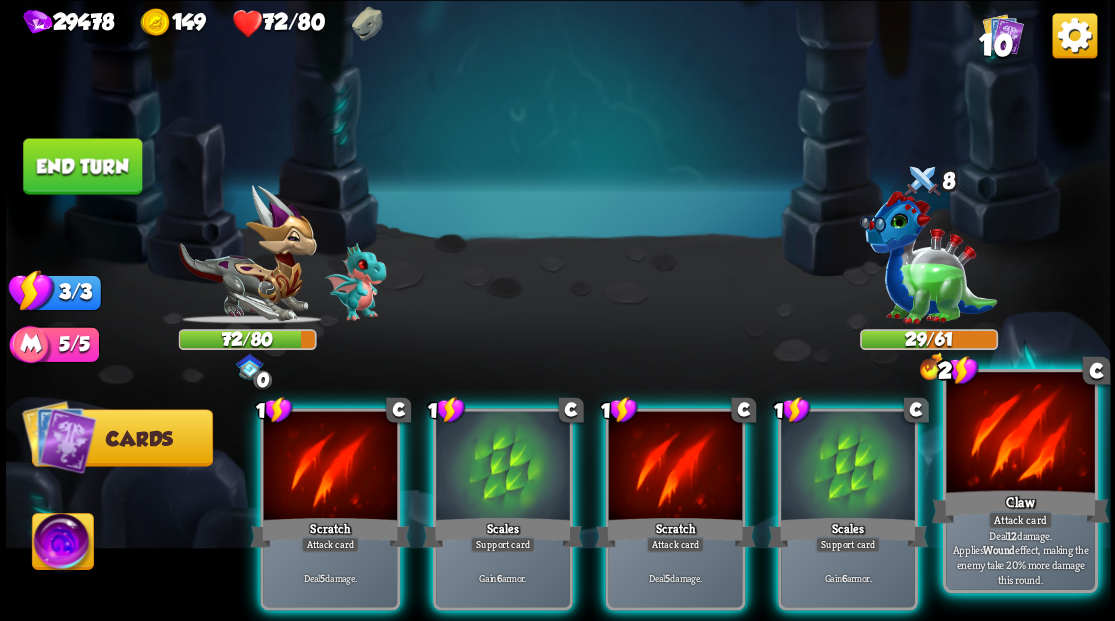 click at bounding box center (1020, 434) 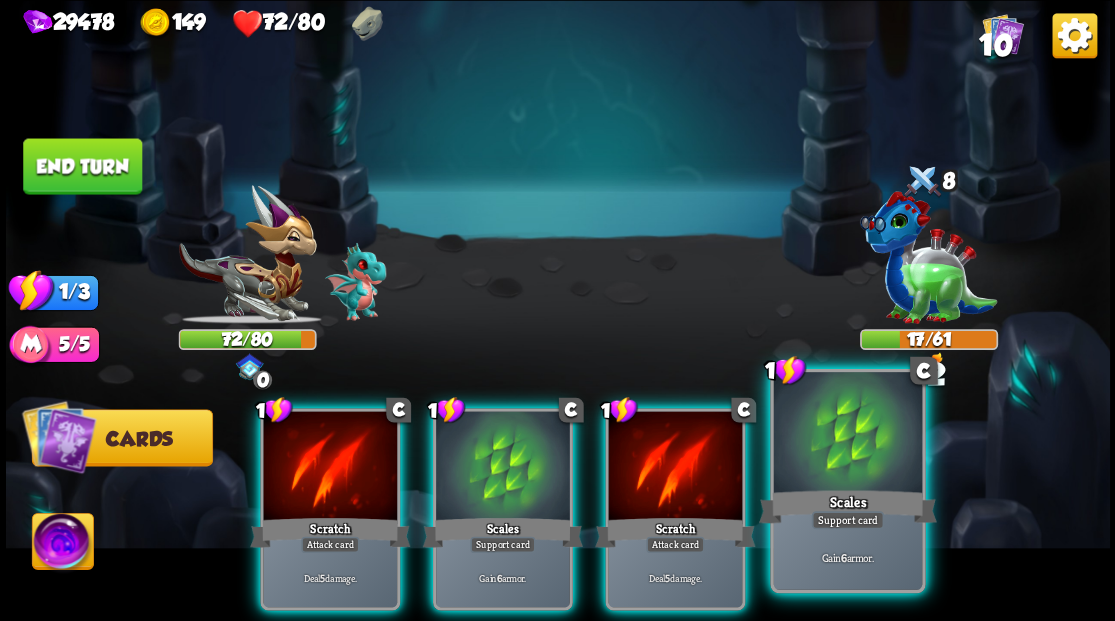 click at bounding box center (847, 434) 